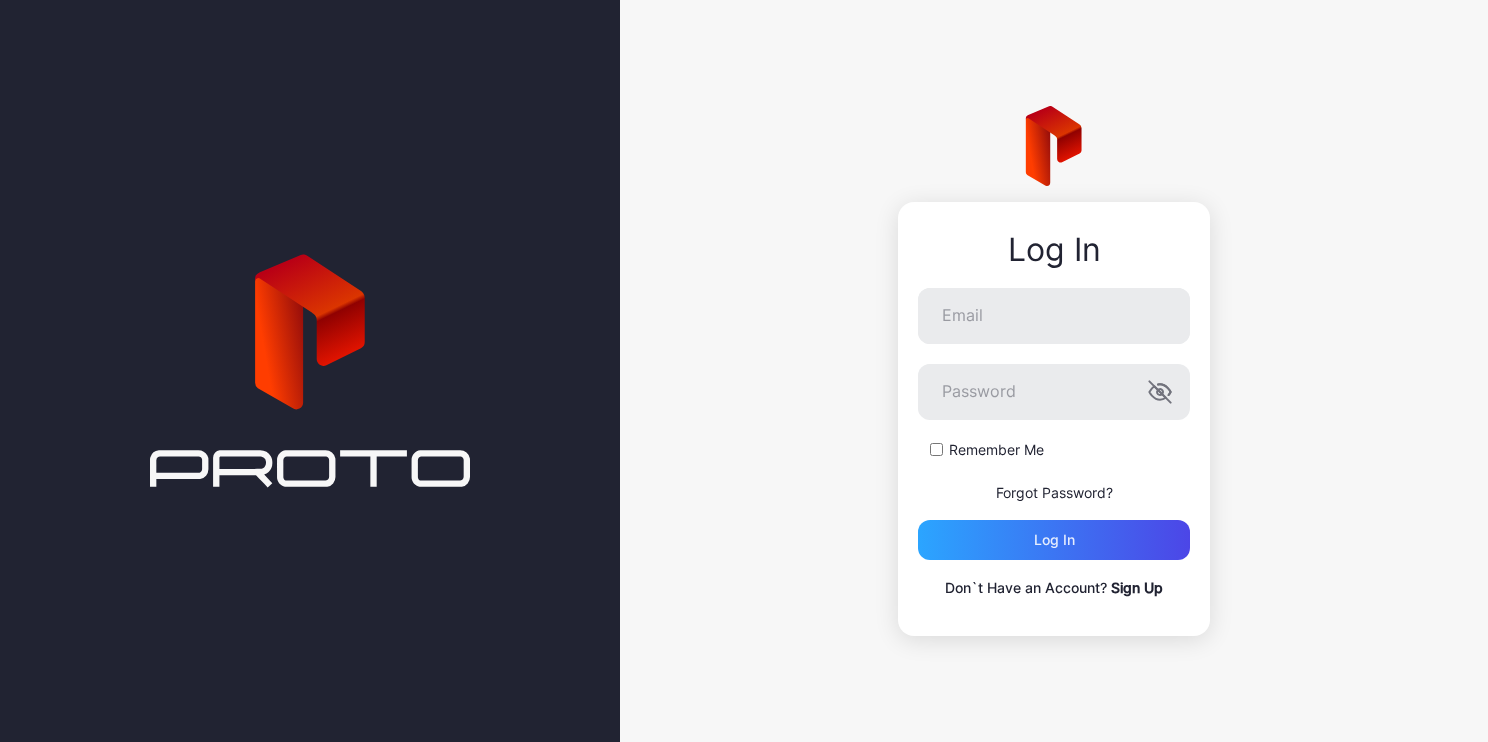scroll, scrollTop: 0, scrollLeft: 0, axis: both 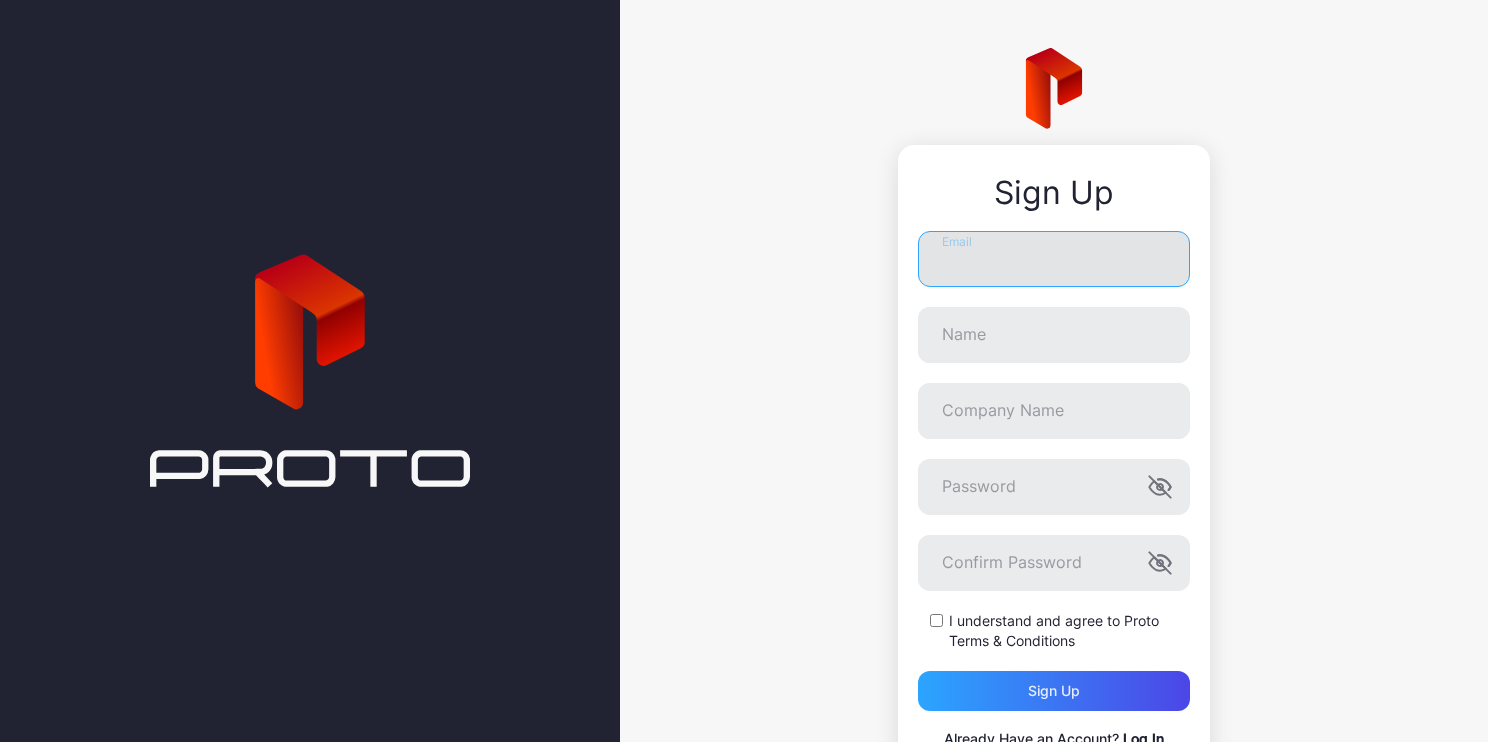 click on "Email" at bounding box center [1054, 259] 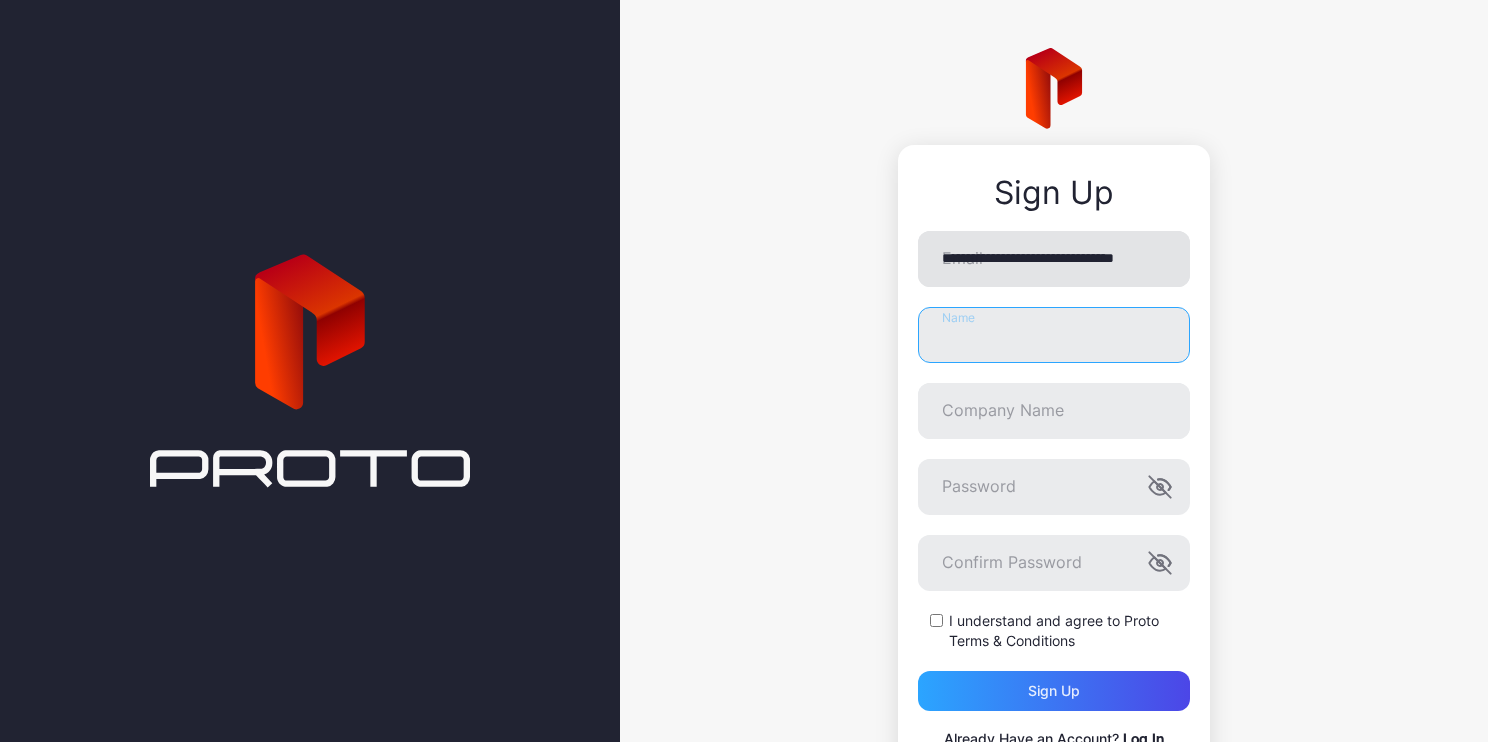 type on "**********" 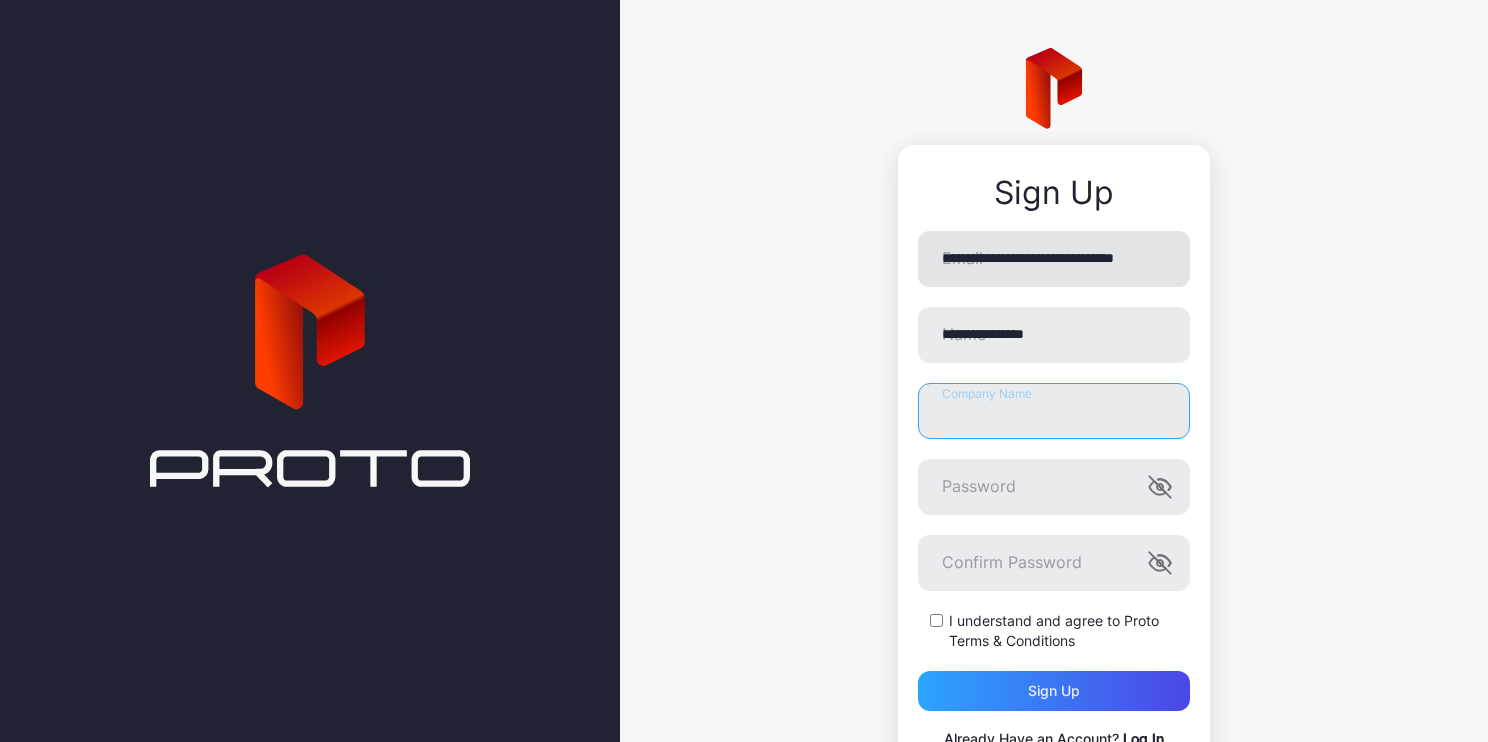 type on "**********" 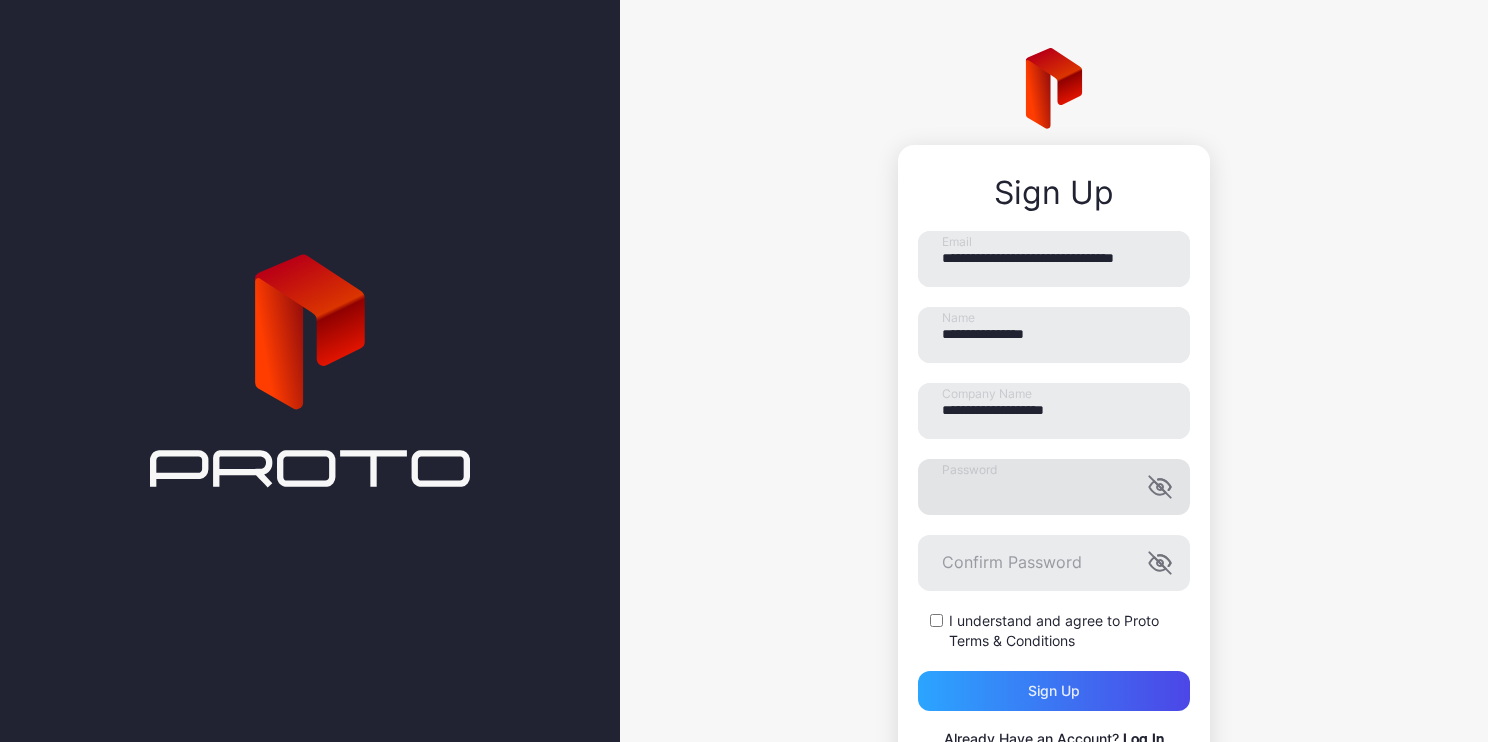 click at bounding box center (1160, 487) 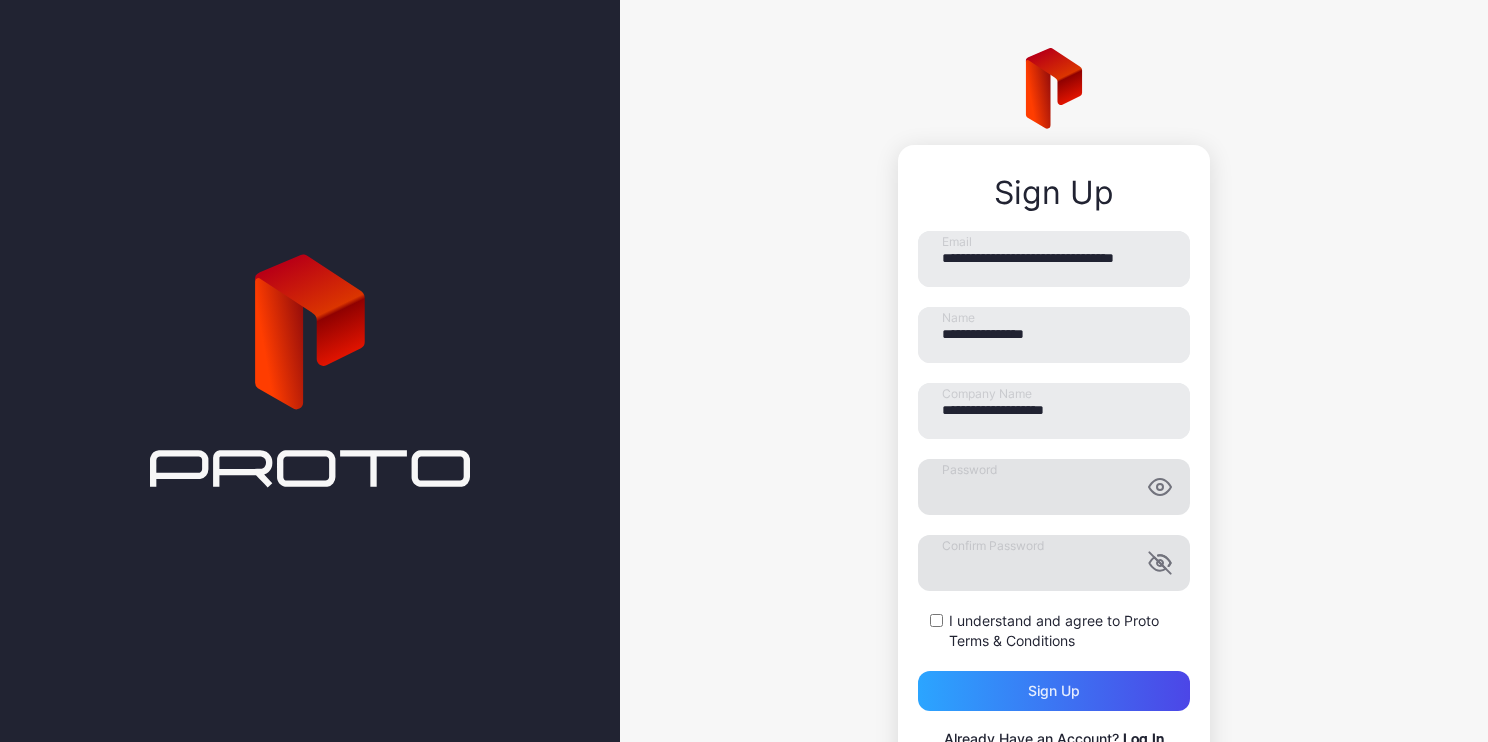 click at bounding box center (1159, 562) 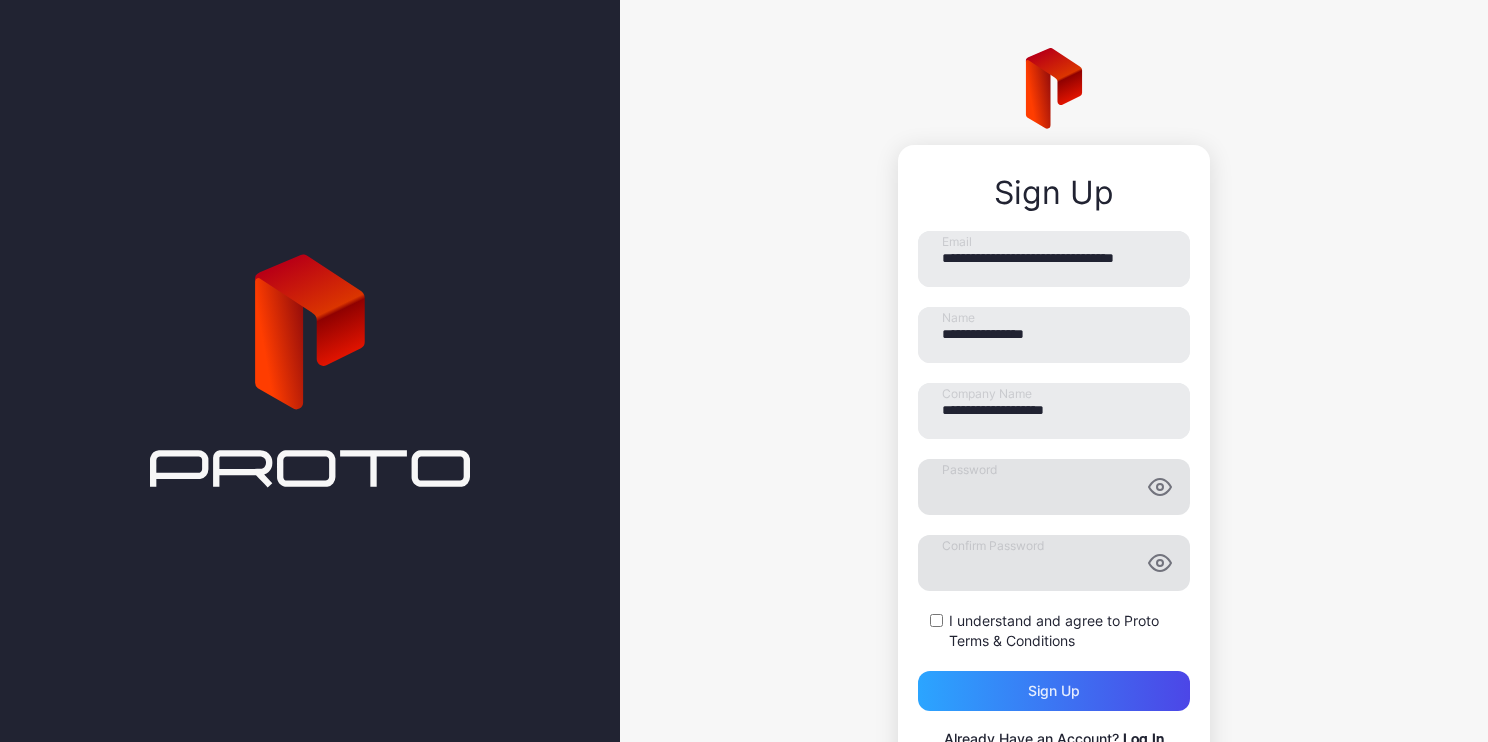 click at bounding box center (1160, 487) 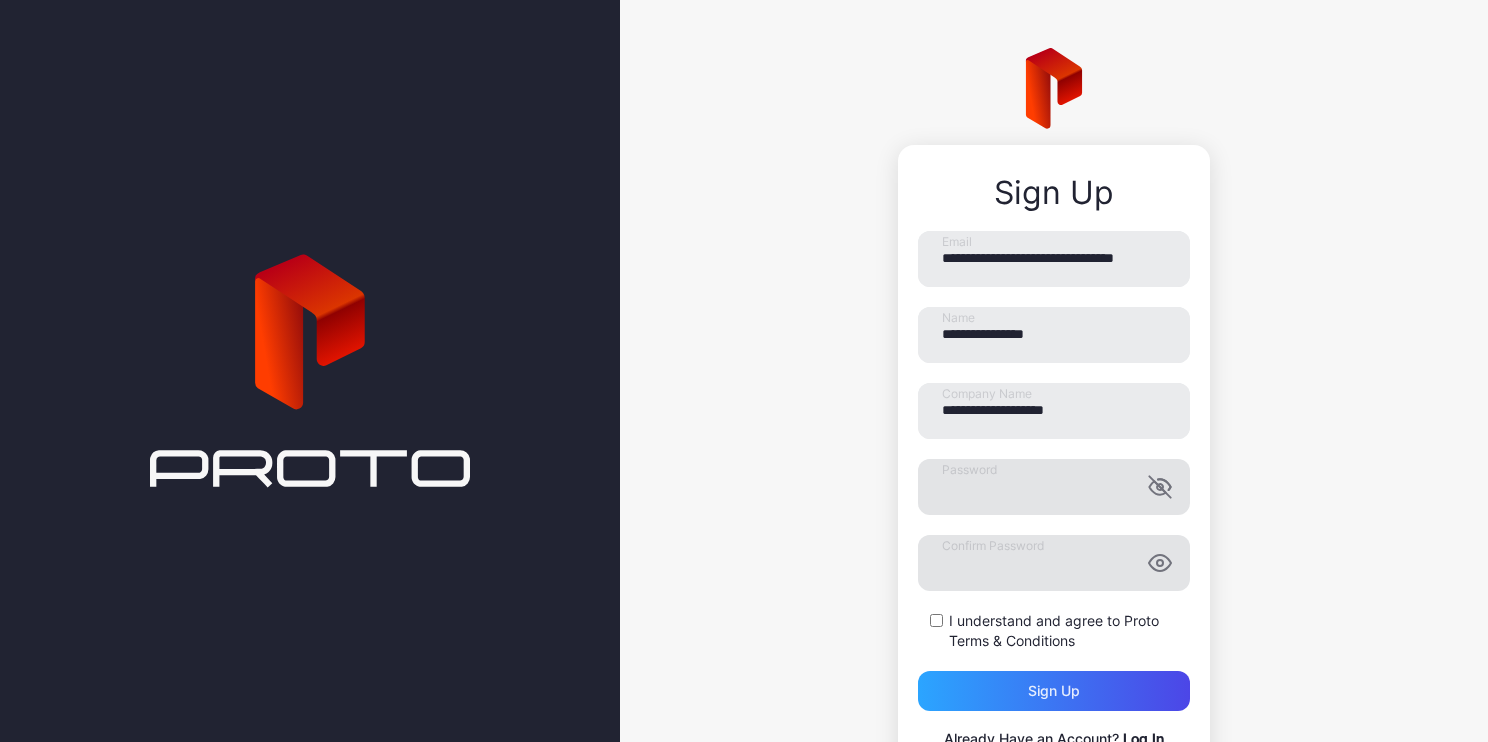 click at bounding box center [1160, 487] 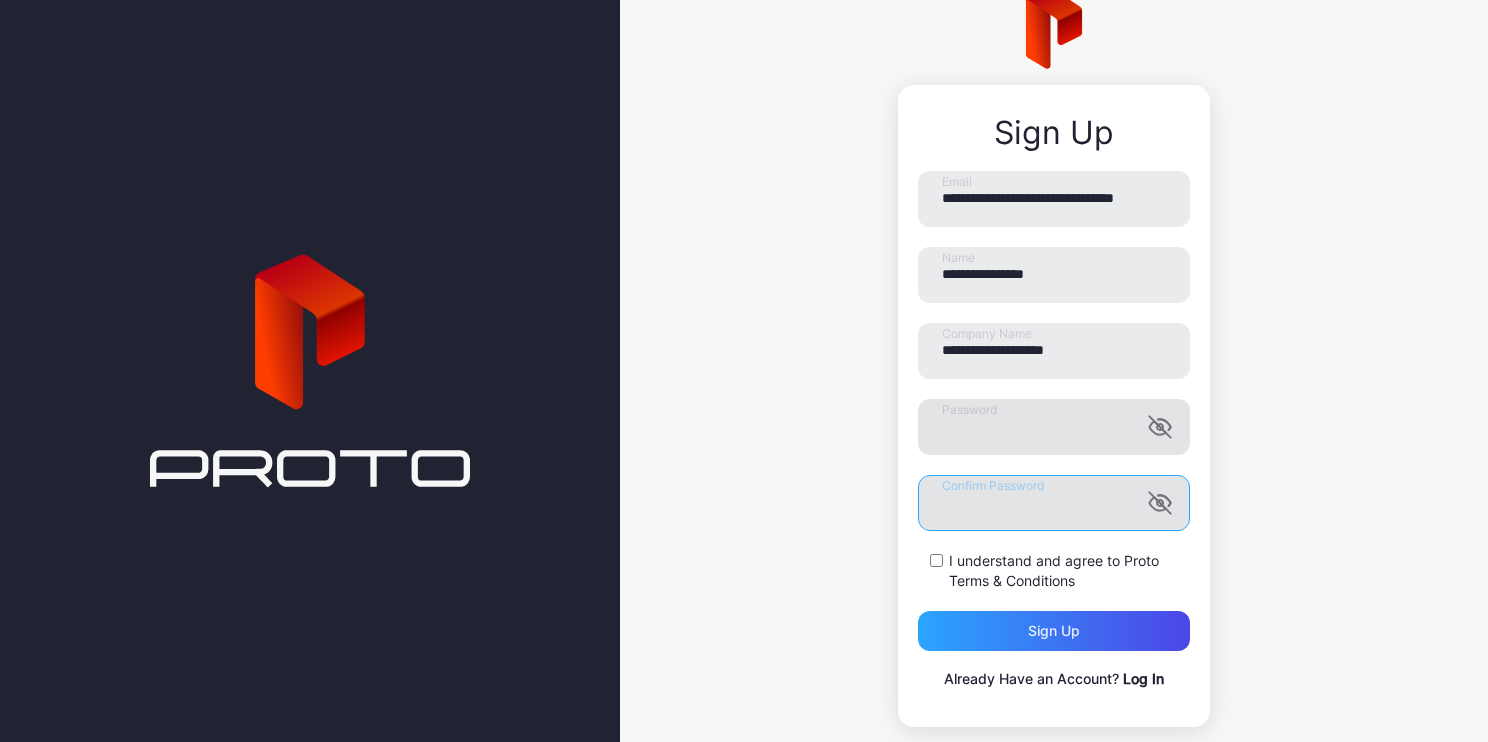 scroll, scrollTop: 93, scrollLeft: 0, axis: vertical 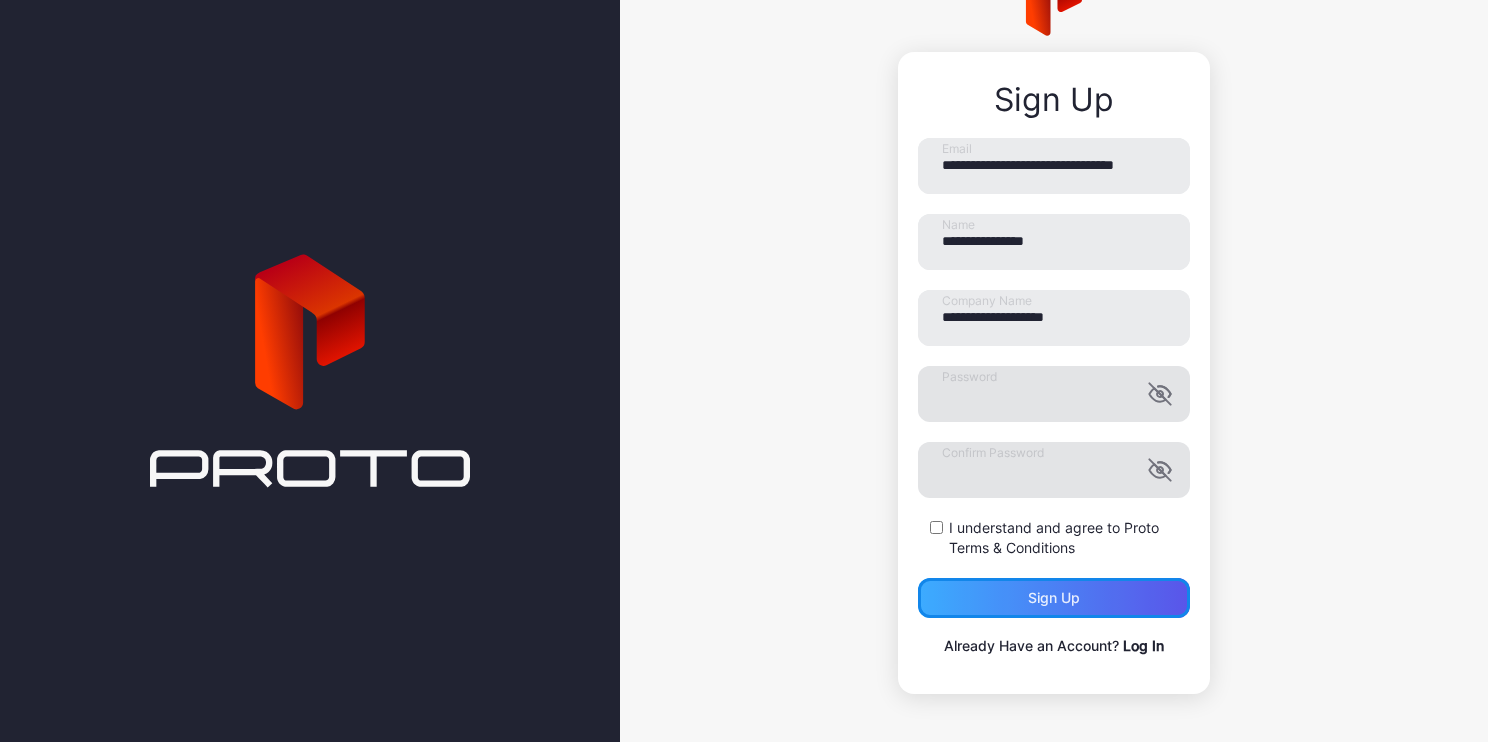 click on "Sign up" at bounding box center (1054, 598) 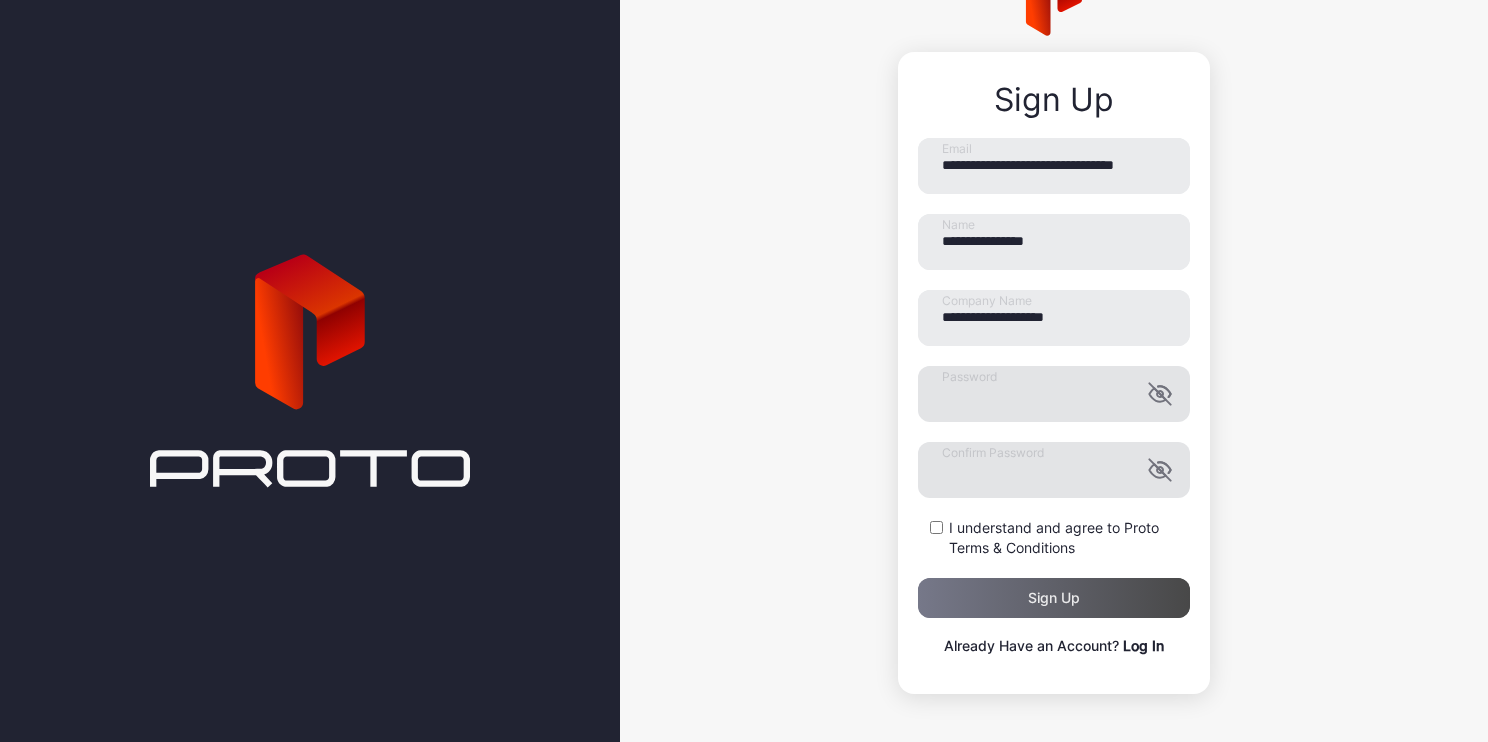scroll, scrollTop: 0, scrollLeft: 0, axis: both 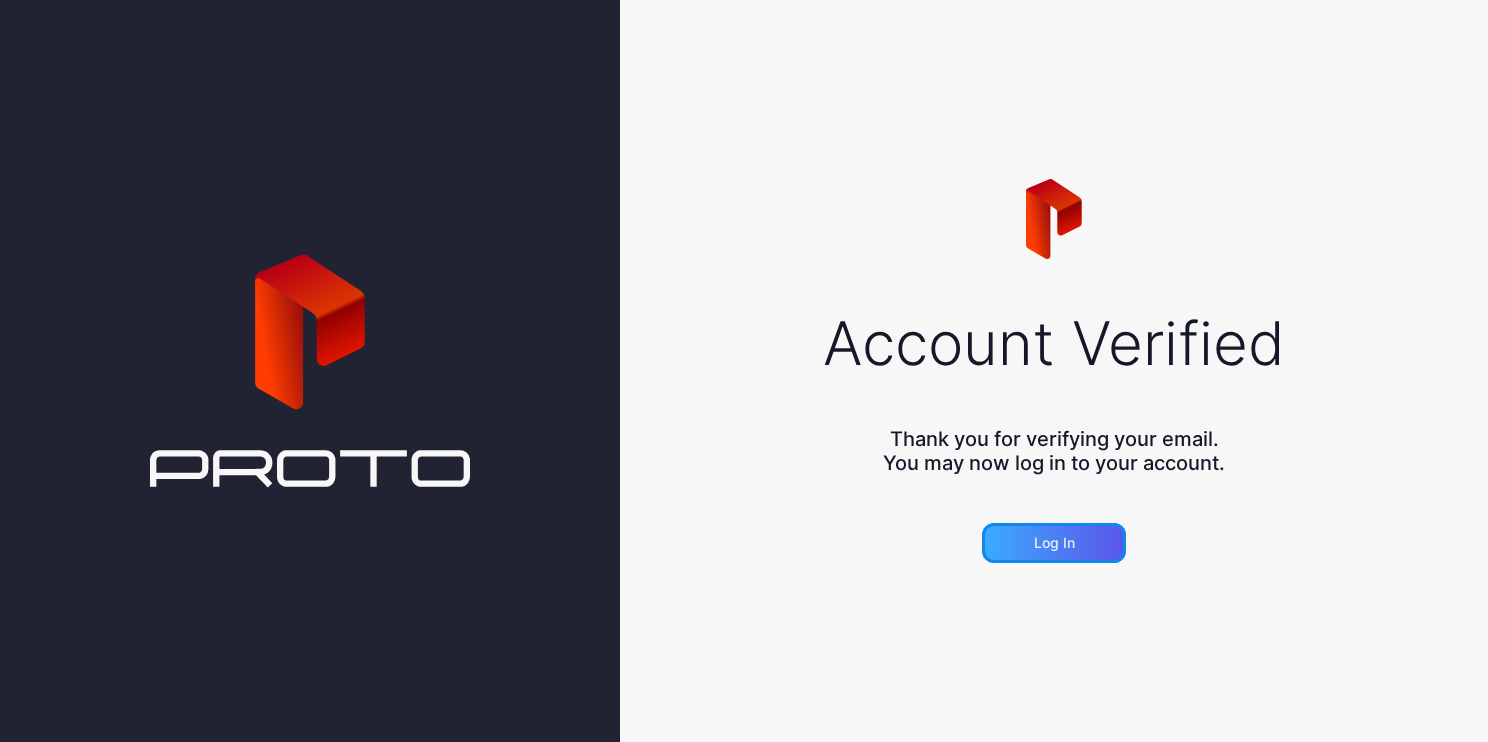 click on "Log in" at bounding box center [1054, 543] 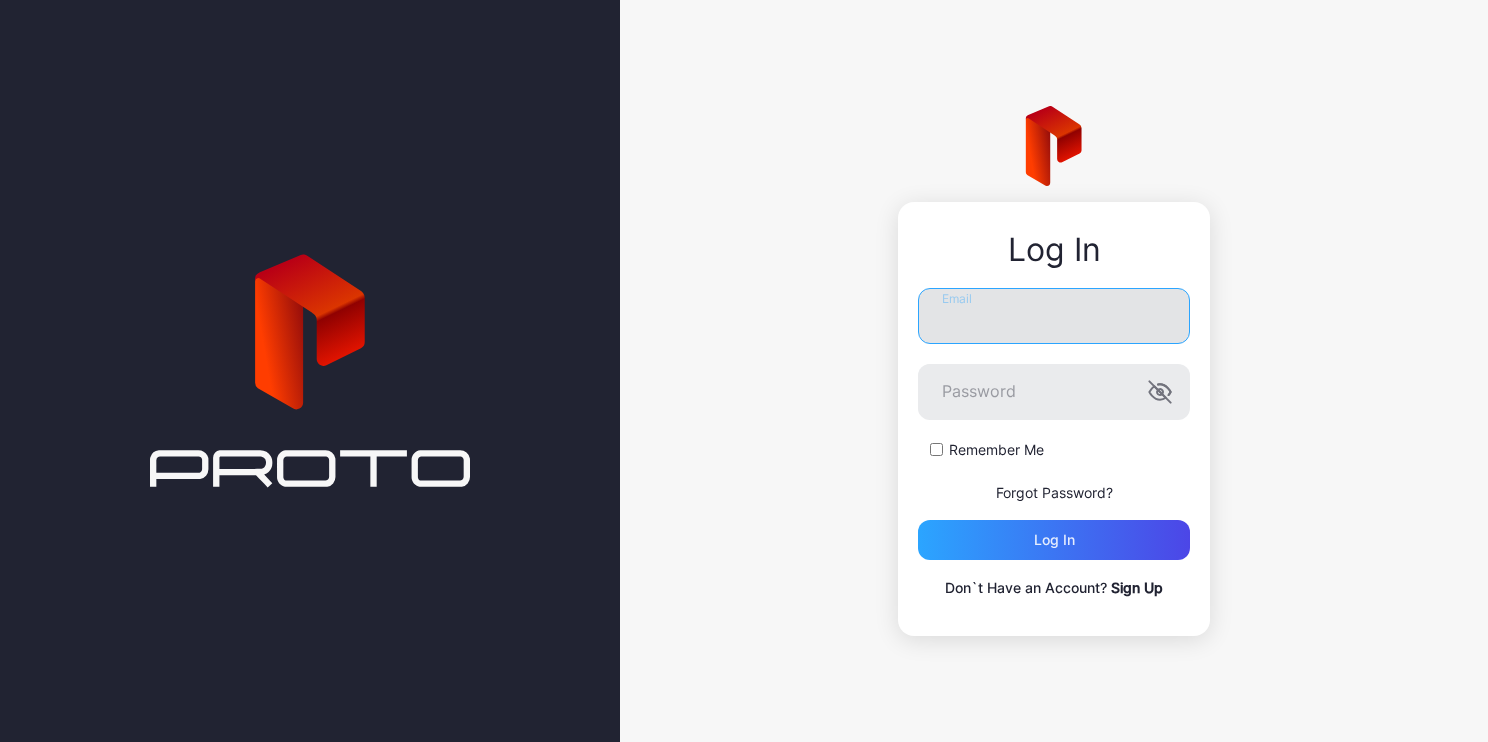 click on "Email" at bounding box center [1054, 316] 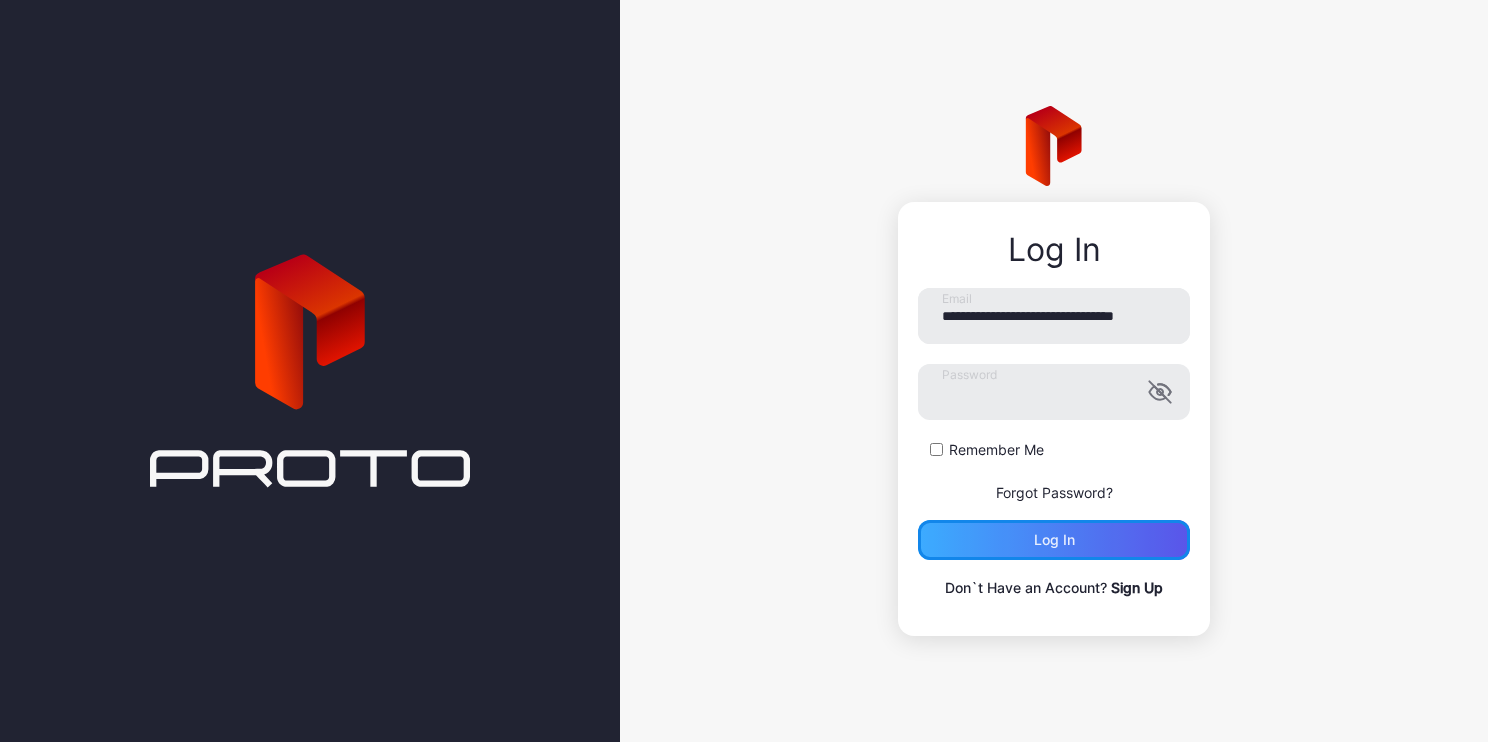 click on "Log in" at bounding box center [1054, 540] 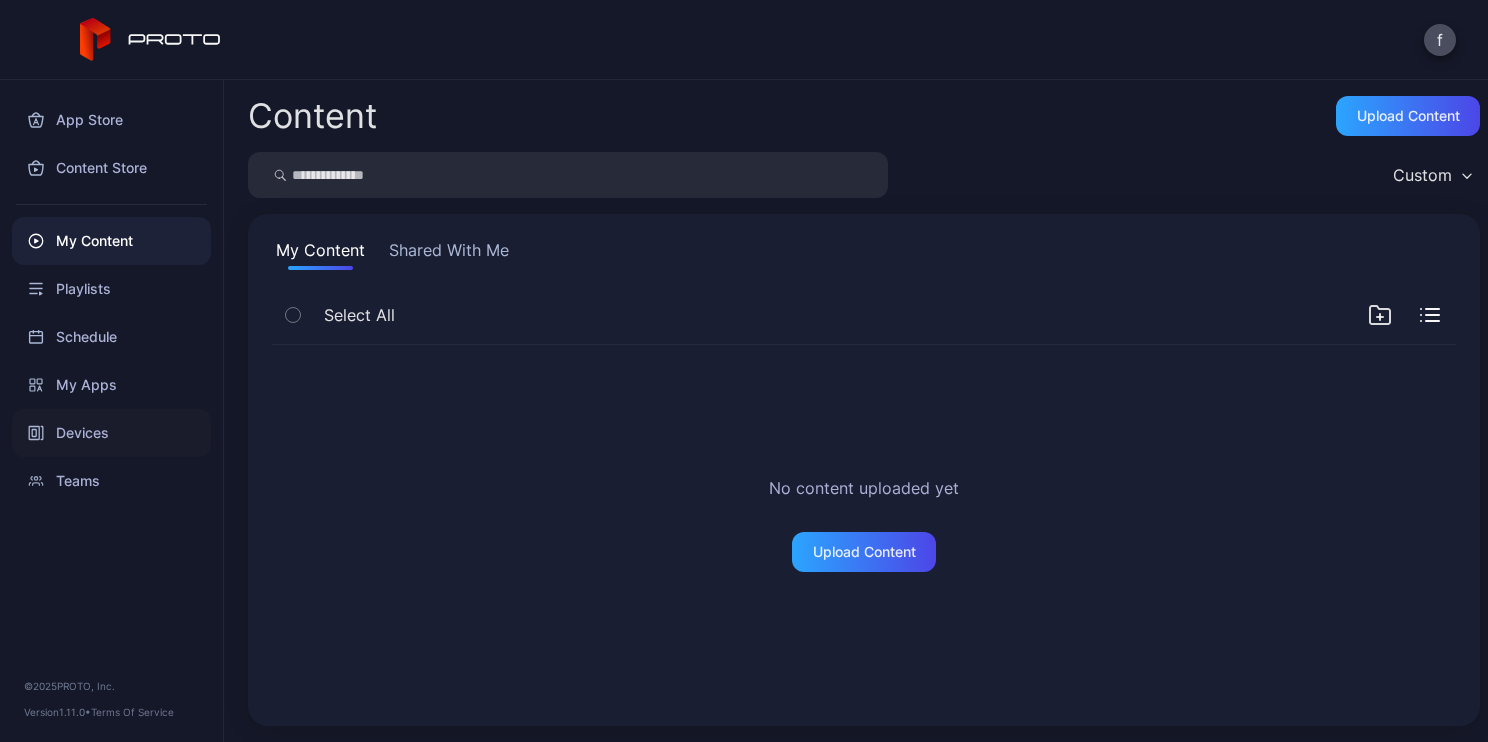 click on "Devices" at bounding box center (111, 433) 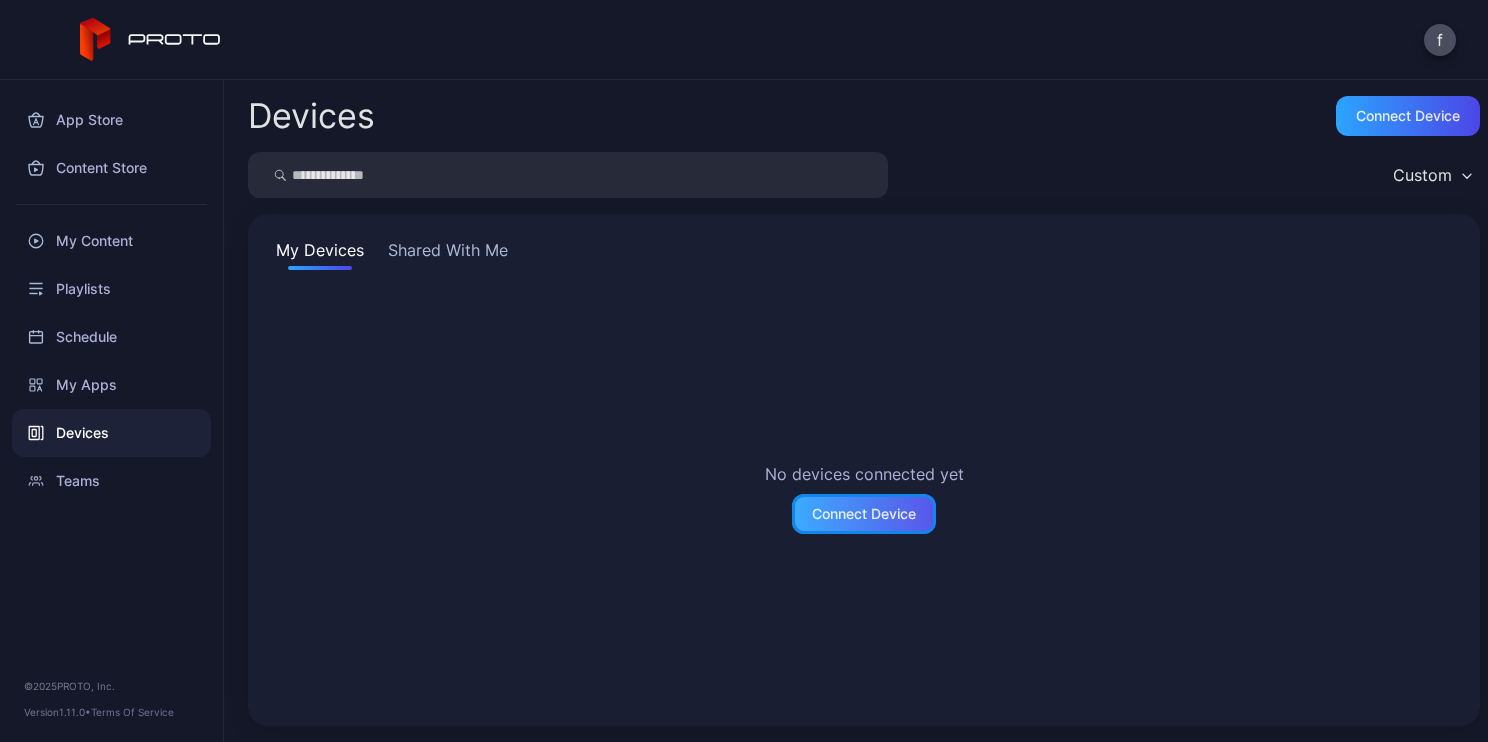 click on "Connect Device" at bounding box center (864, 514) 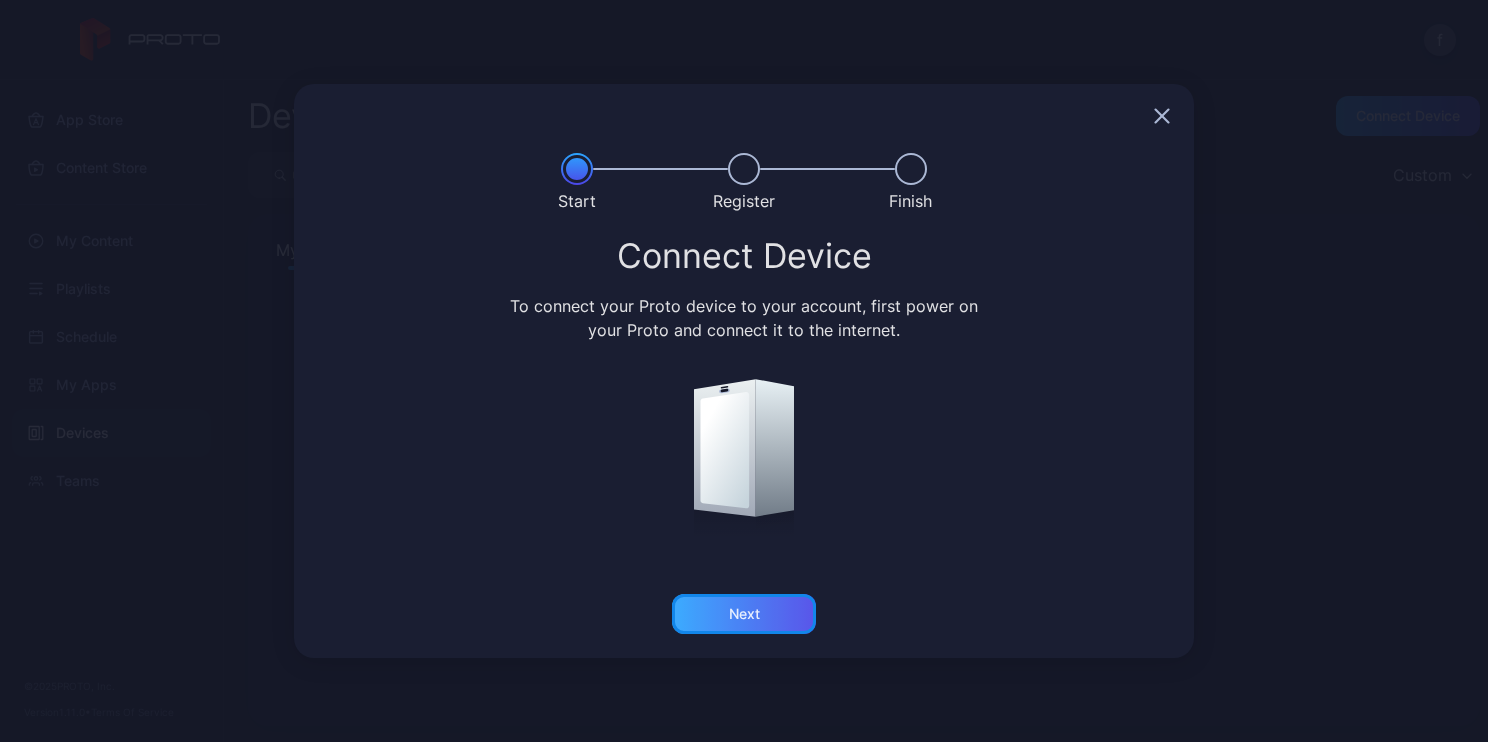click on "Next" at bounding box center [744, 614] 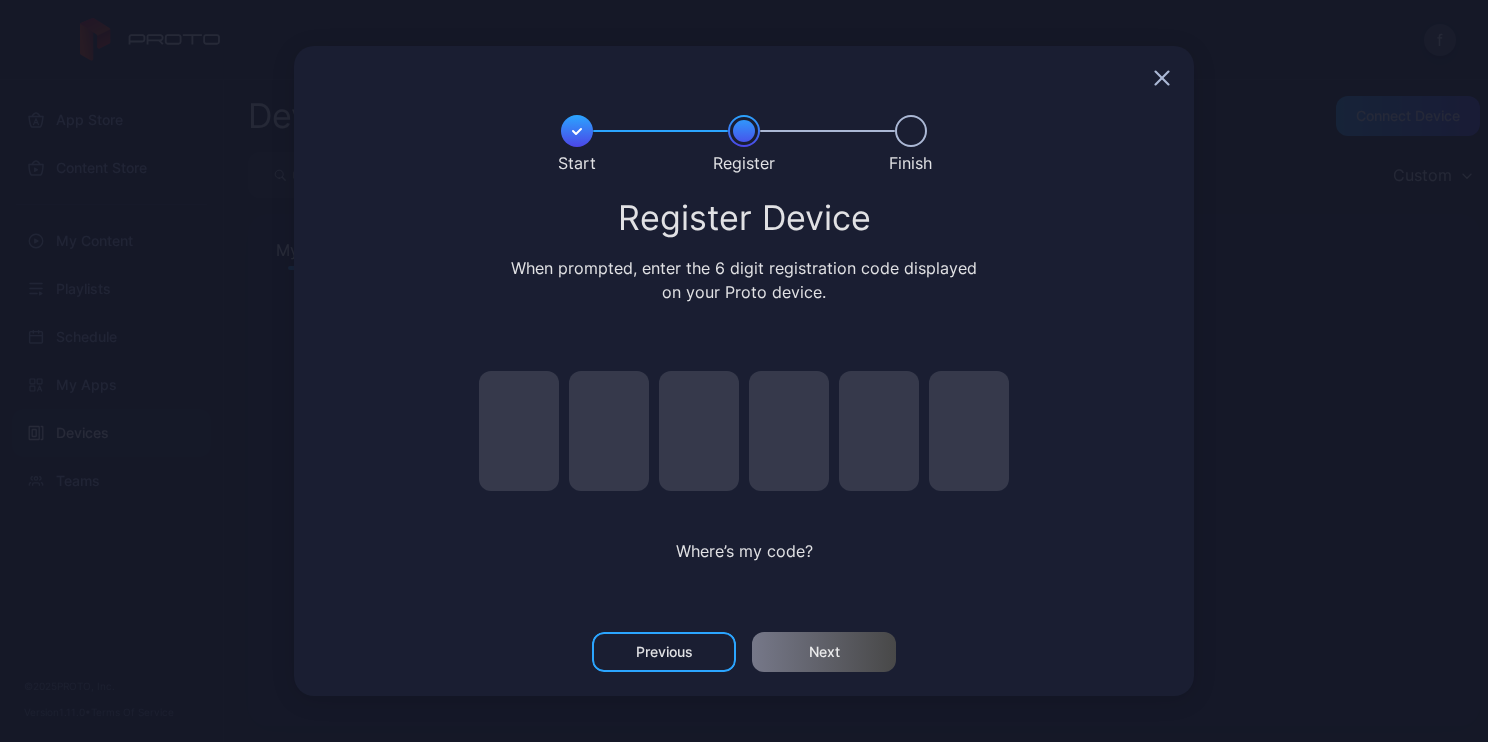 click at bounding box center (1162, 78) 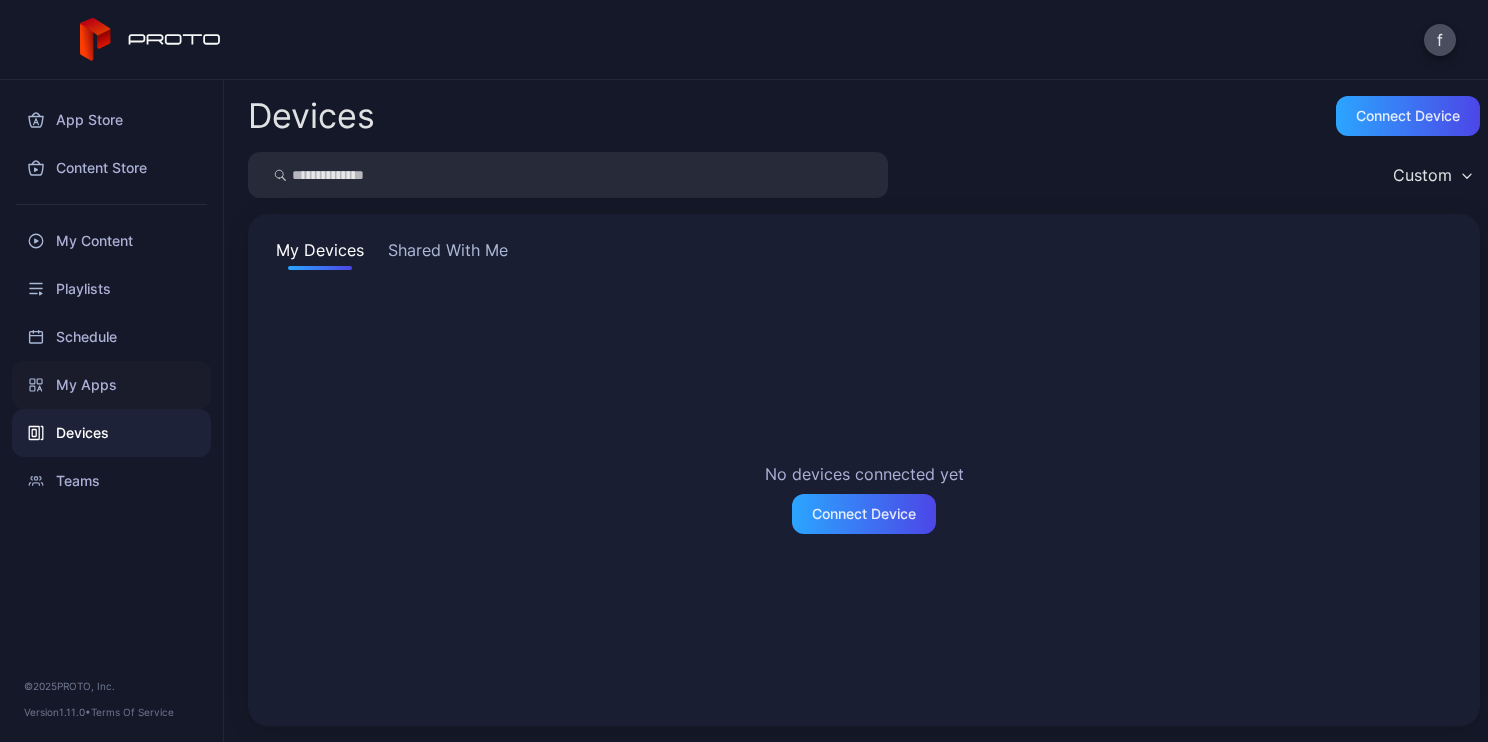 click on "My Apps" at bounding box center [111, 385] 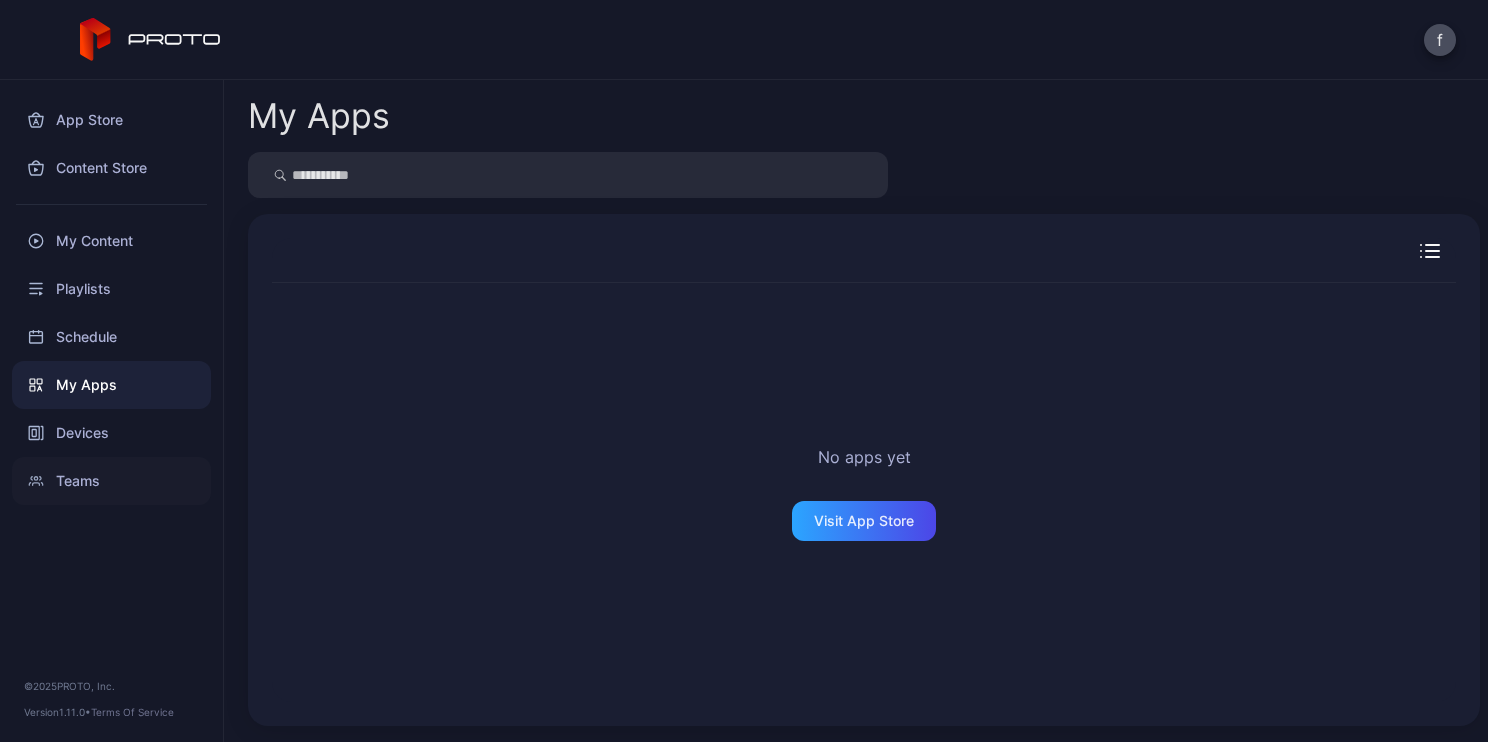 click on "Teams" at bounding box center [111, 481] 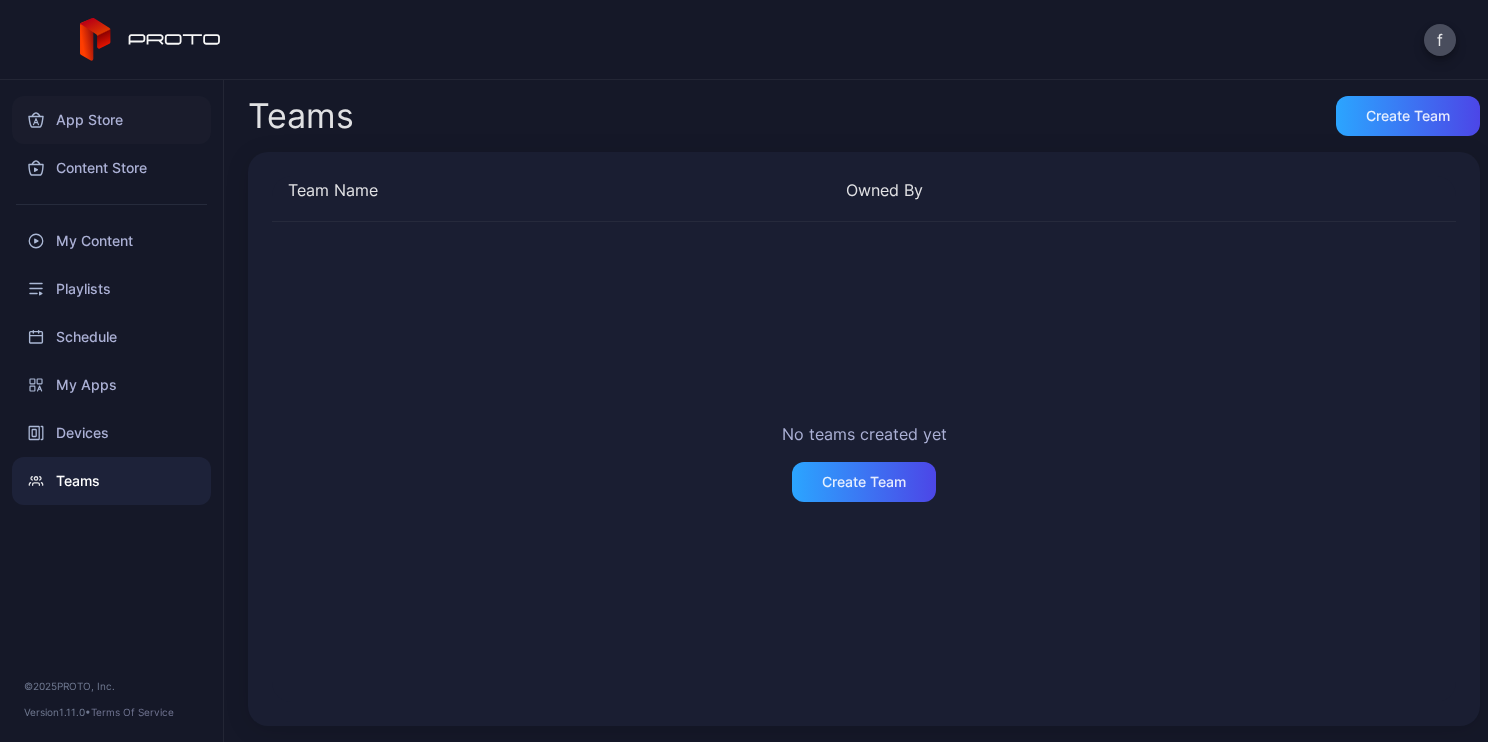 click on "App Store" at bounding box center (111, 120) 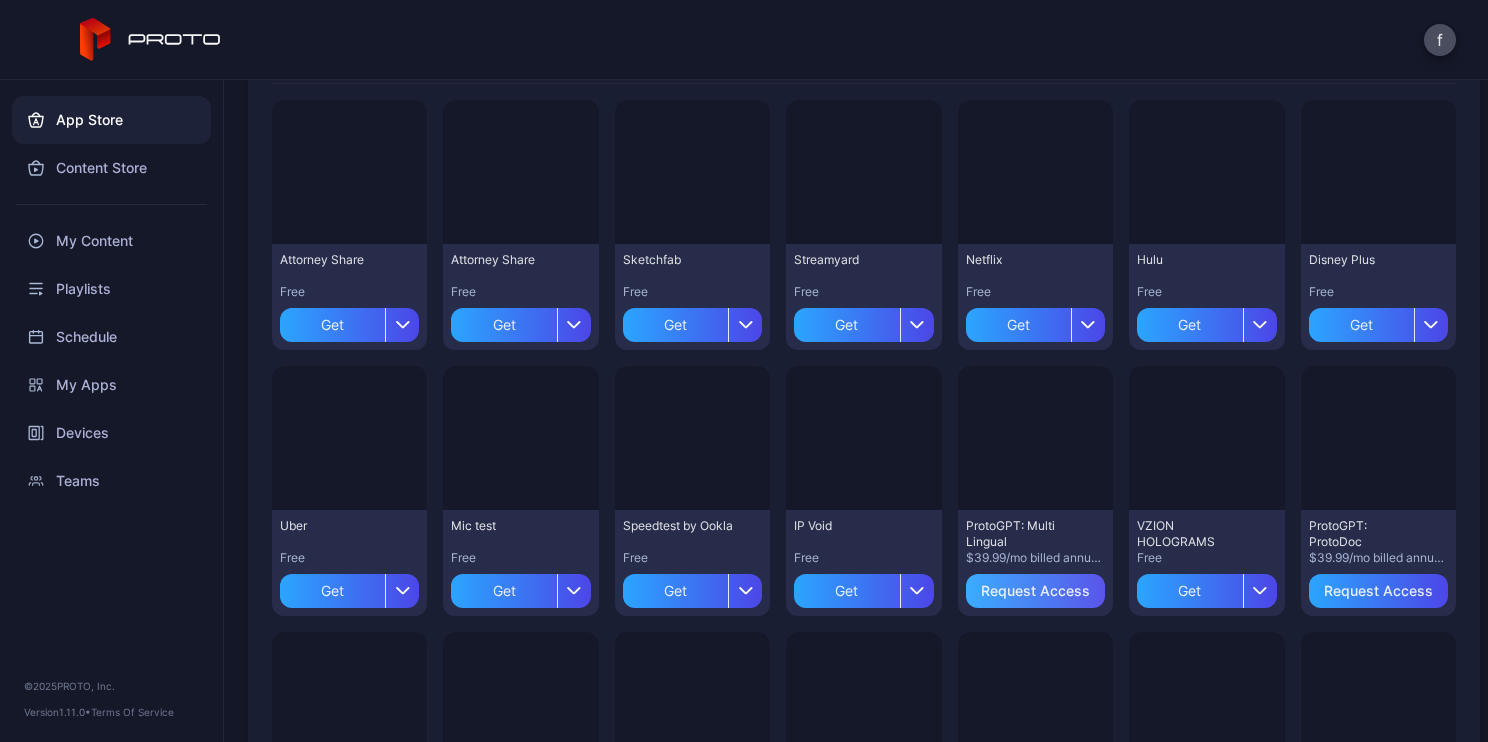 scroll, scrollTop: 0, scrollLeft: 0, axis: both 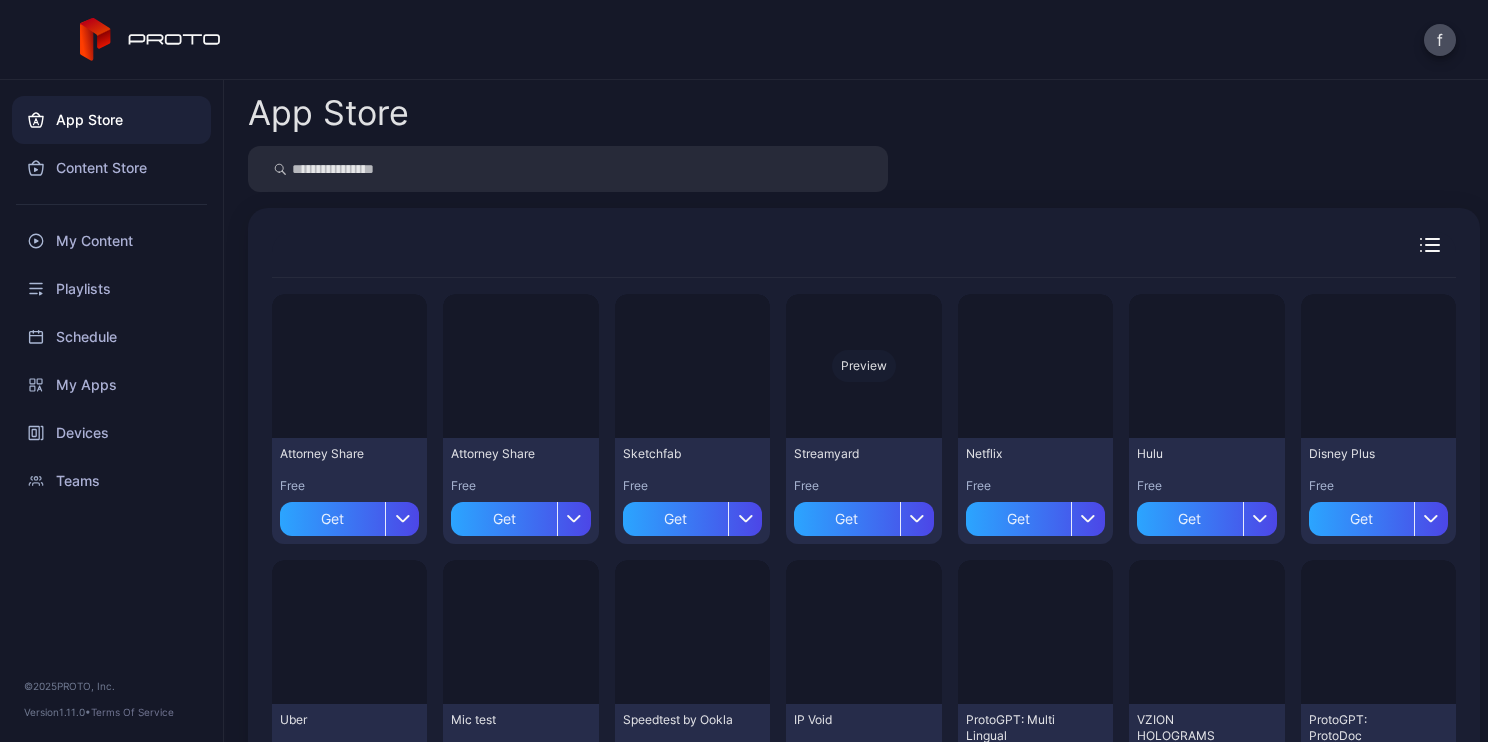 click on "Preview" at bounding box center [0, 0] 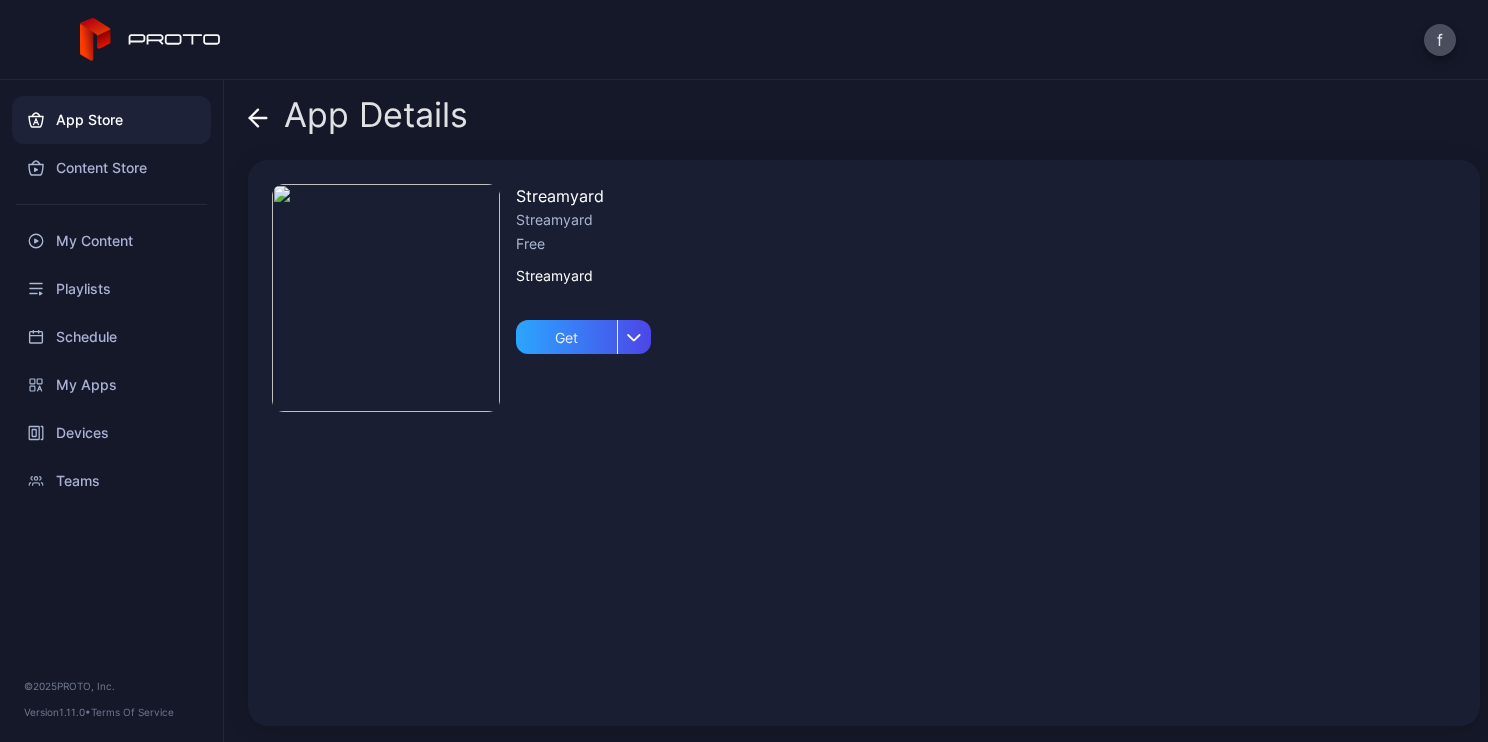 click on "App Store" at bounding box center (111, 120) 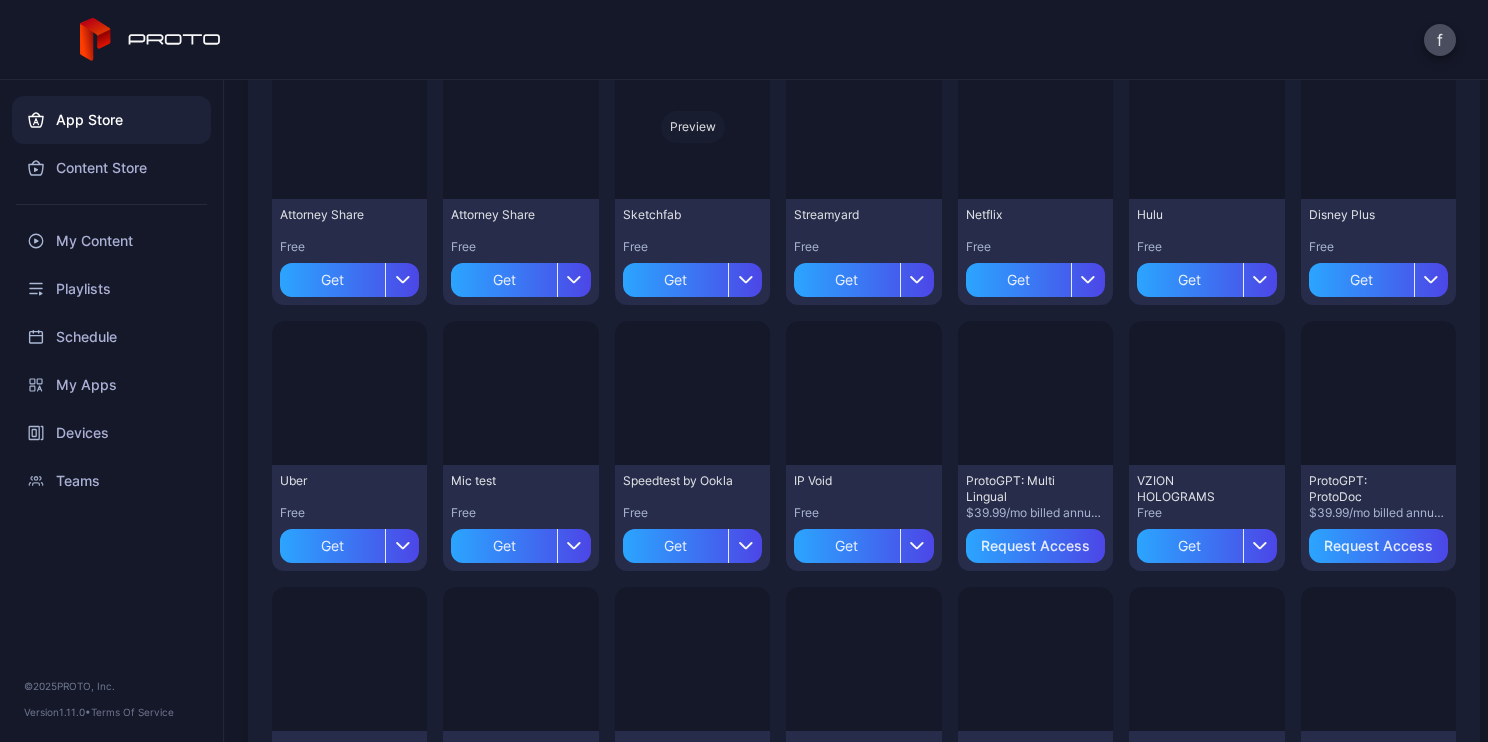scroll, scrollTop: 300, scrollLeft: 0, axis: vertical 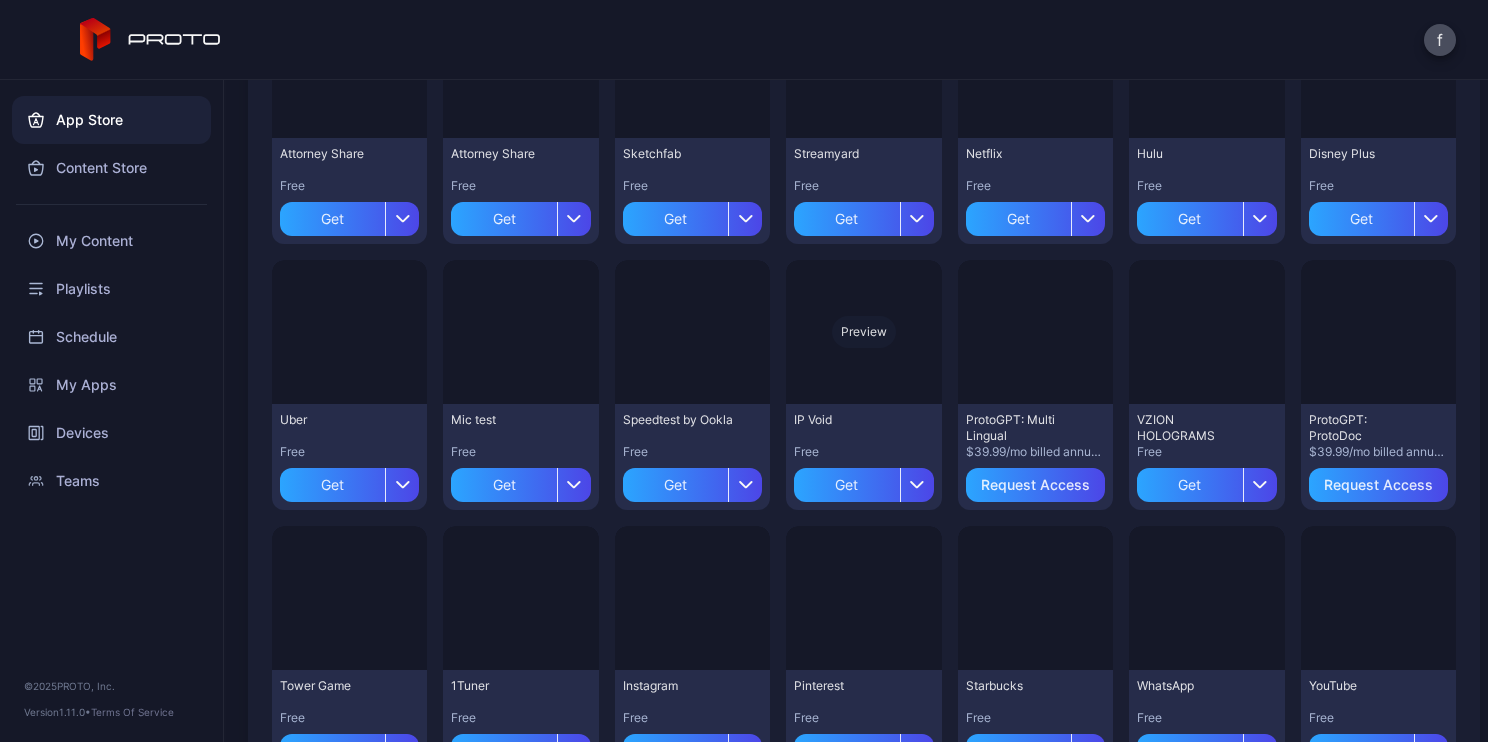 click on "Preview" at bounding box center (0, 0) 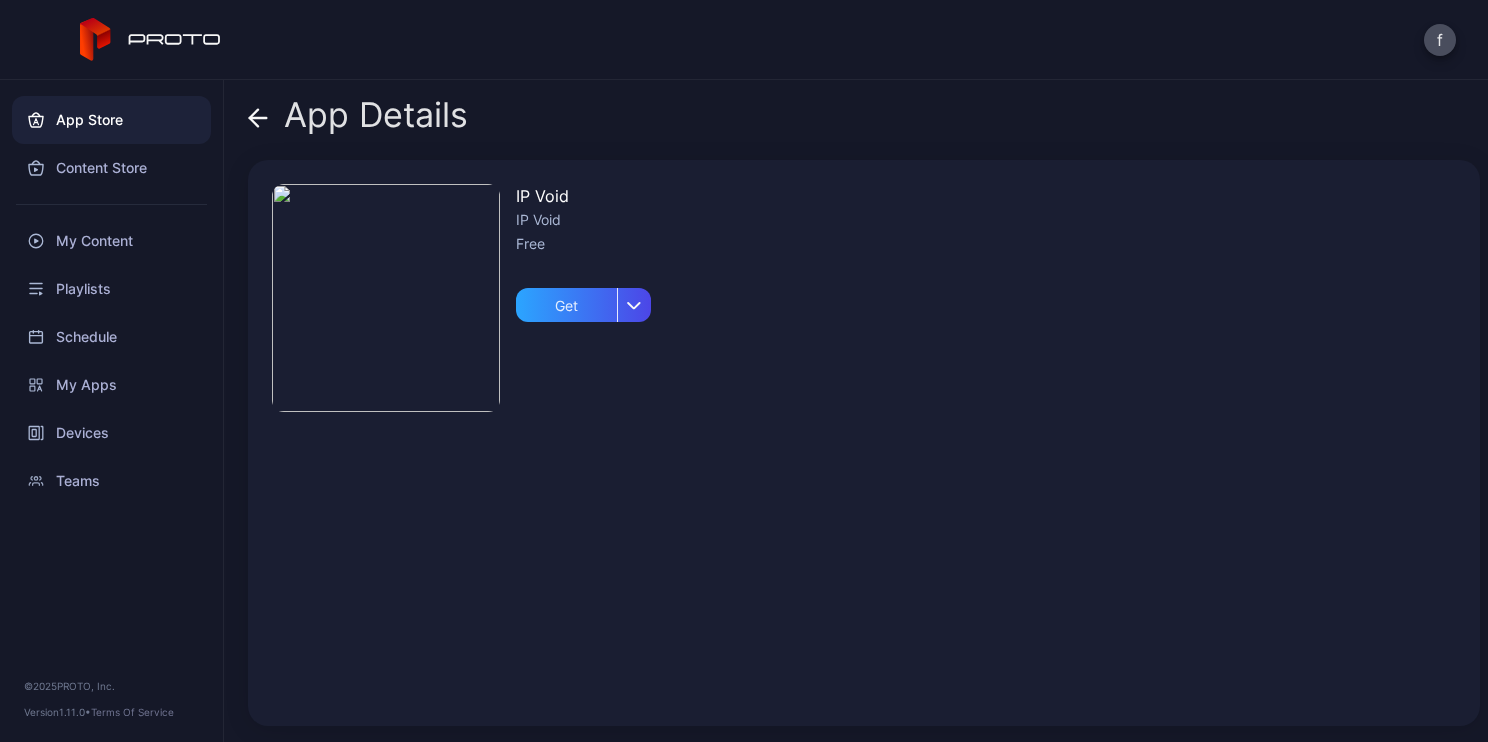 click on "App Store" at bounding box center (111, 120) 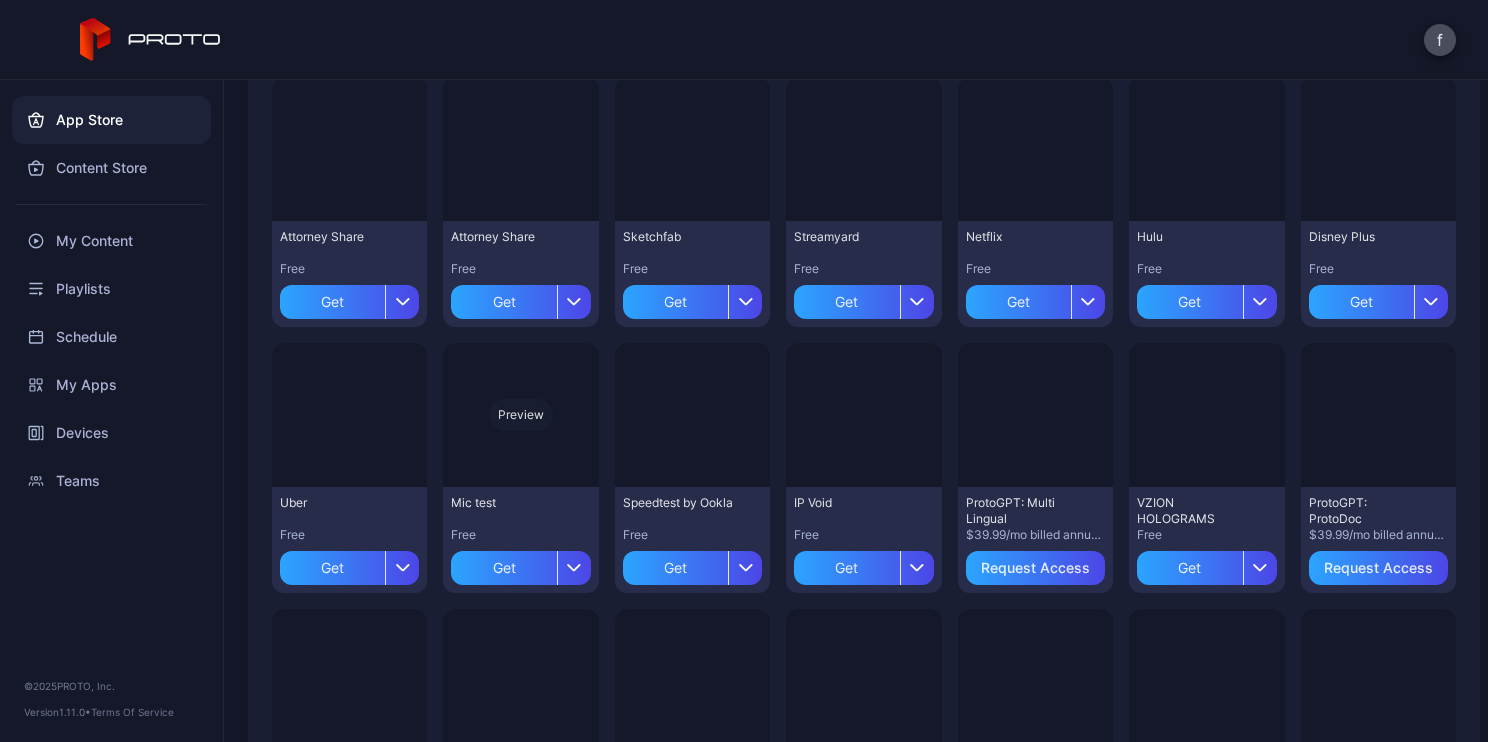 scroll, scrollTop: 56, scrollLeft: 0, axis: vertical 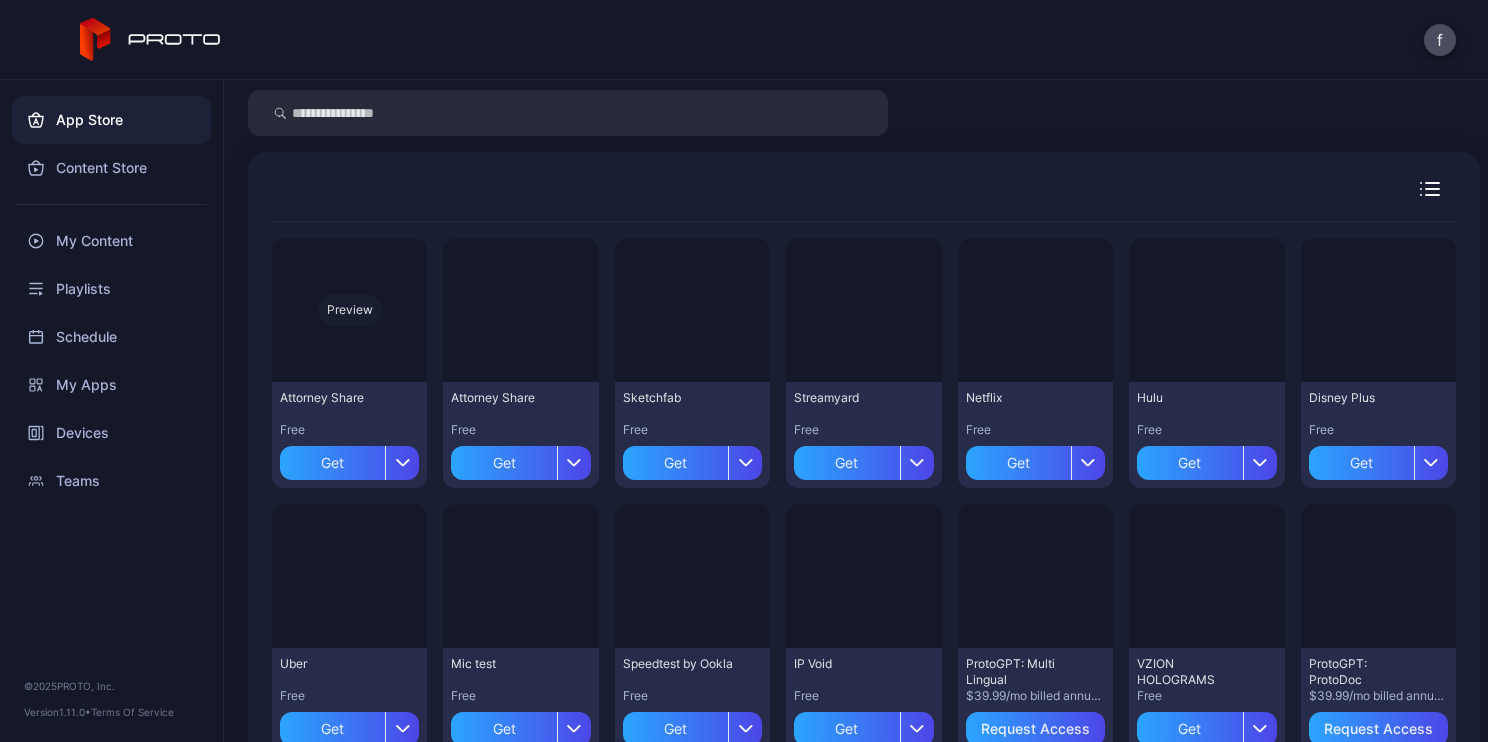 click on "Preview" at bounding box center [350, 310] 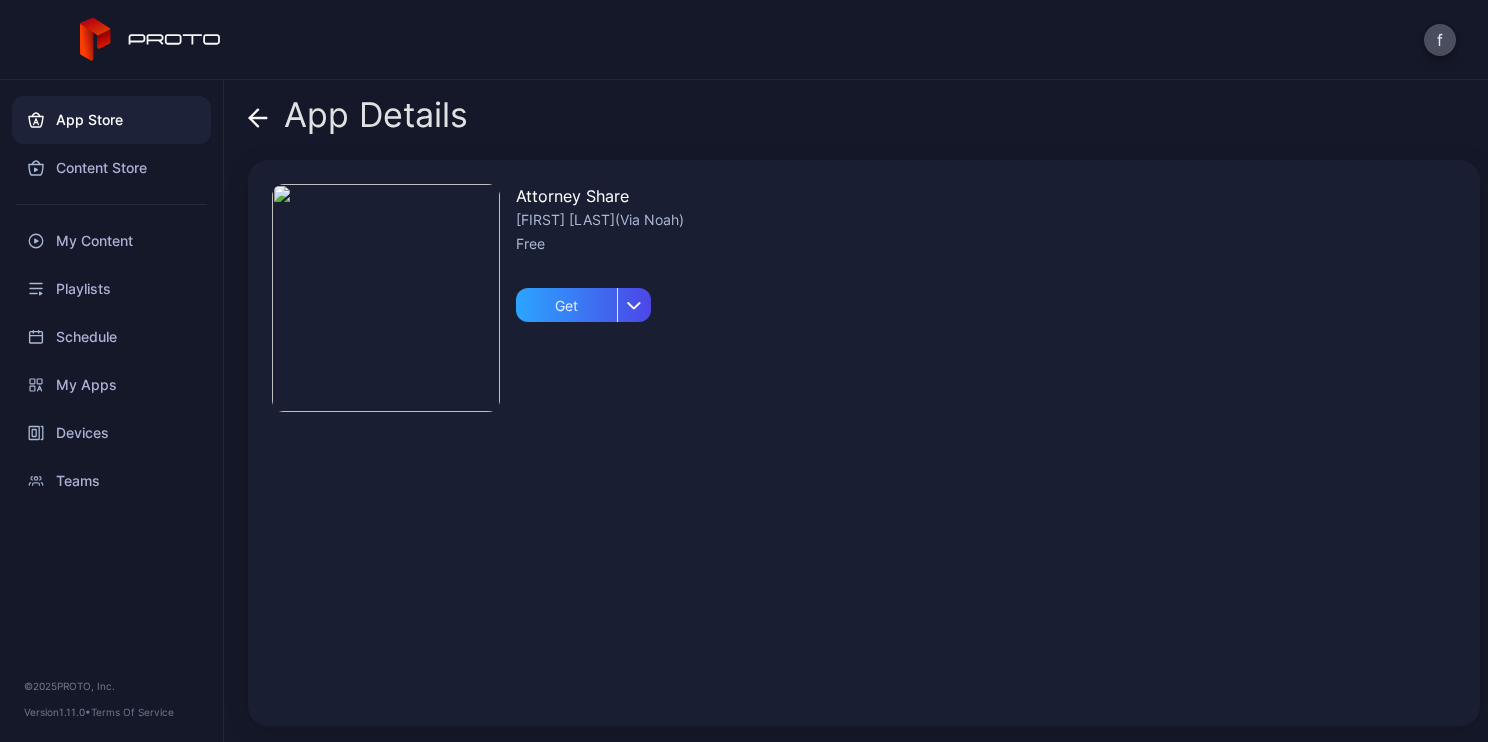 click on "App Store" at bounding box center (111, 120) 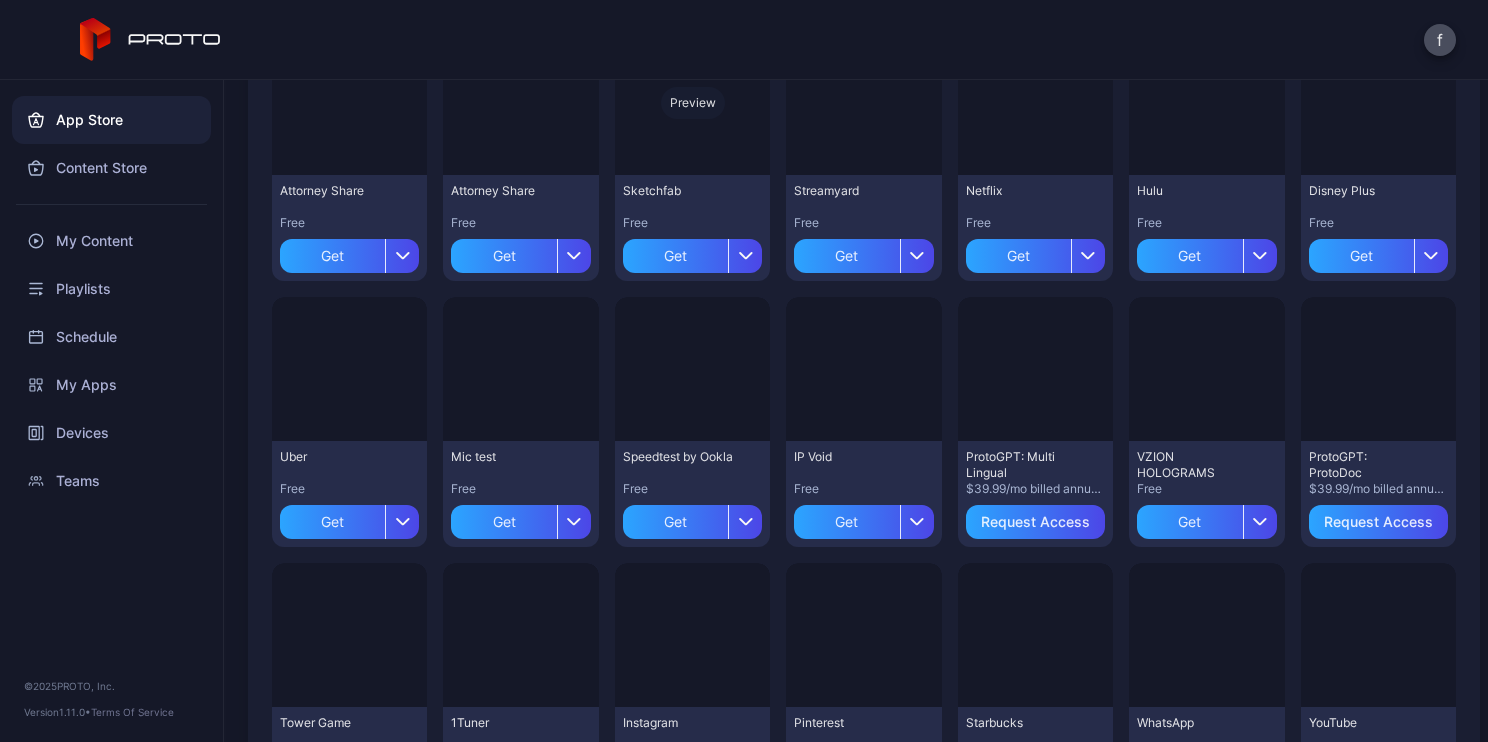 scroll, scrollTop: 356, scrollLeft: 0, axis: vertical 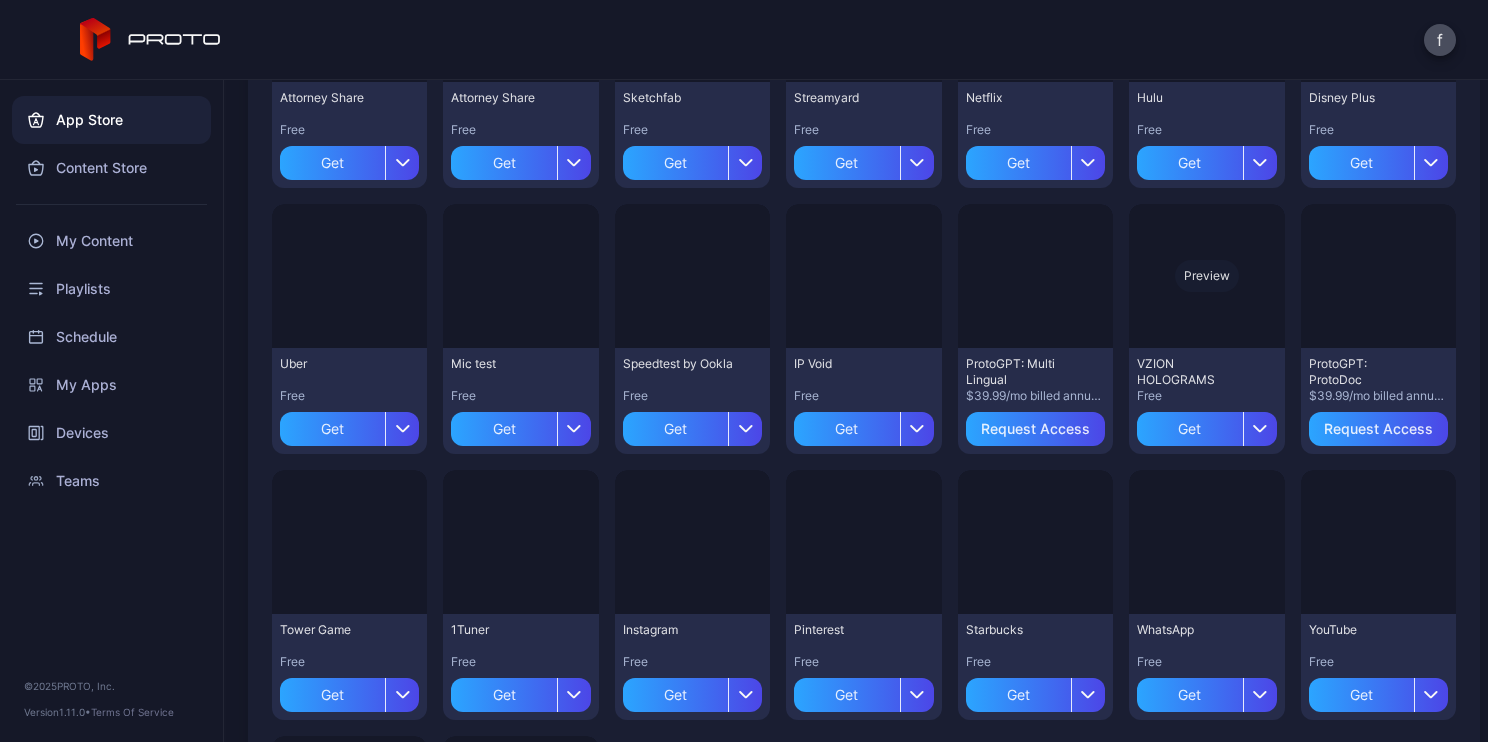 click on "Preview" at bounding box center [0, 0] 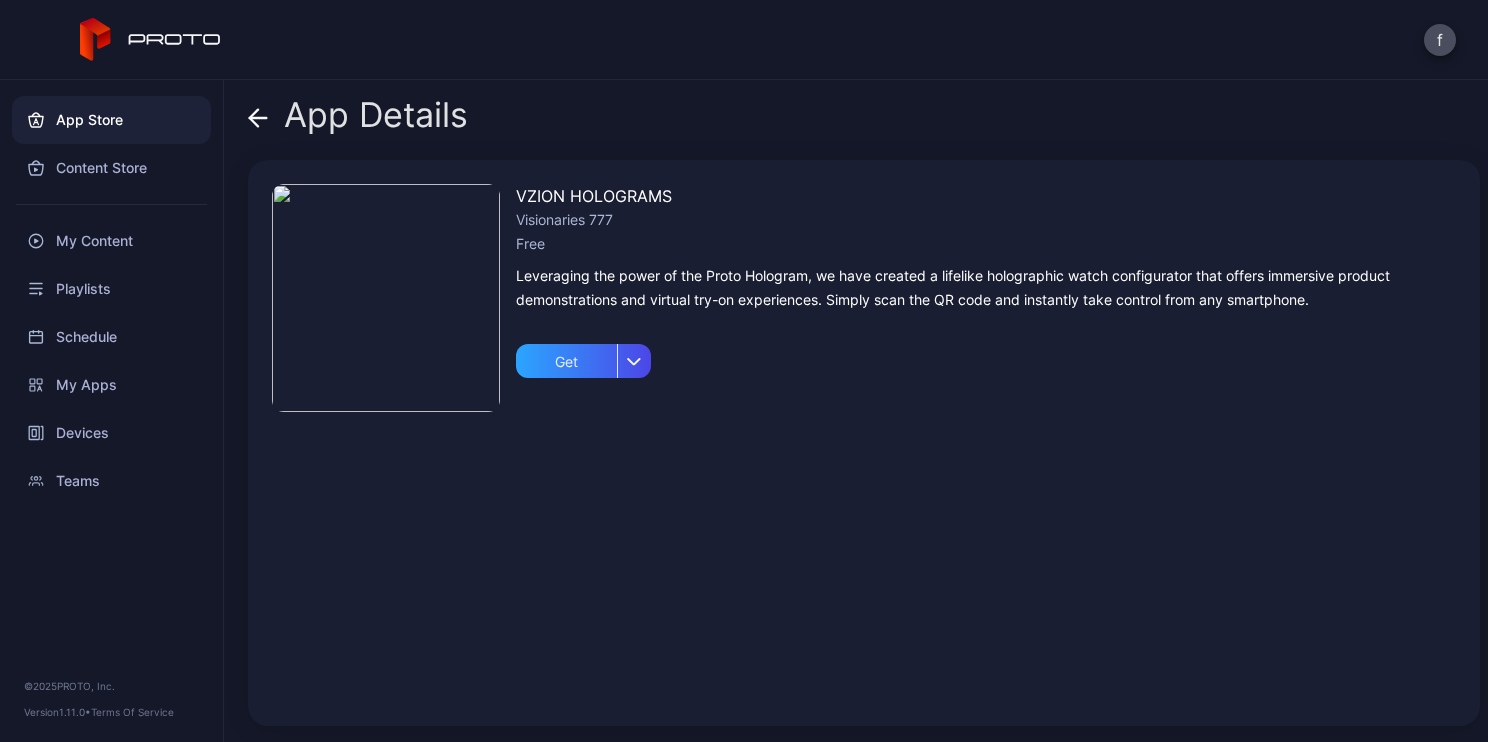 click on "App Store" at bounding box center [111, 120] 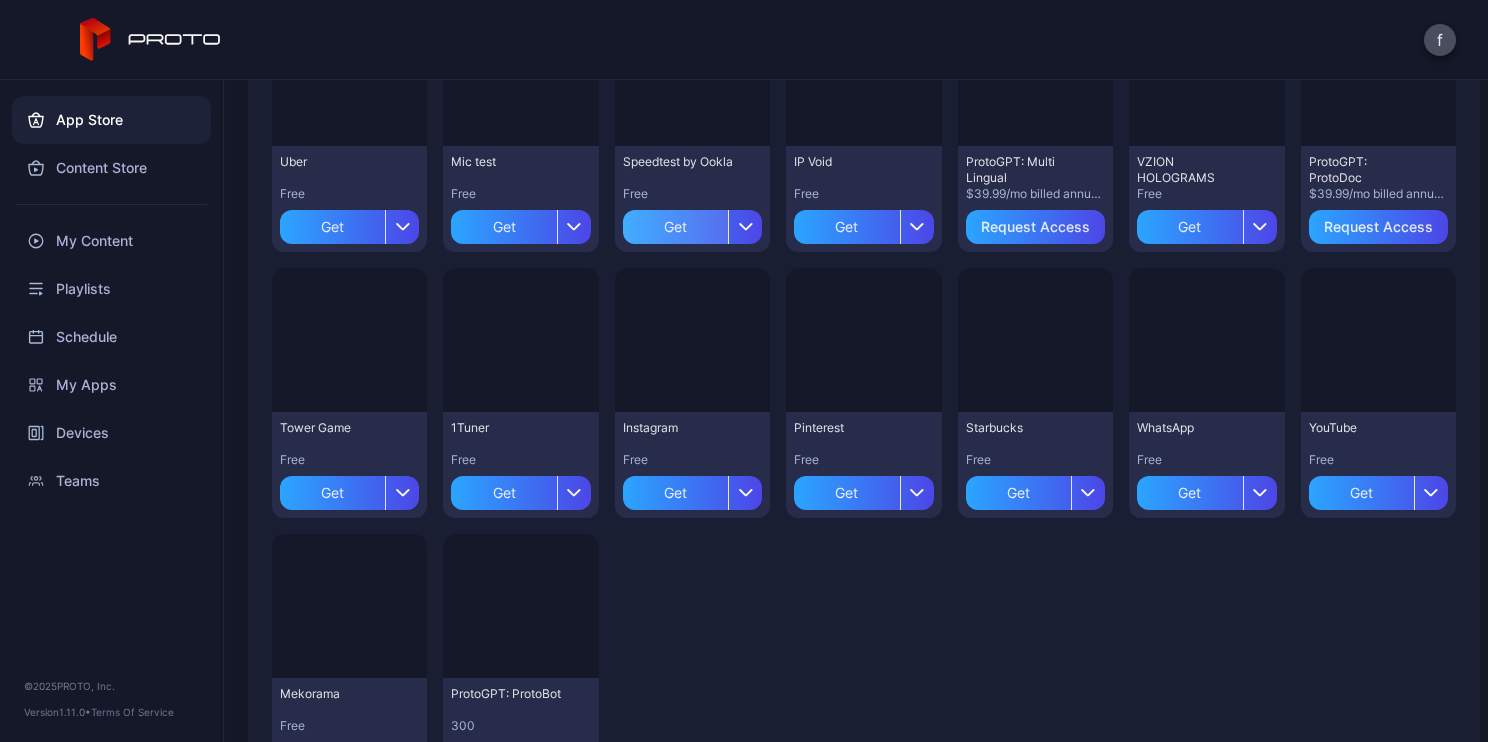 scroll, scrollTop: 656, scrollLeft: 0, axis: vertical 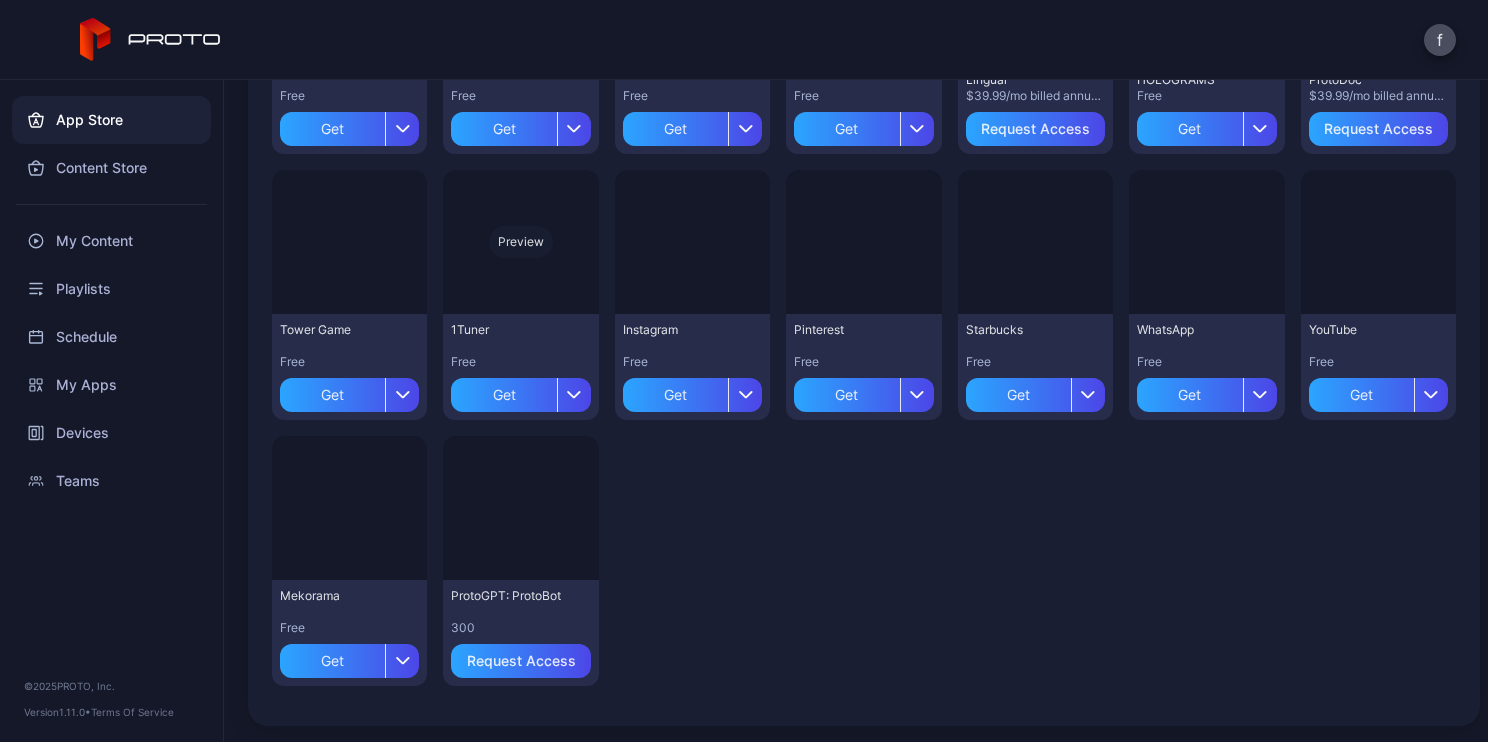 click on "Preview" at bounding box center (0, 0) 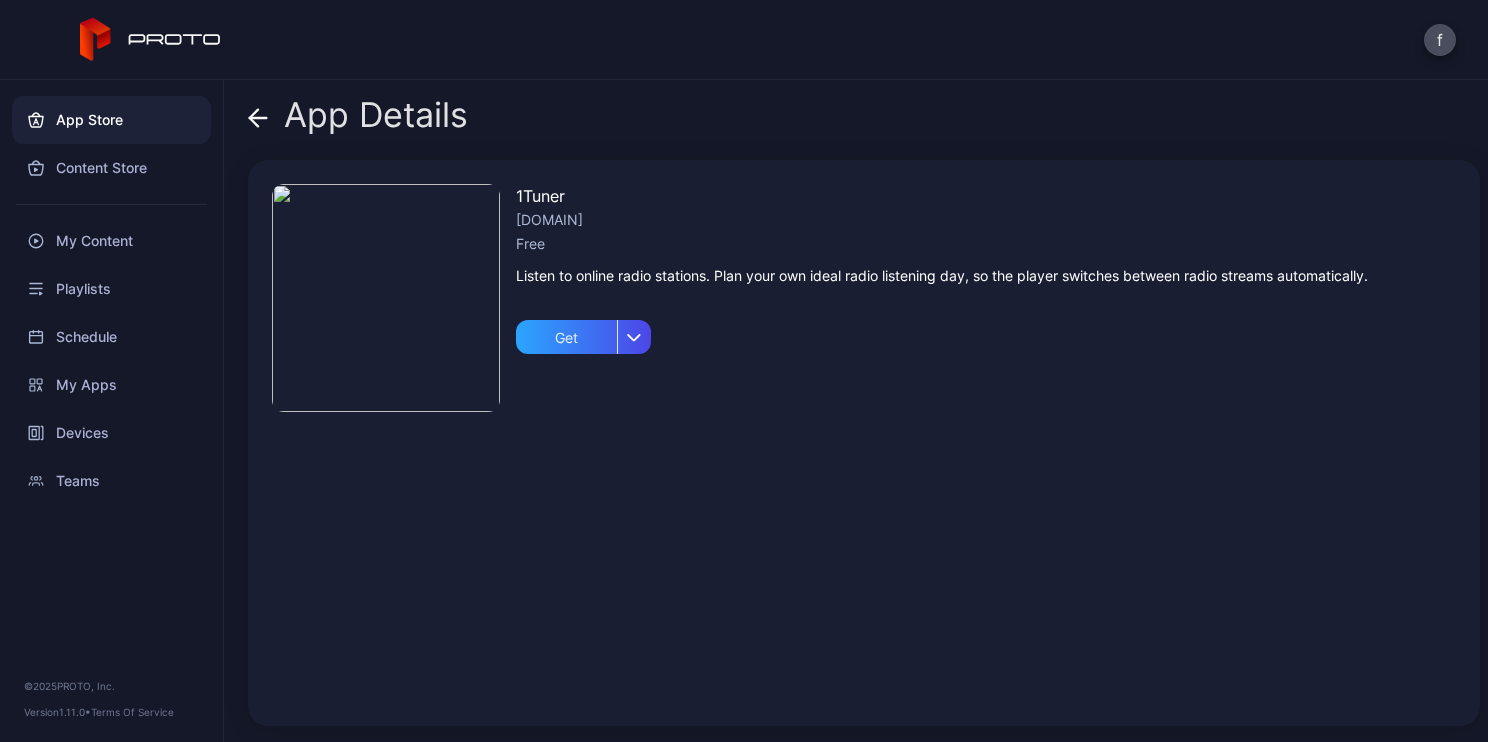 click on "App Store" at bounding box center (111, 120) 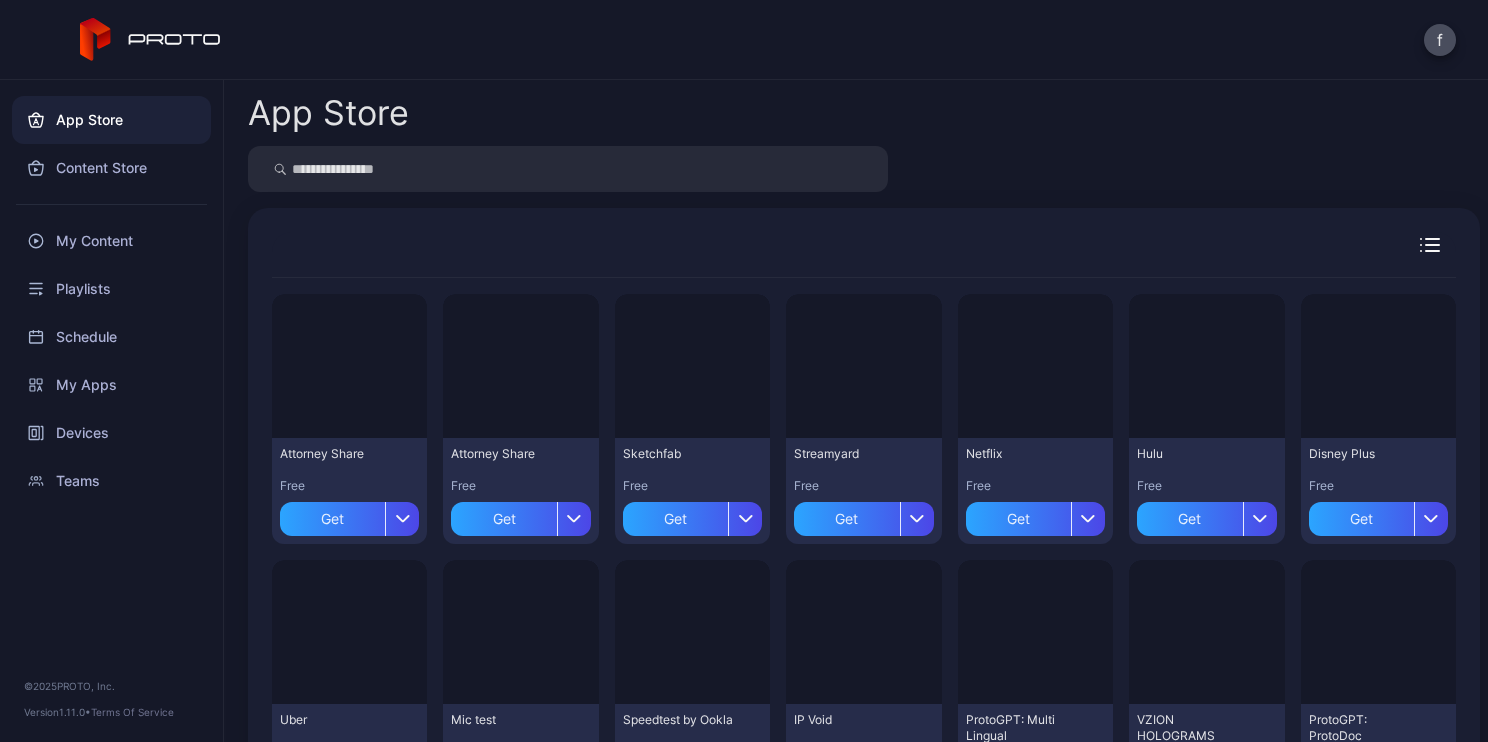 scroll, scrollTop: 656, scrollLeft: 0, axis: vertical 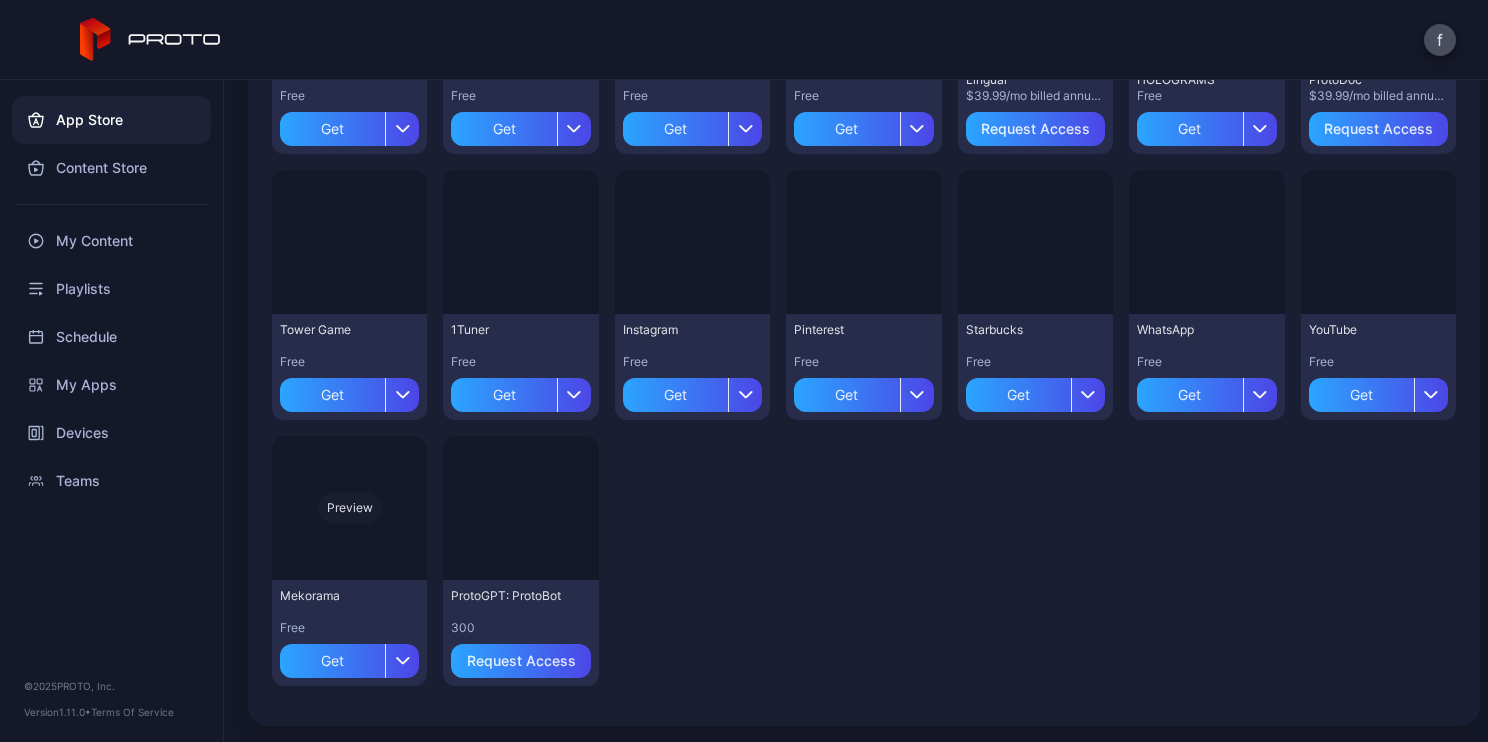 click on "Preview" at bounding box center [0, 0] 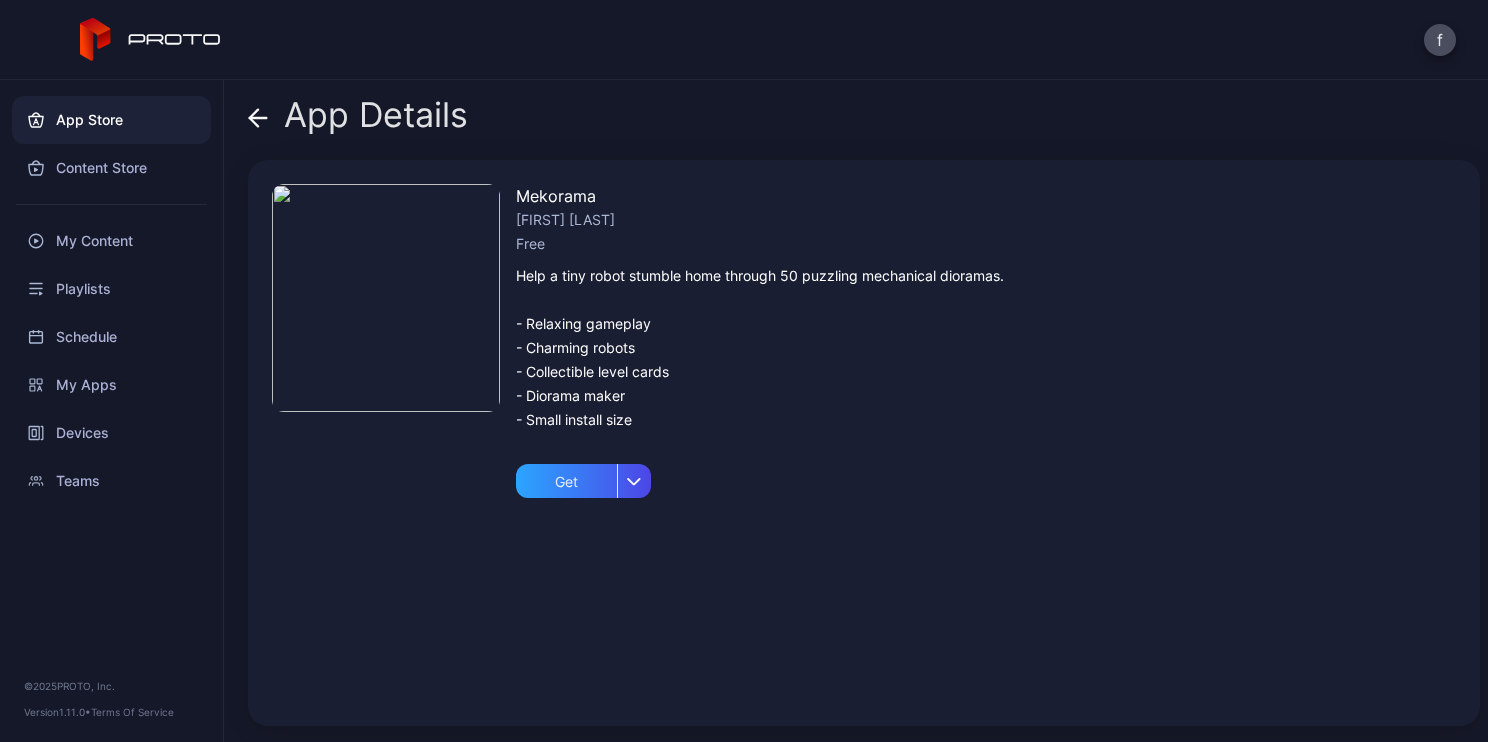 click on "App Store" at bounding box center (111, 120) 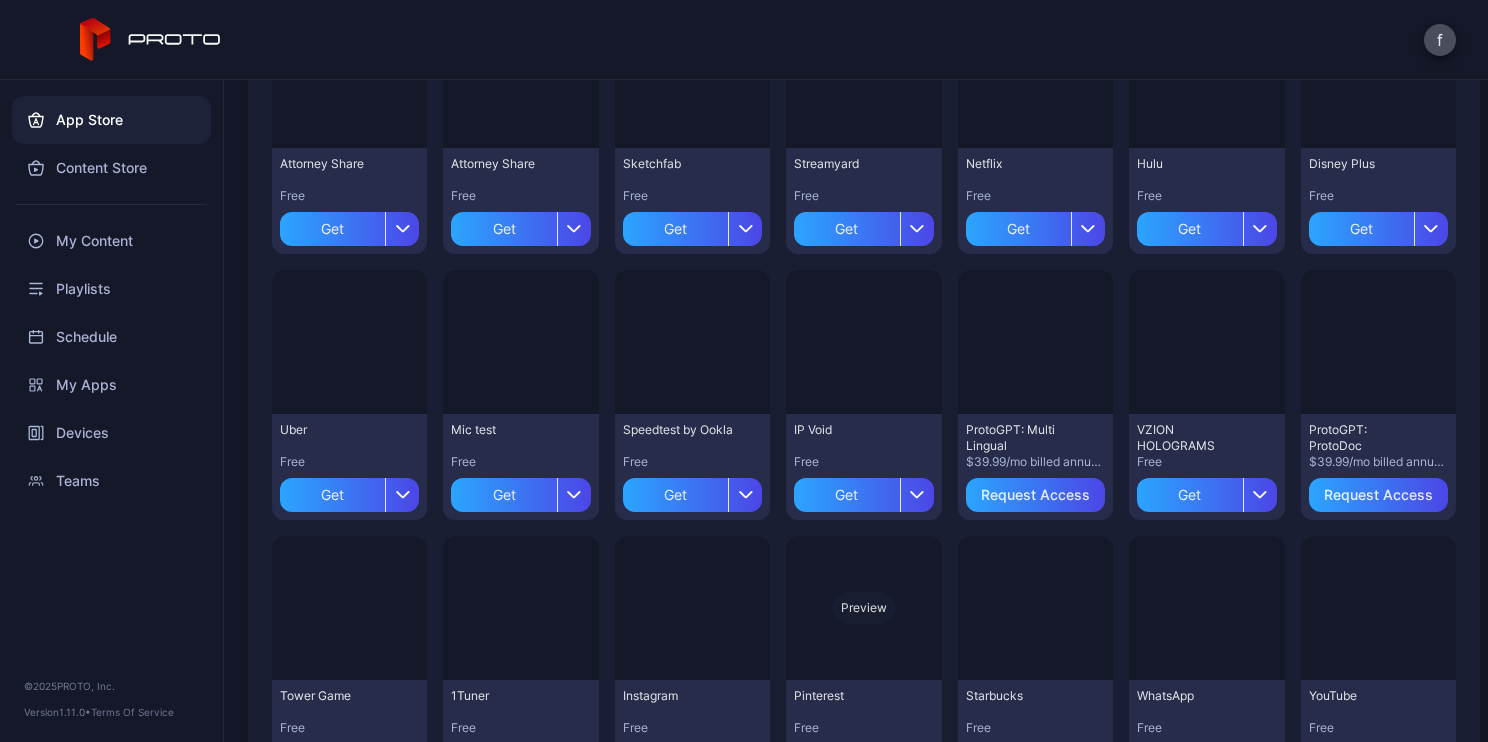 scroll, scrollTop: 200, scrollLeft: 0, axis: vertical 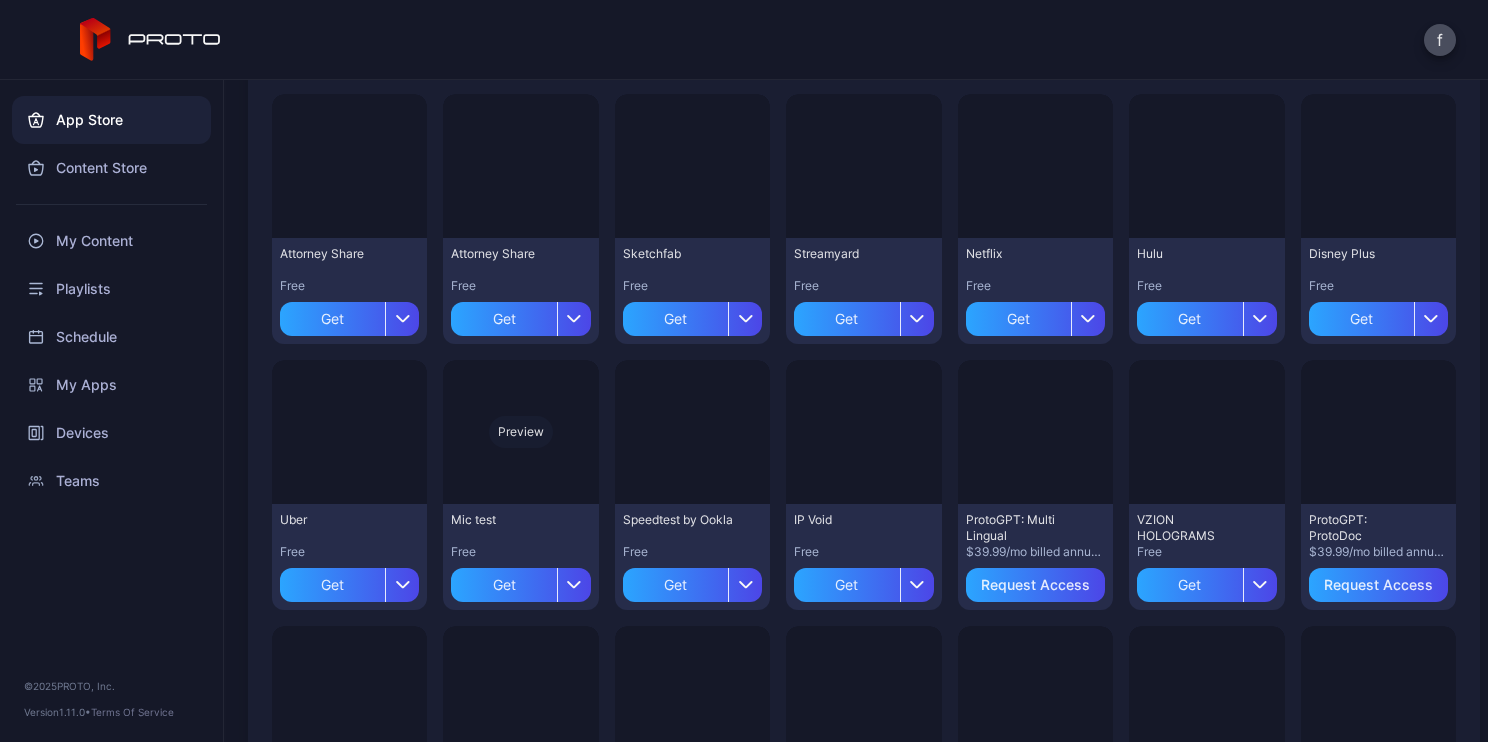 click on "Preview" at bounding box center (0, 0) 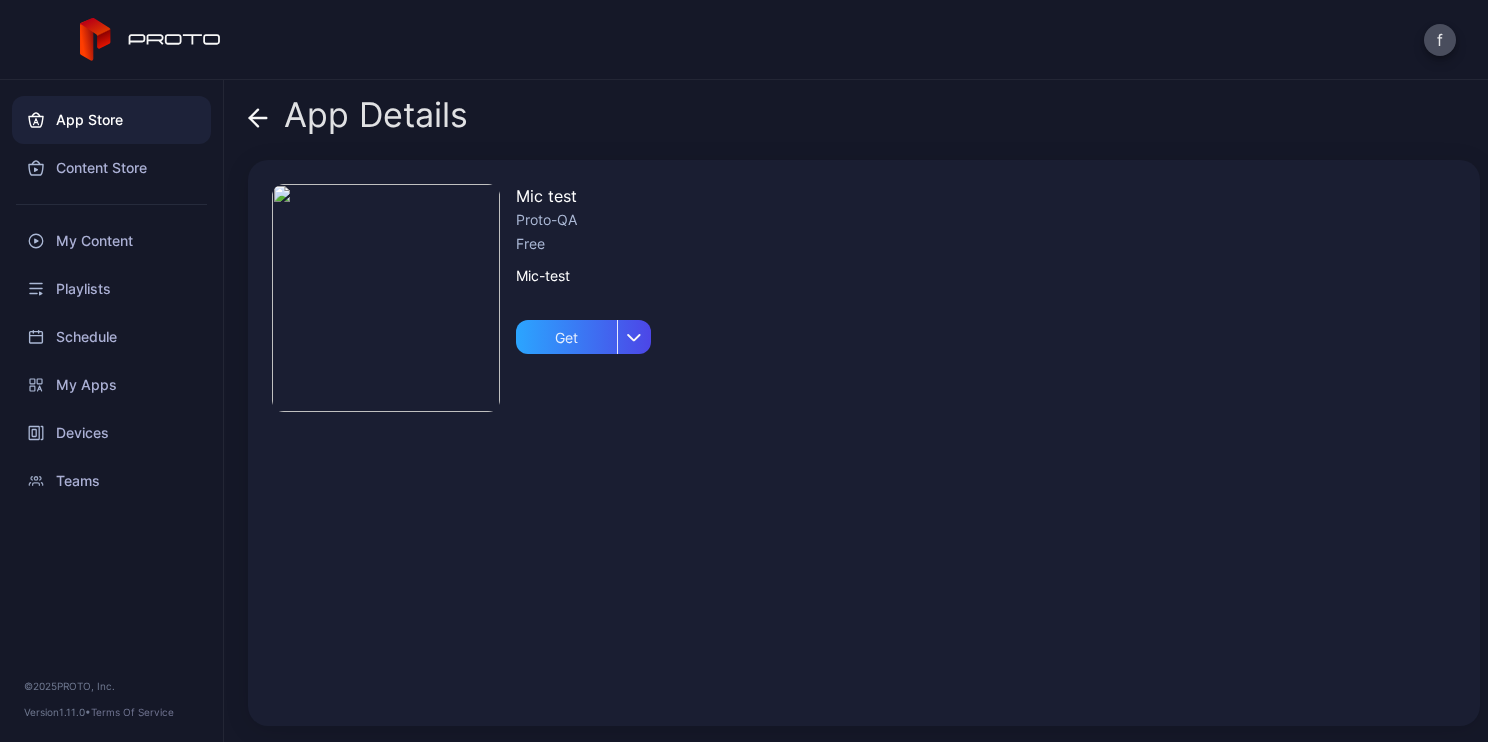 click on "App Store" at bounding box center (111, 120) 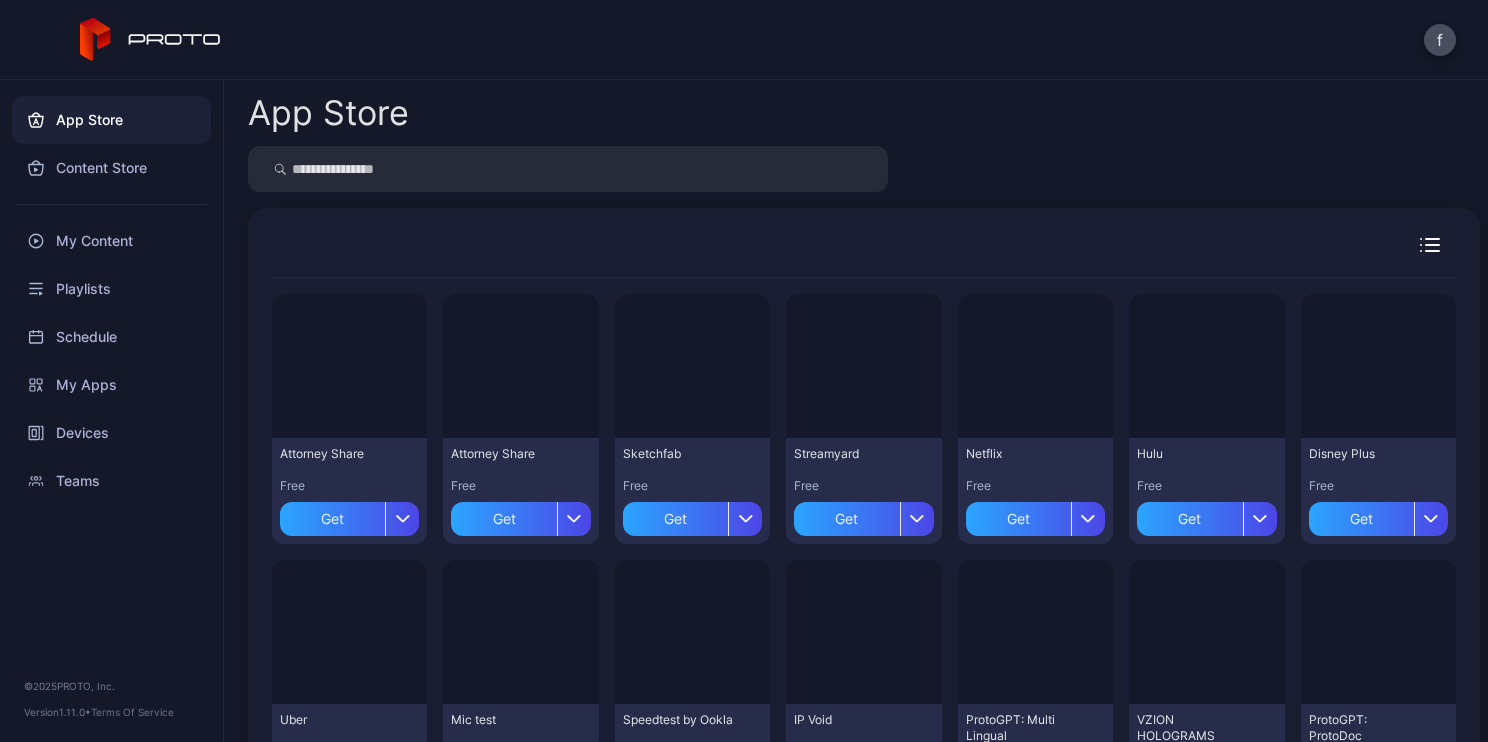 scroll, scrollTop: 200, scrollLeft: 0, axis: vertical 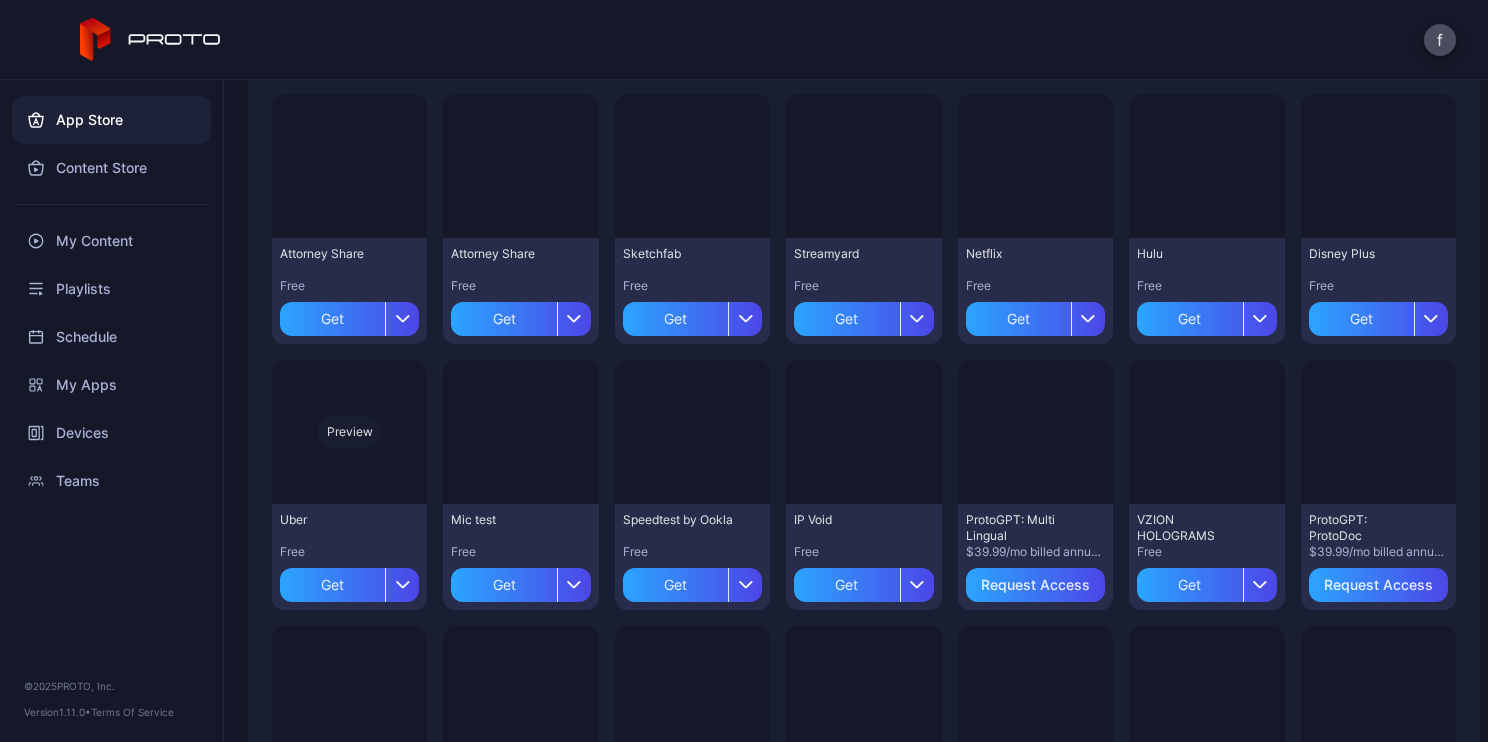 click on "Preview" at bounding box center [0, 0] 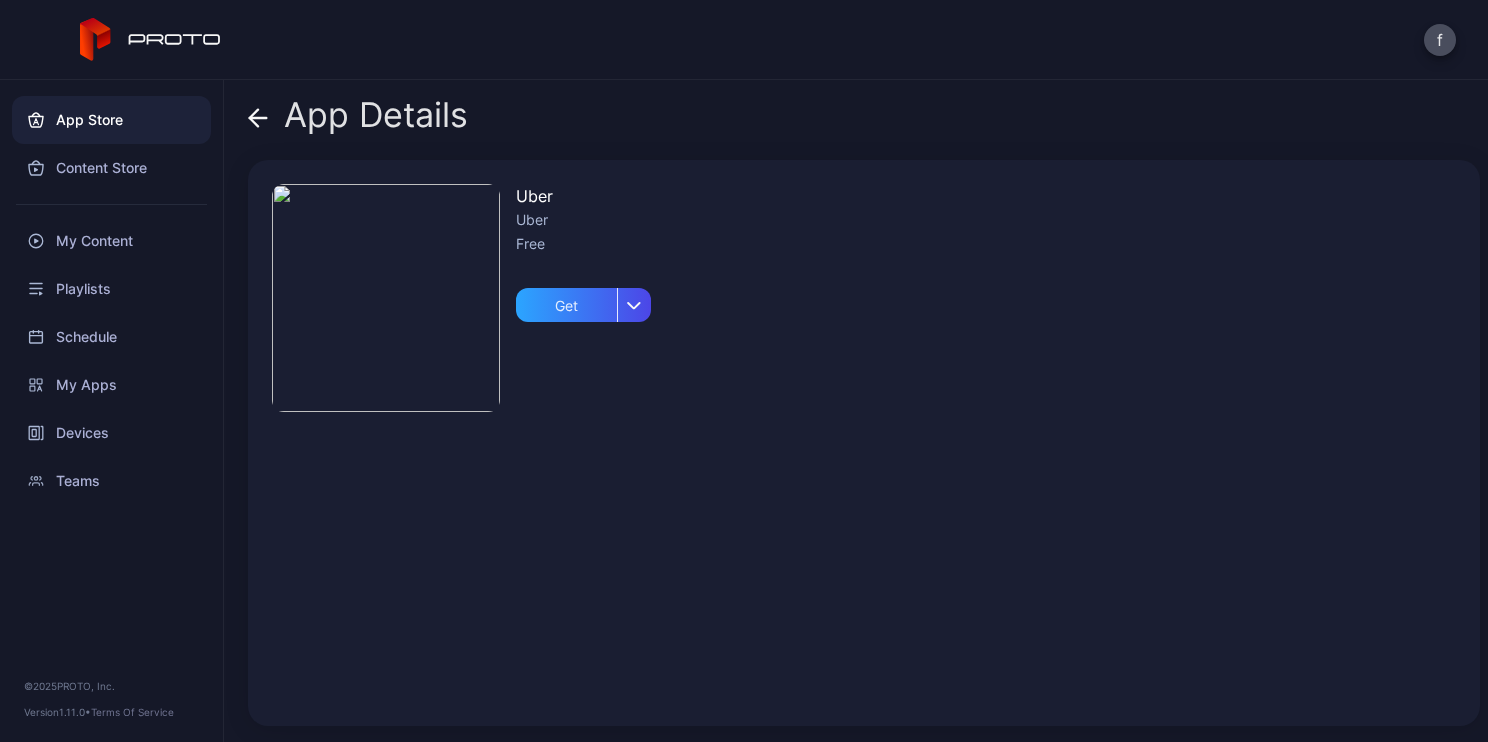click on "App Store" at bounding box center [111, 120] 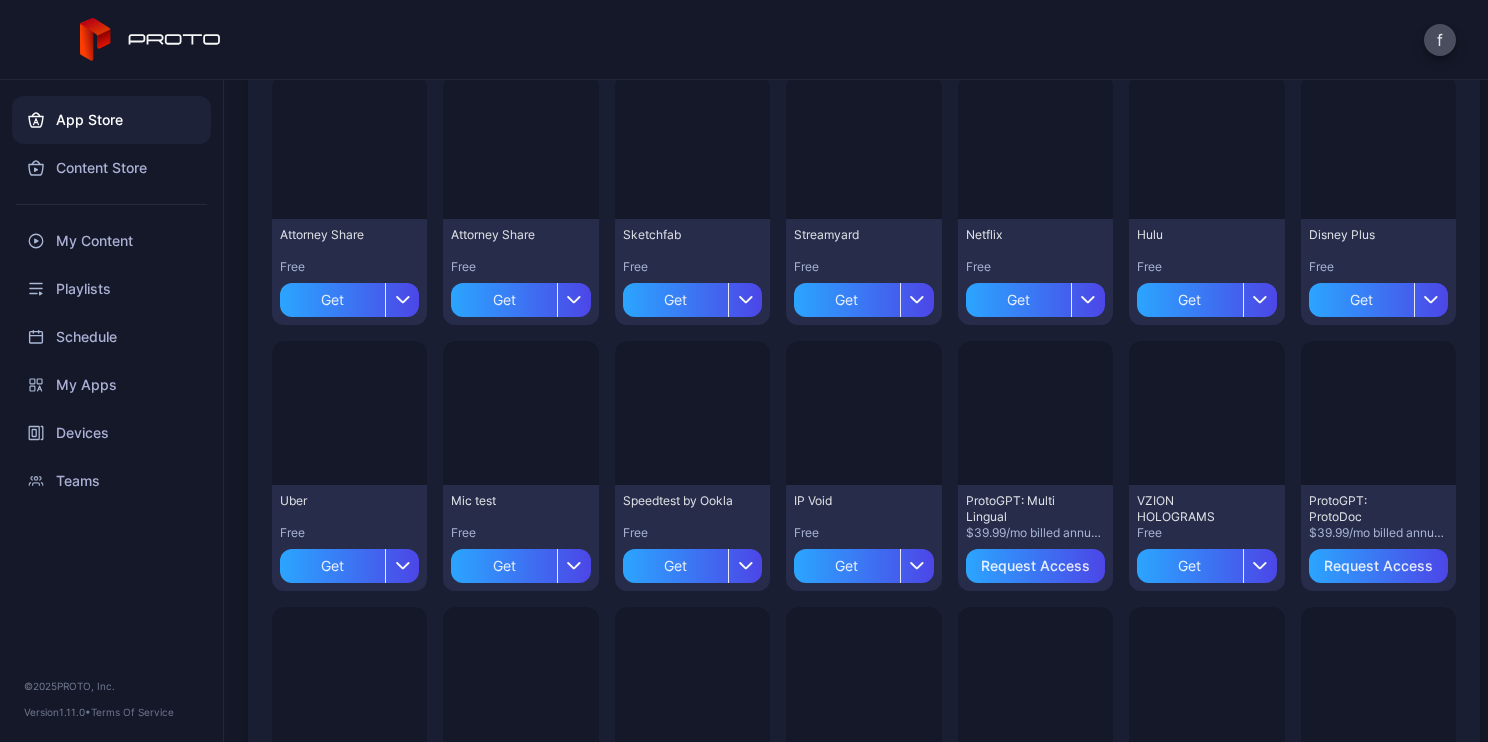 scroll, scrollTop: 200, scrollLeft: 0, axis: vertical 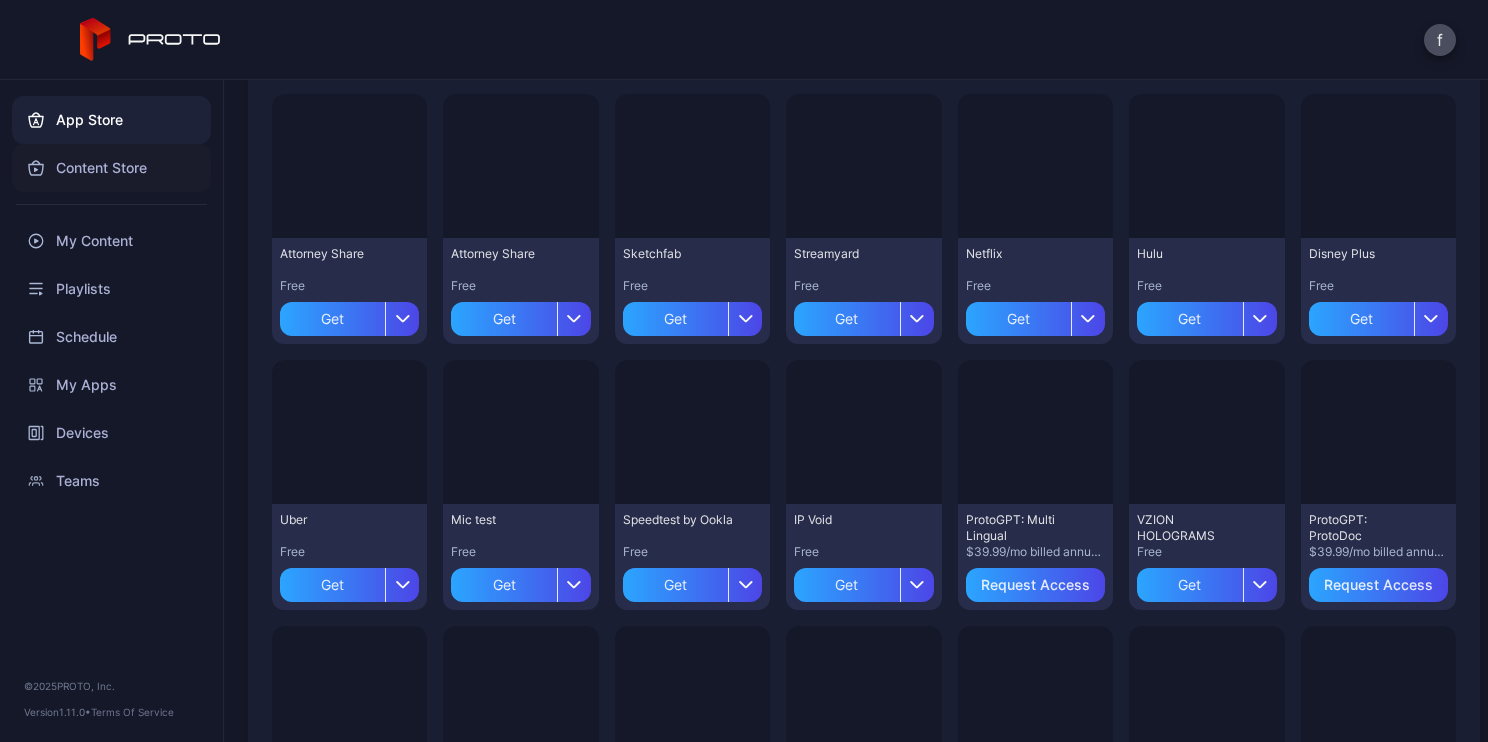 click on "Content Store" at bounding box center (111, 168) 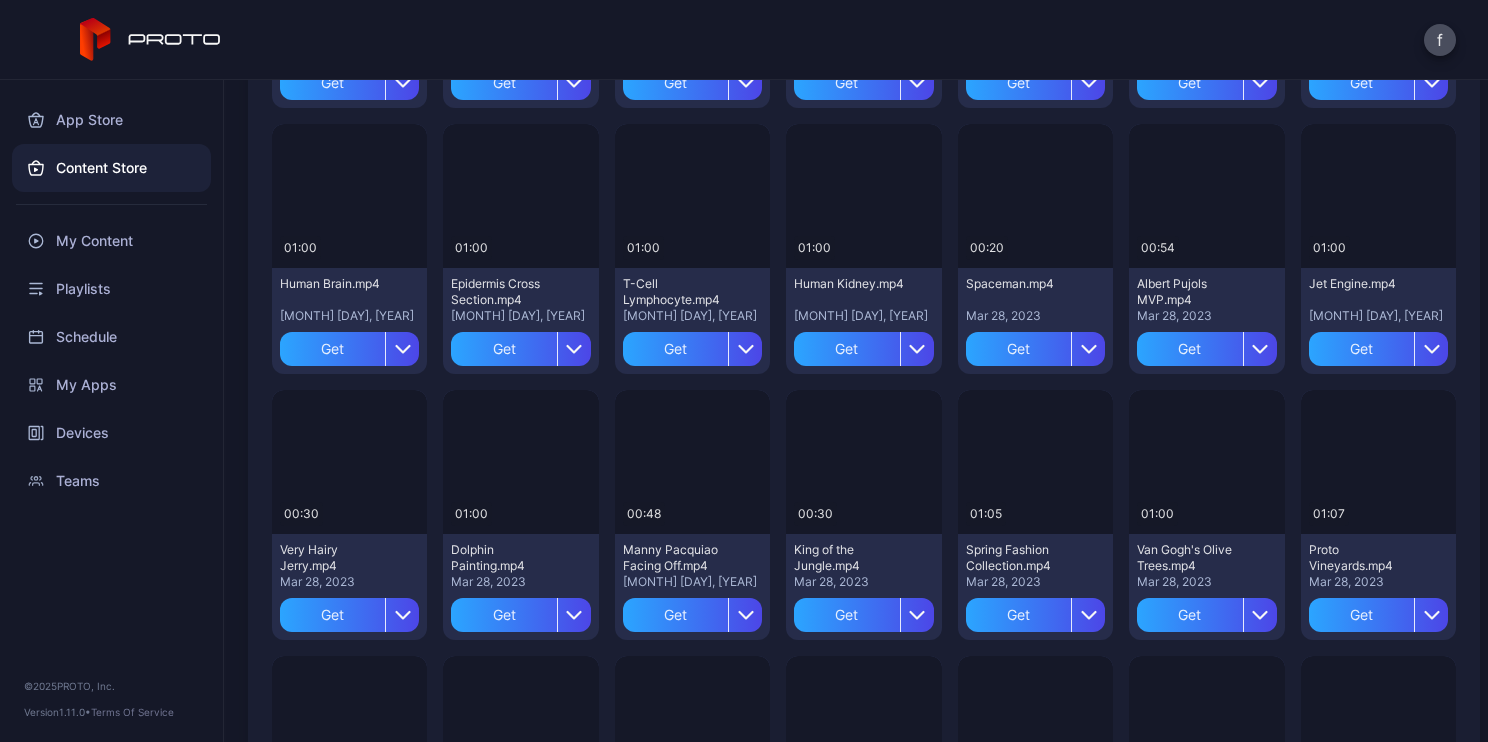 scroll, scrollTop: 761, scrollLeft: 0, axis: vertical 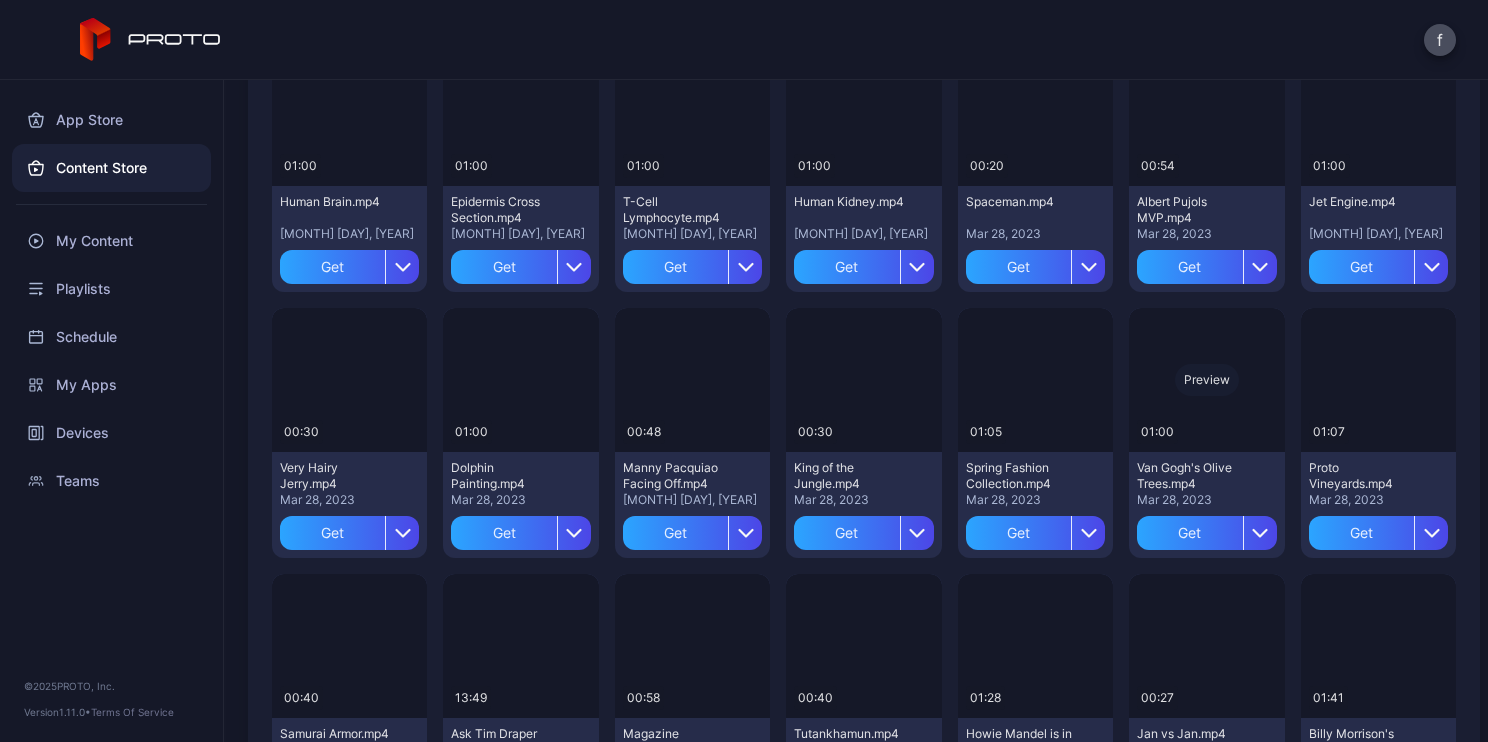 click on "Preview" at bounding box center (0, 0) 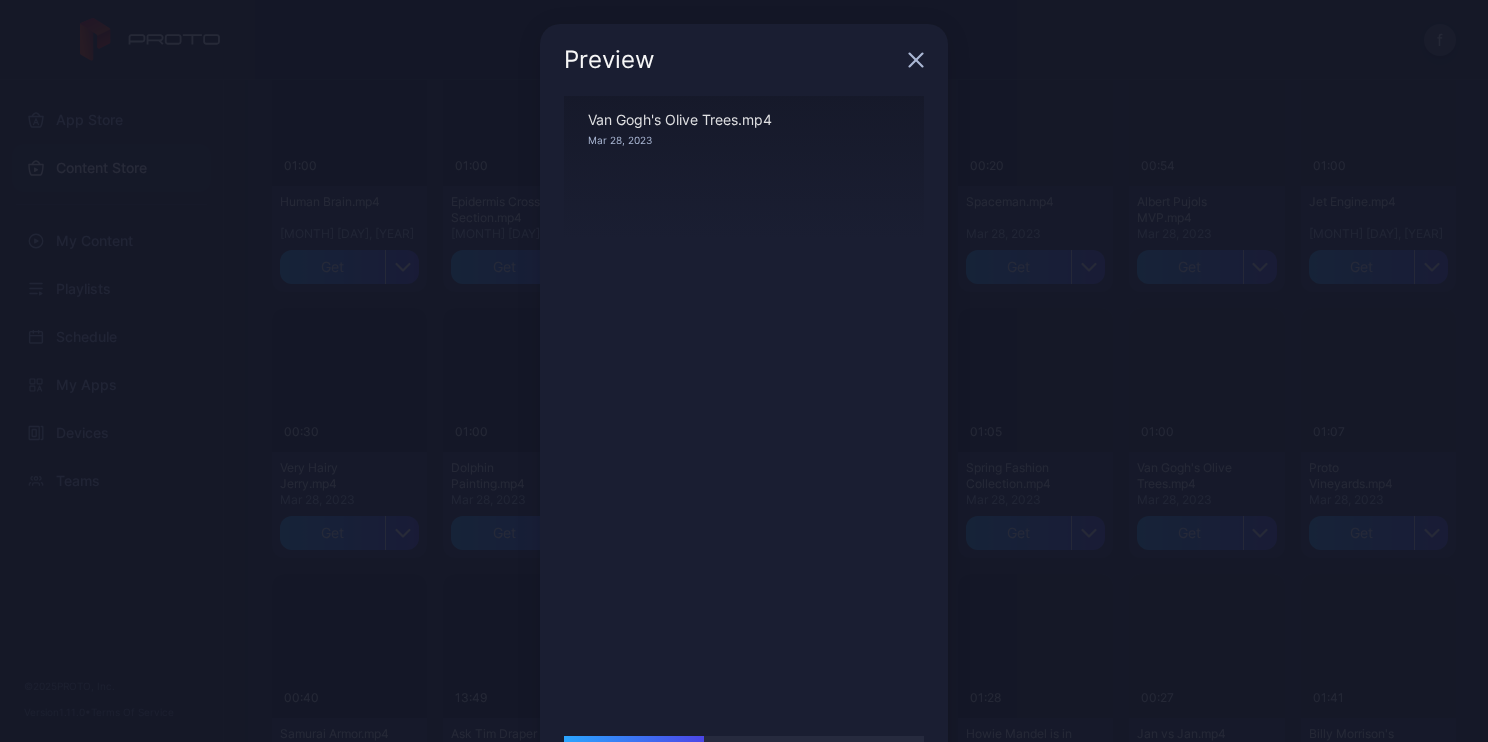 click at bounding box center (916, 60) 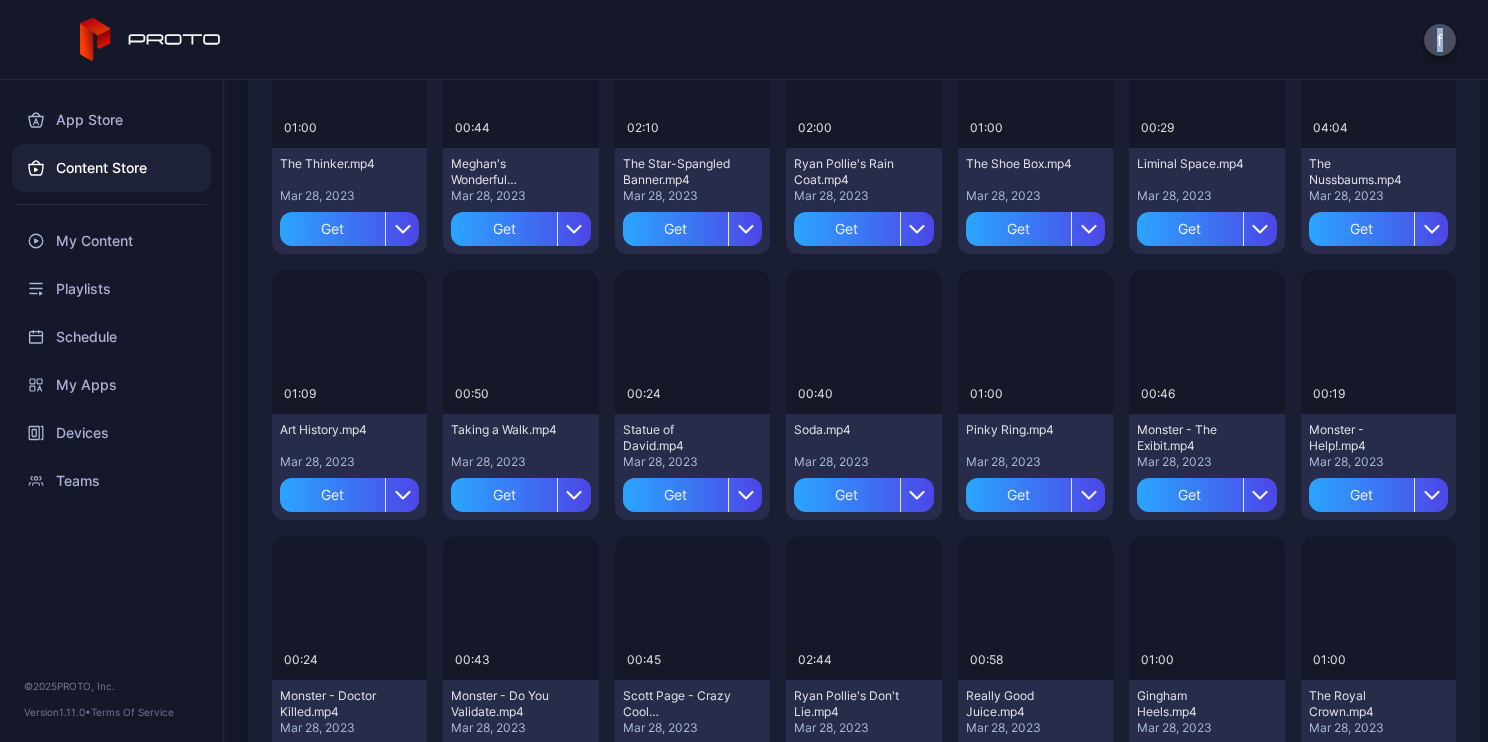 scroll, scrollTop: 1861, scrollLeft: 0, axis: vertical 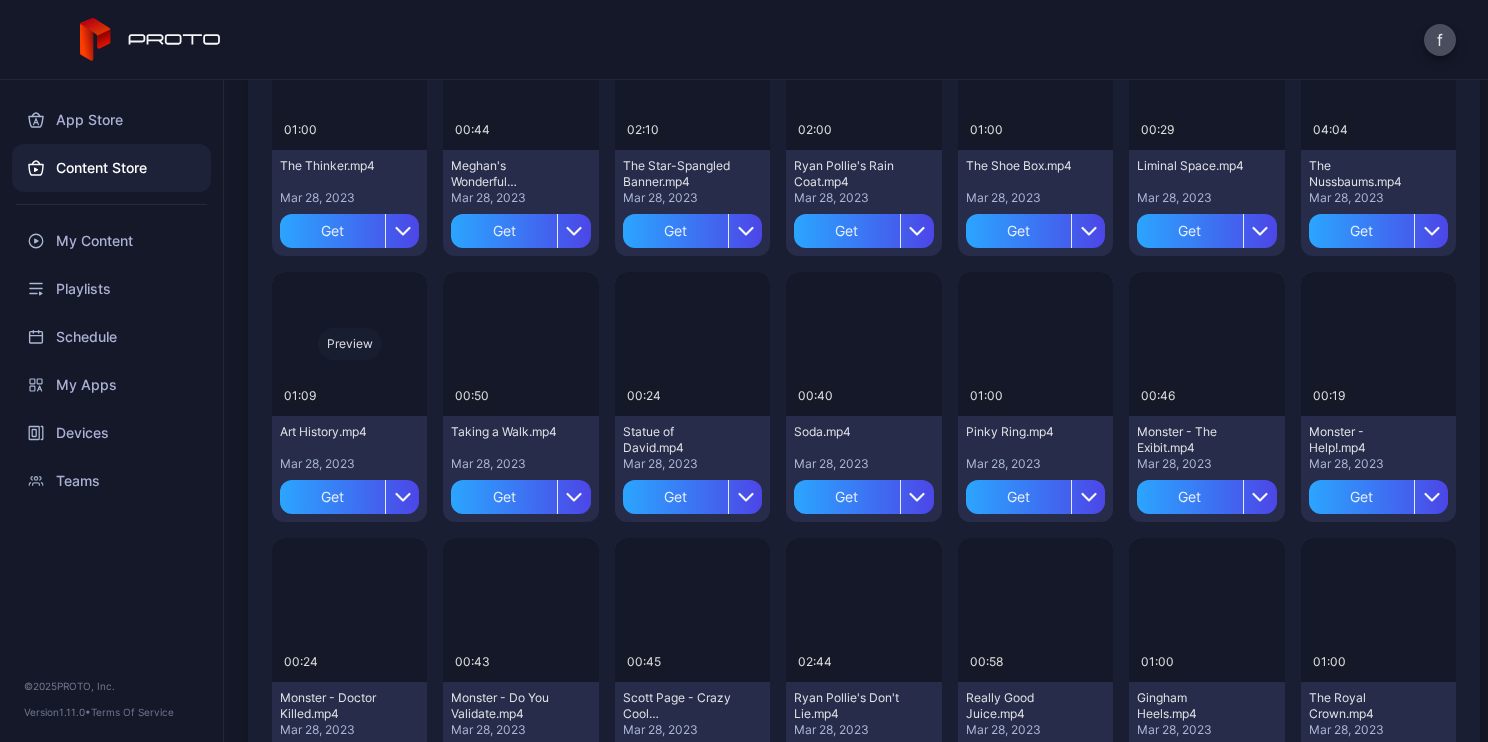 click on "Preview" at bounding box center (0, 0) 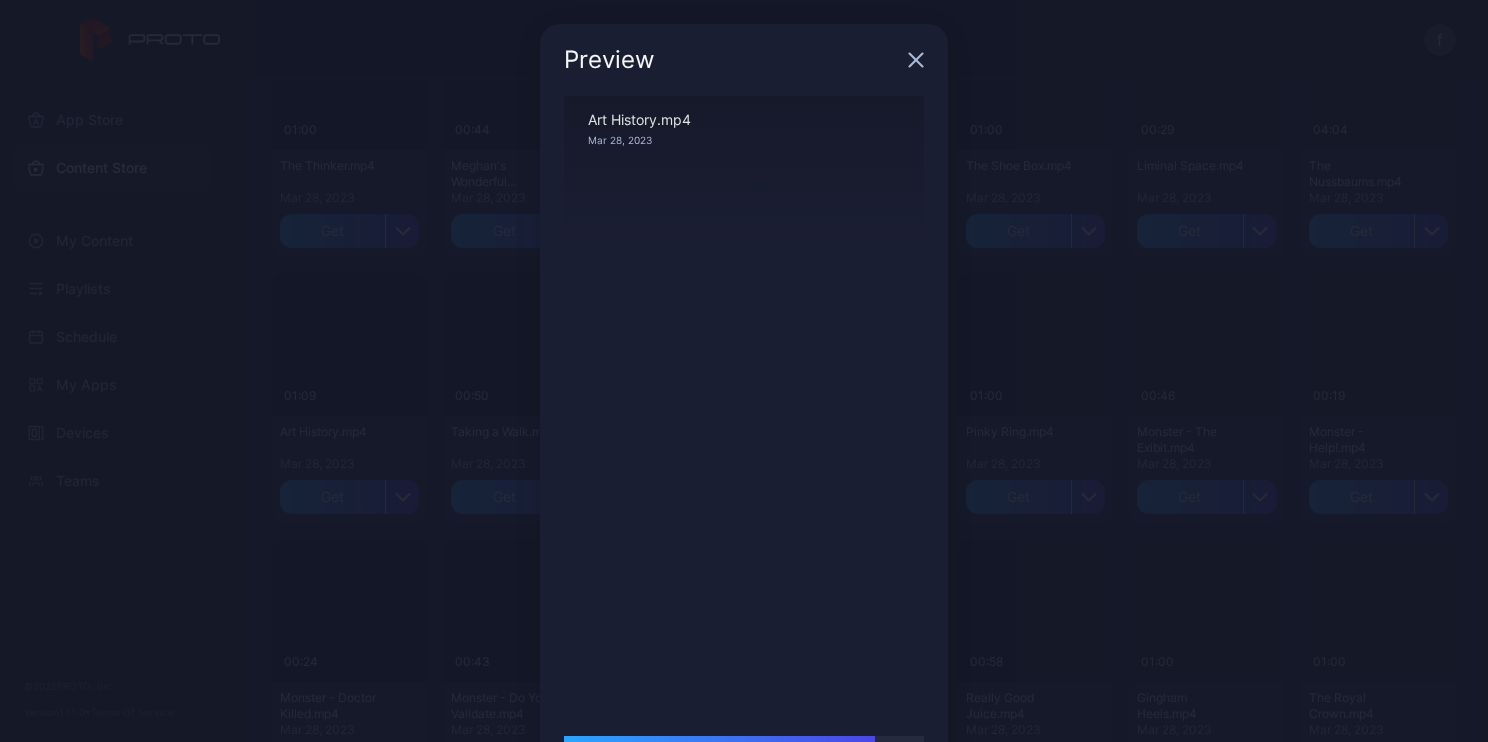 click at bounding box center [916, 60] 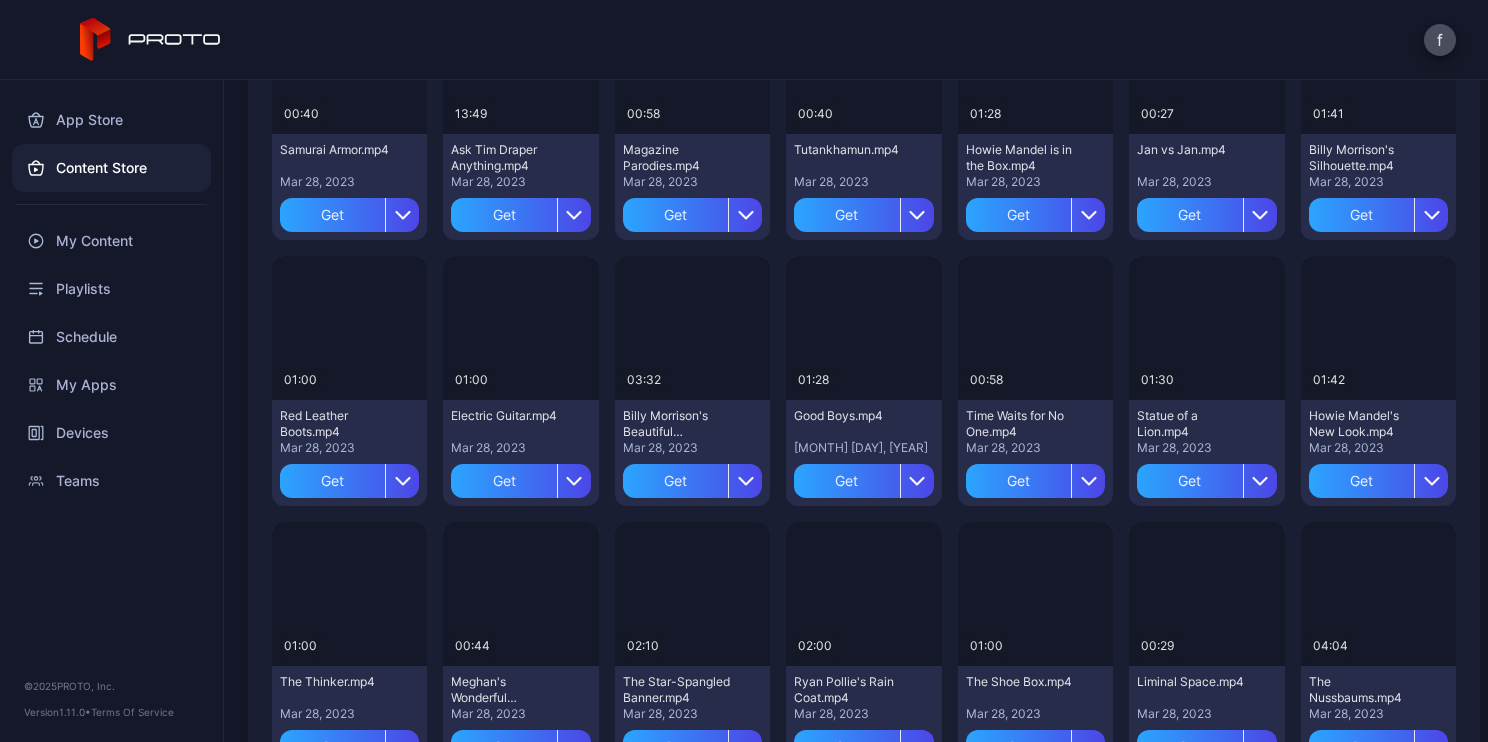 scroll, scrollTop: 1361, scrollLeft: 0, axis: vertical 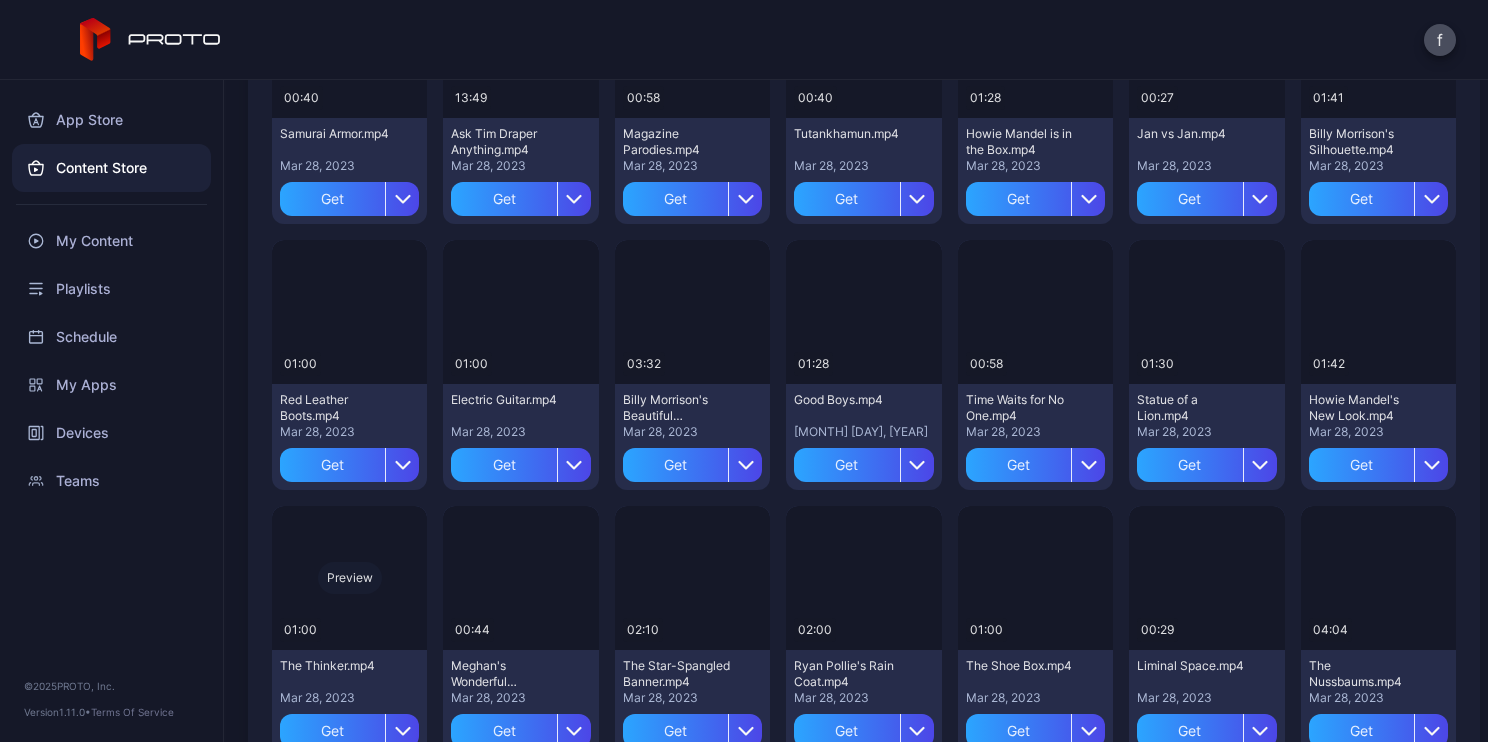 click on "Preview" at bounding box center (0, 0) 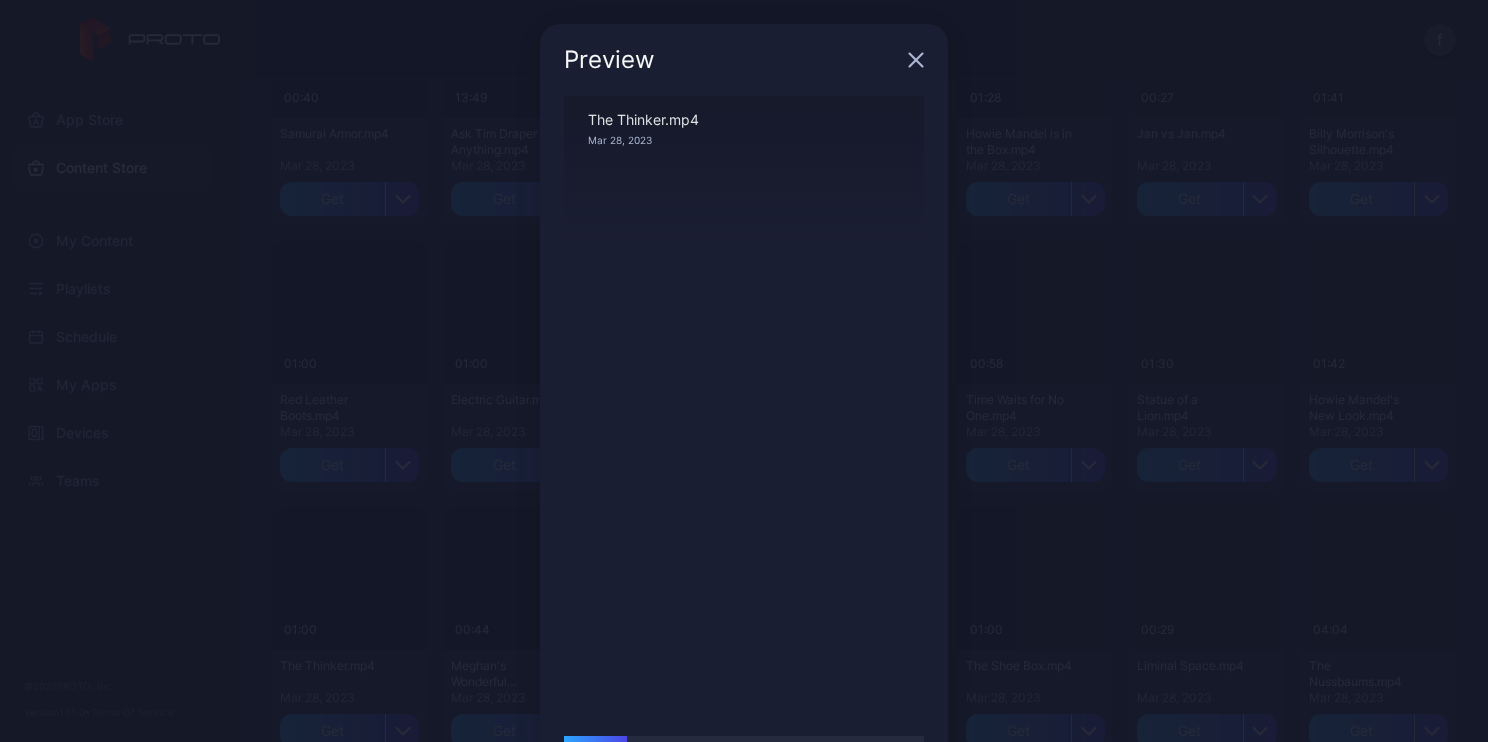 click at bounding box center (916, 60) 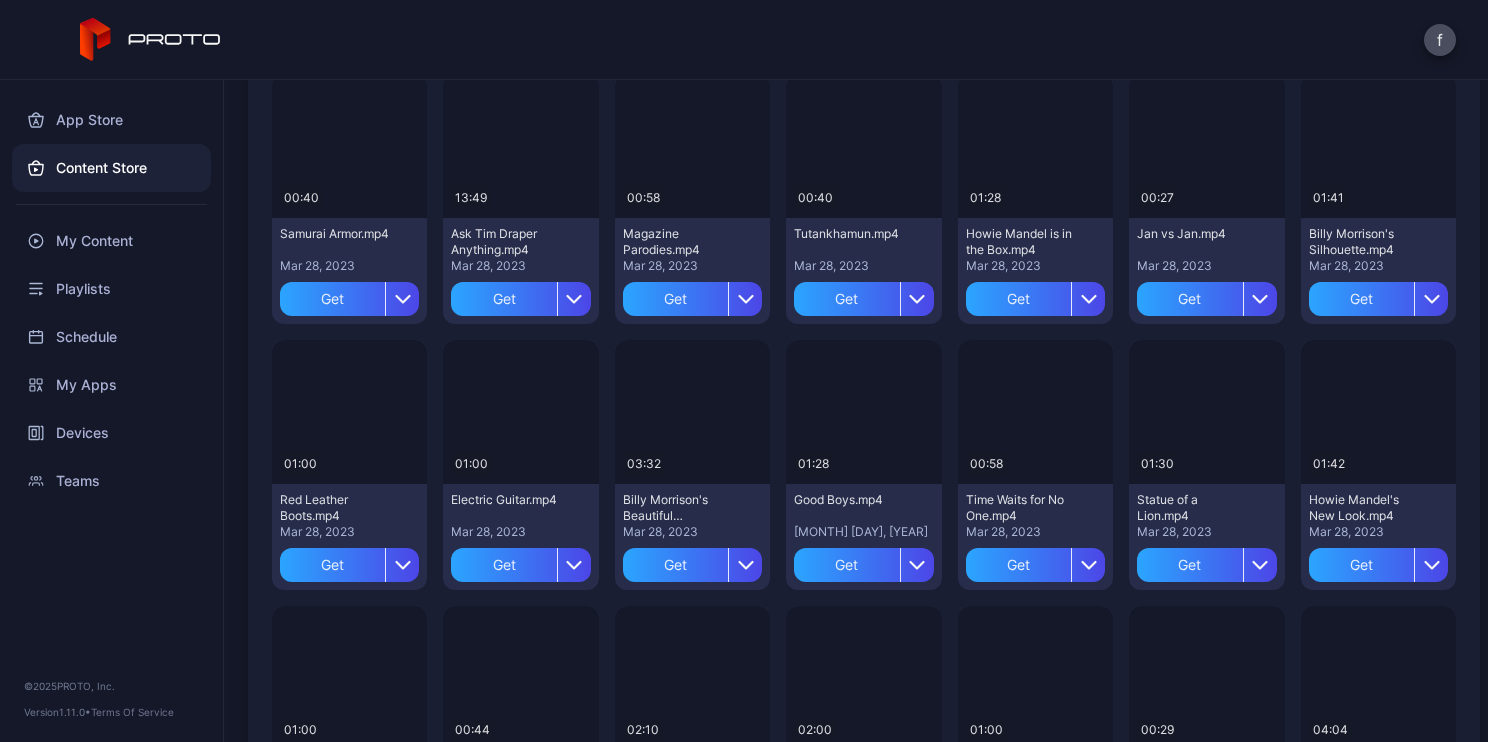 scroll, scrollTop: 1061, scrollLeft: 0, axis: vertical 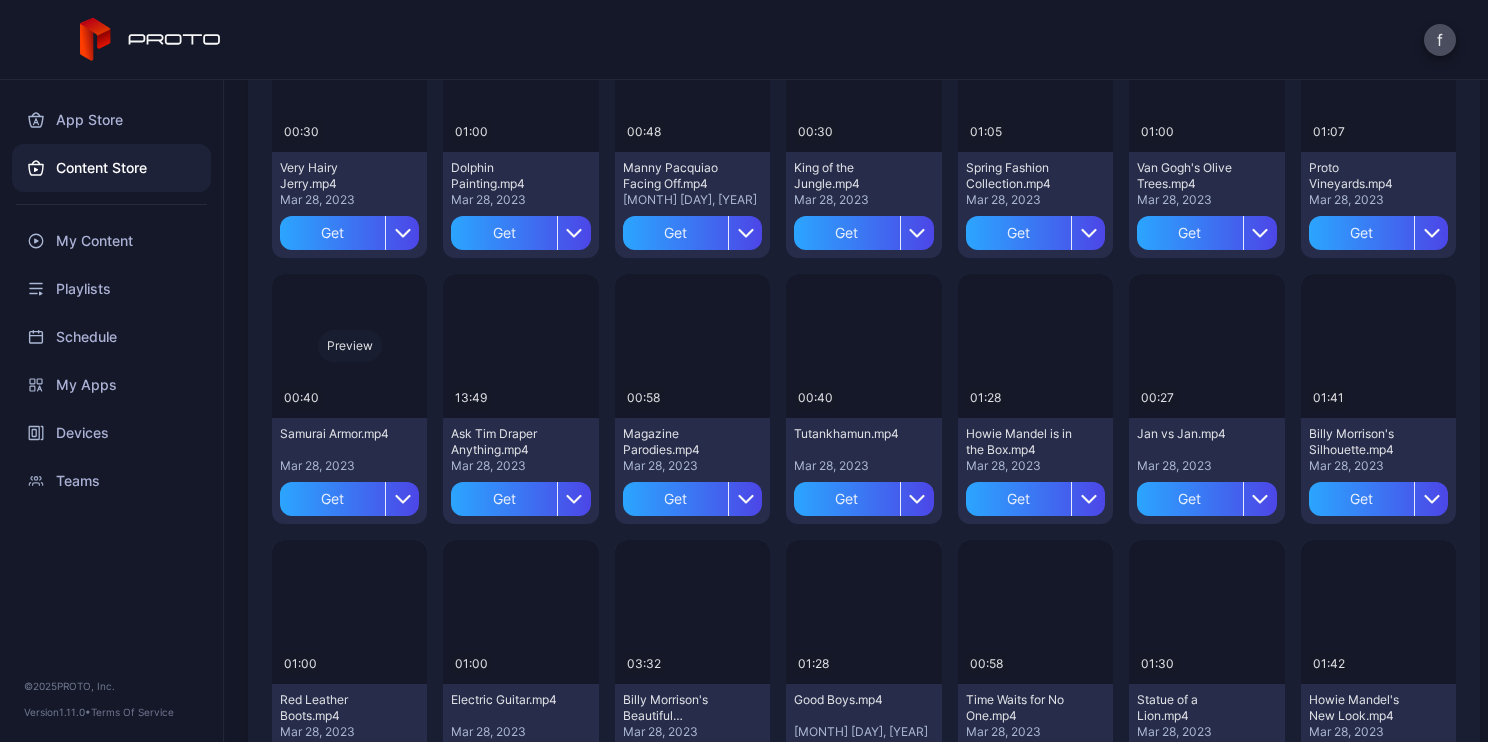 click on "Preview" at bounding box center [0, 0] 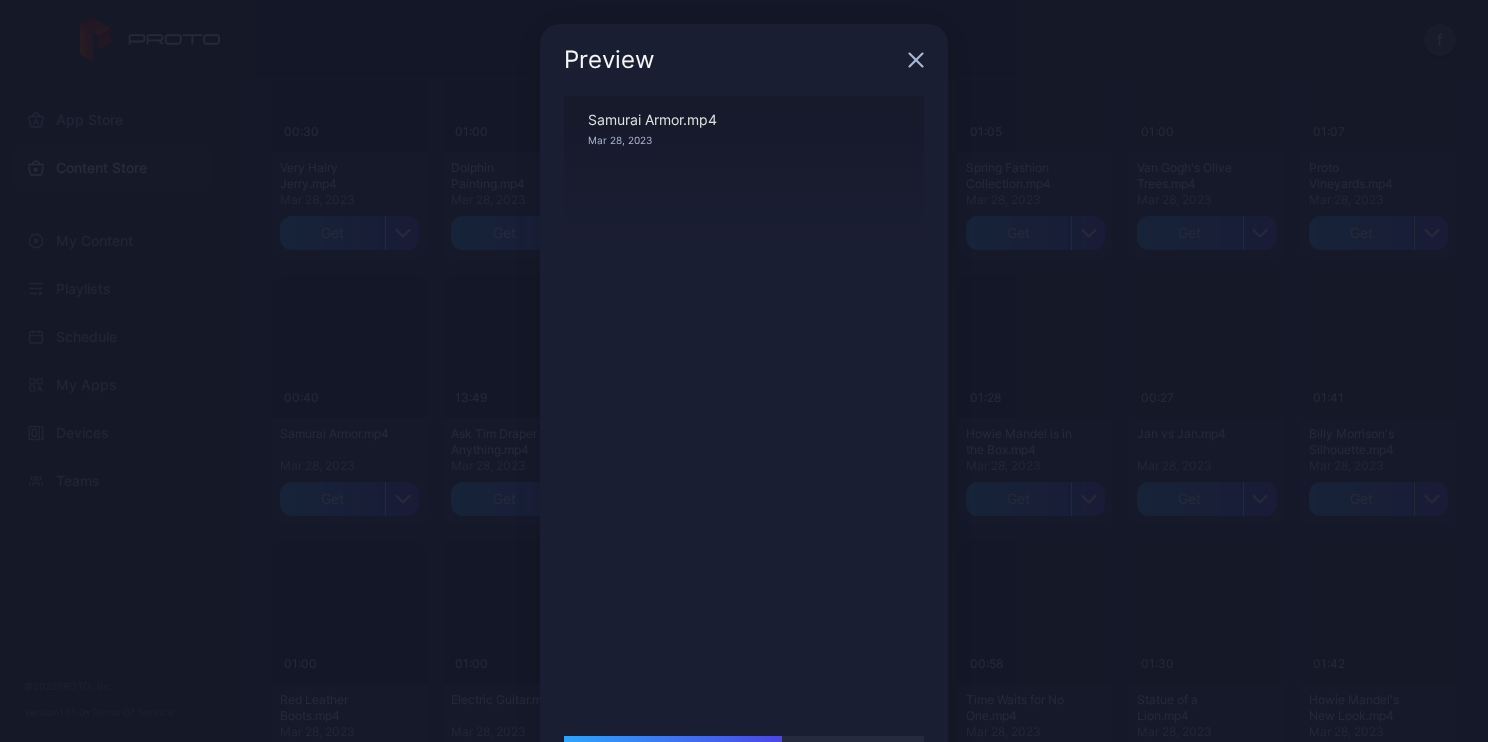 click at bounding box center (916, 60) 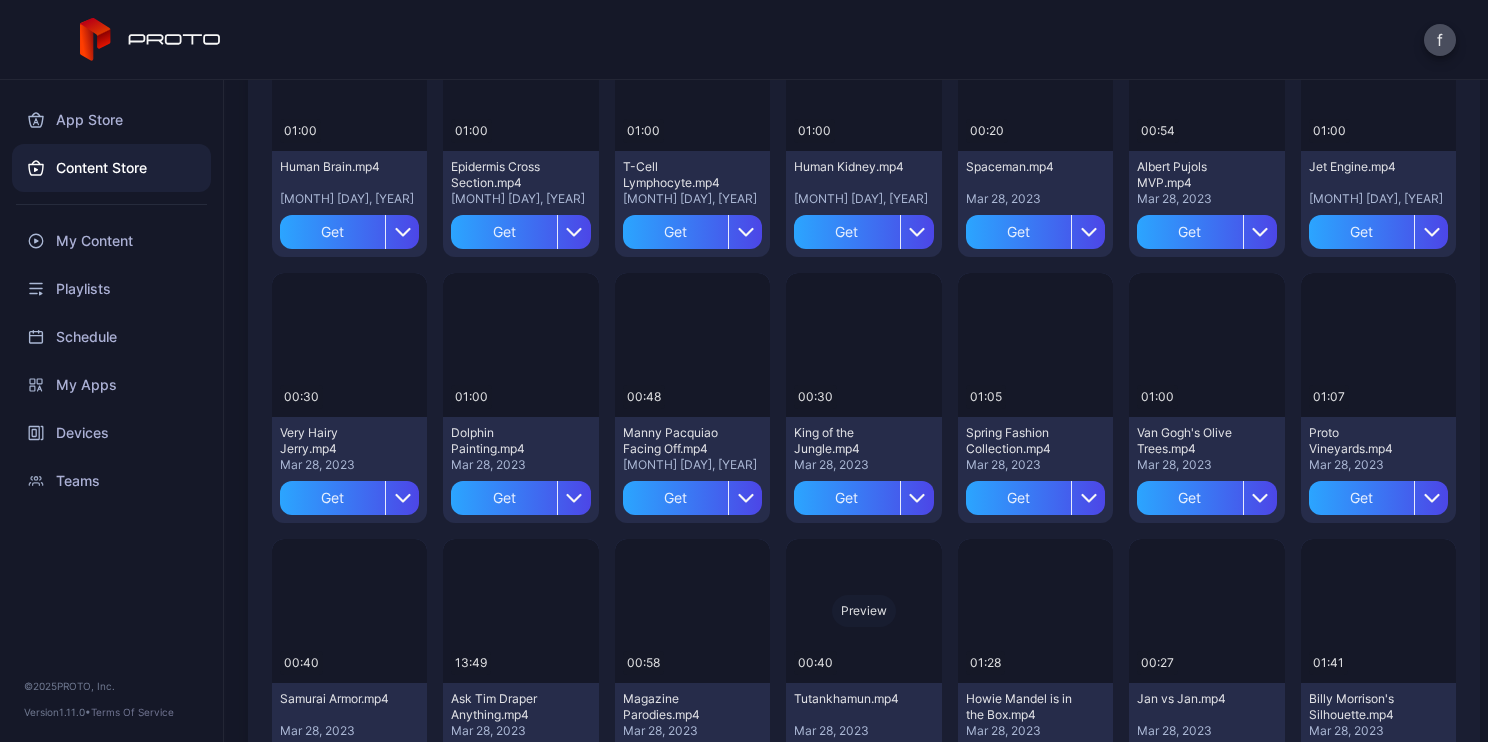 scroll, scrollTop: 661, scrollLeft: 0, axis: vertical 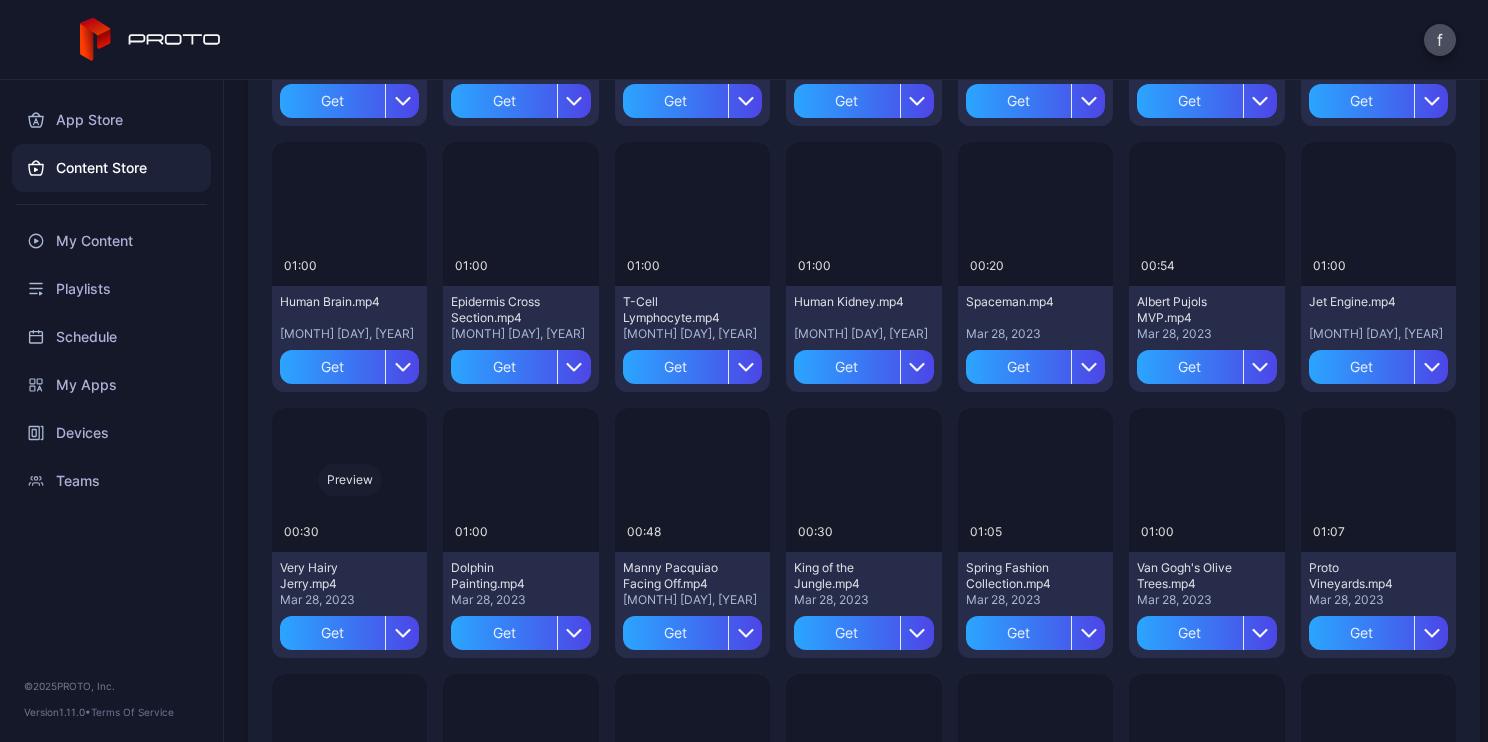 click on "Preview" at bounding box center (0, 0) 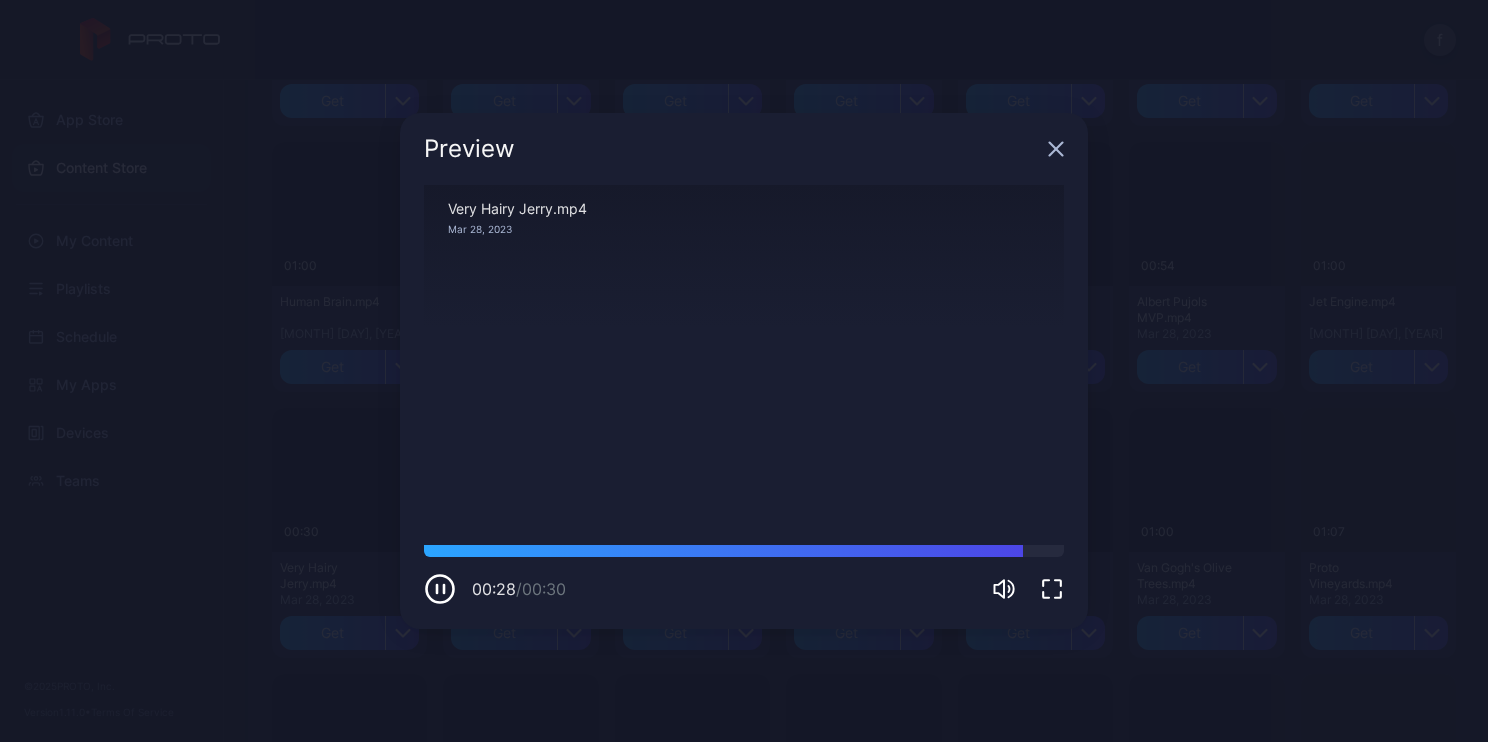 click at bounding box center (1056, 149) 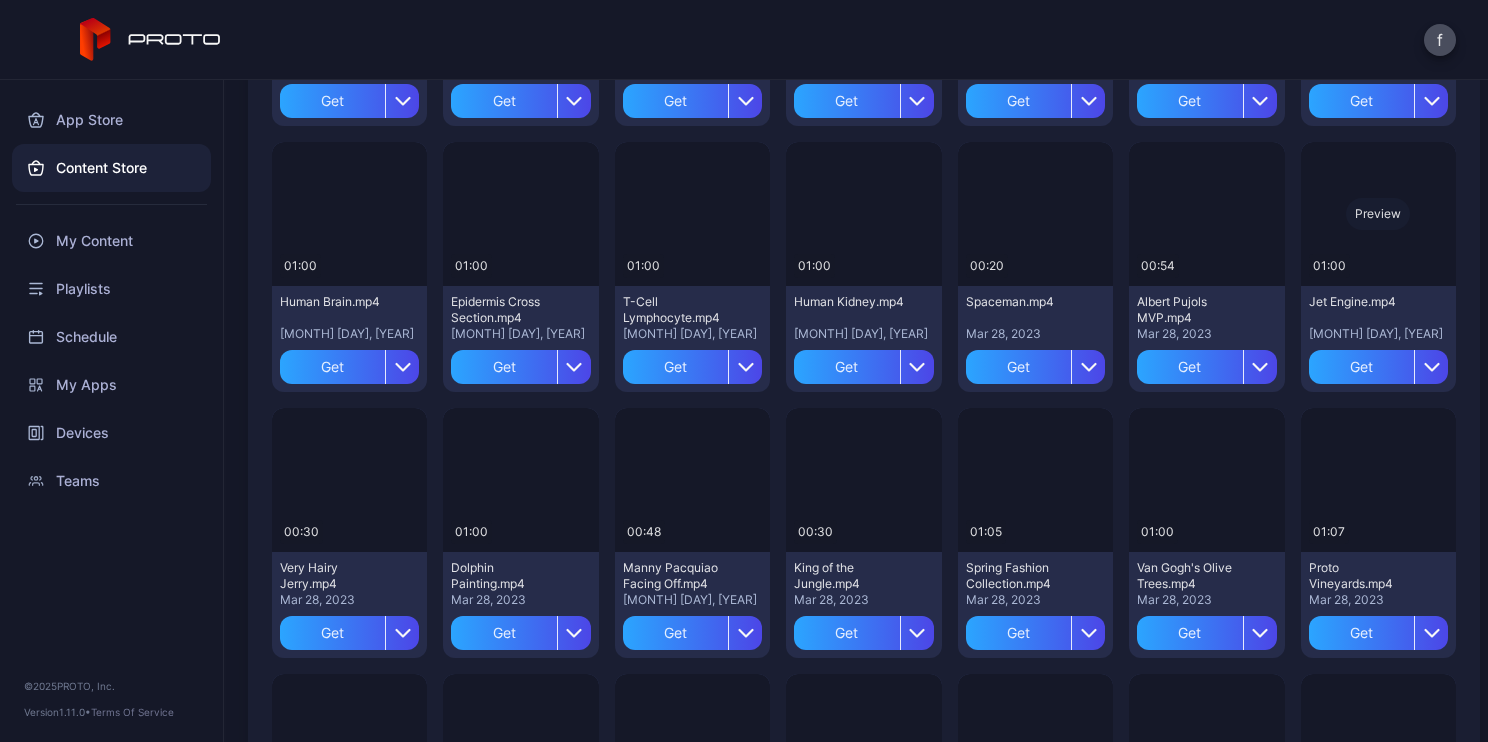 click on "Preview" at bounding box center [0, 0] 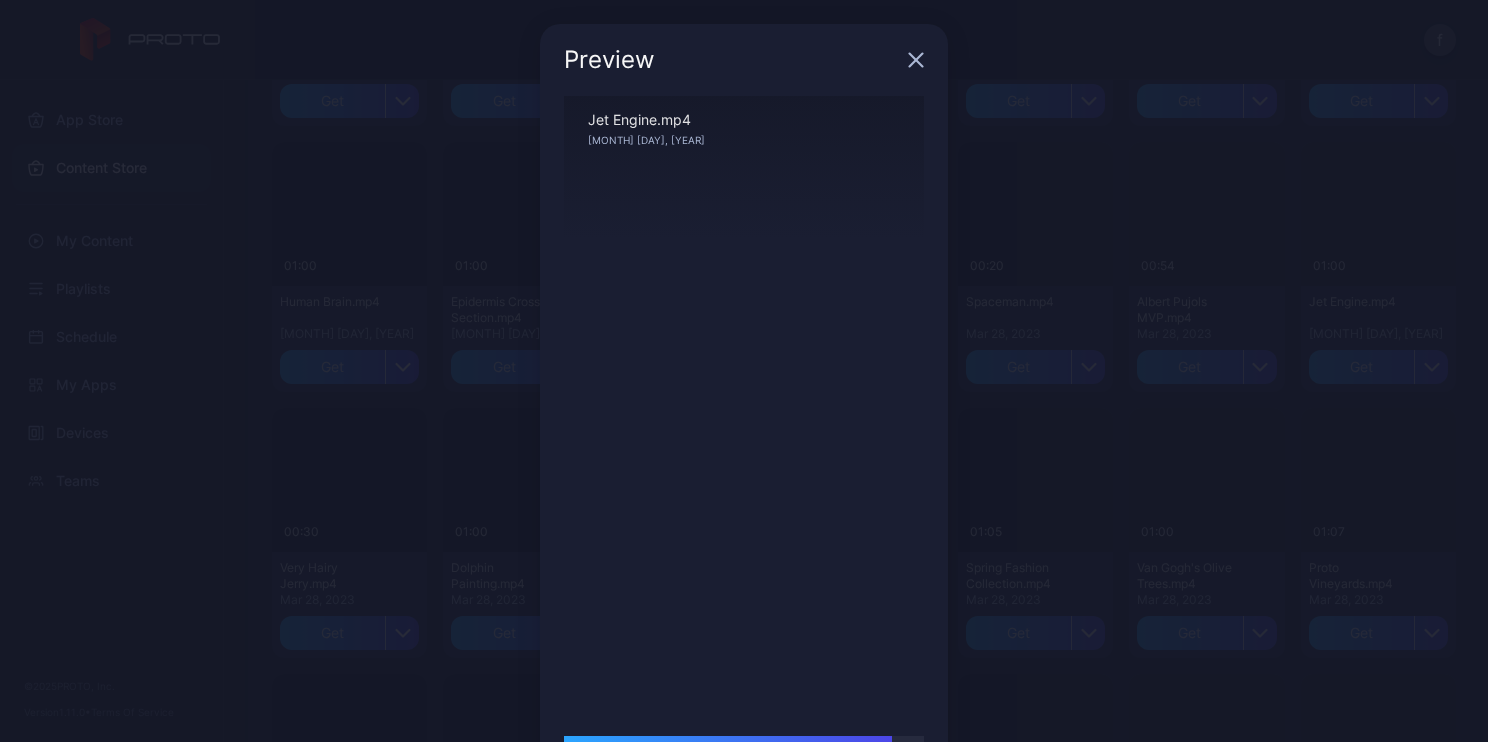 click at bounding box center [916, 60] 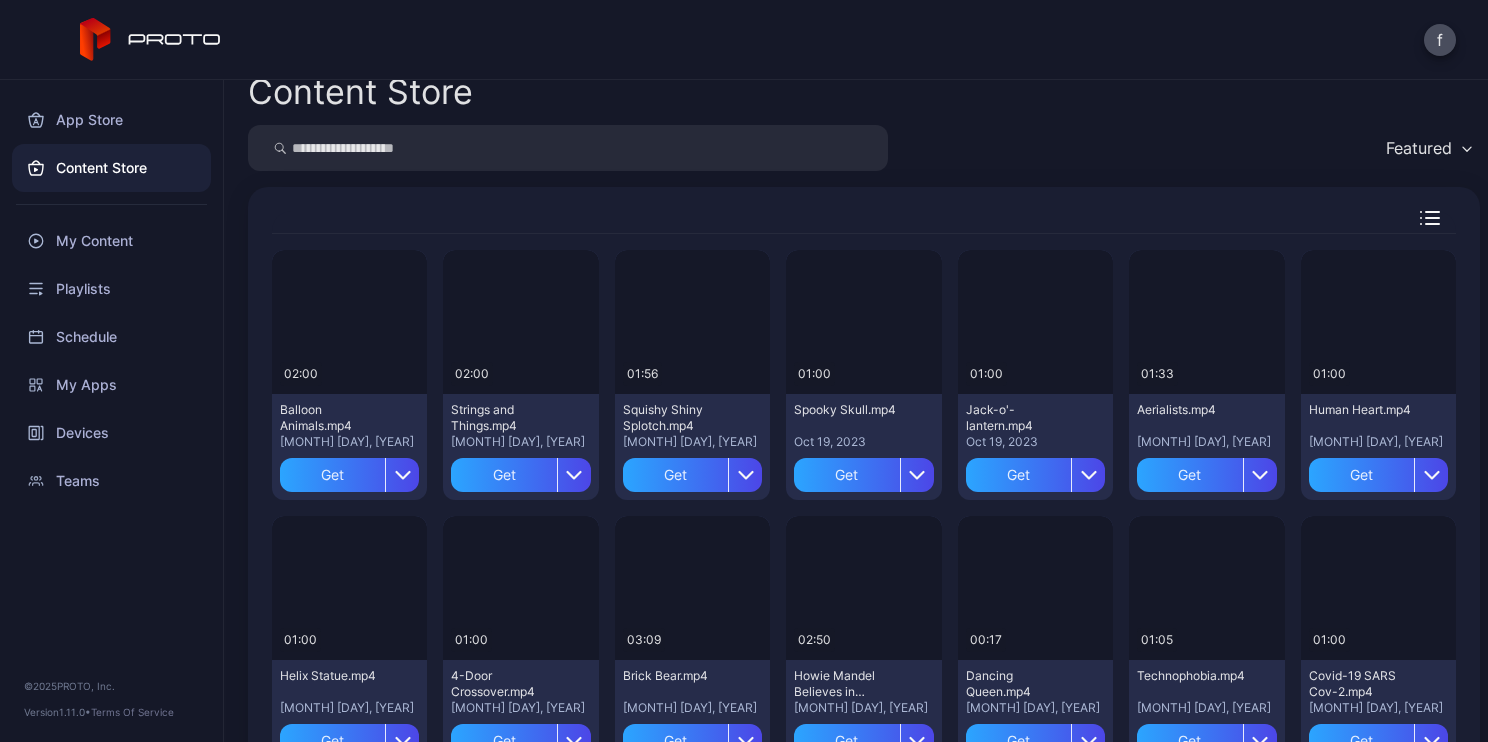 scroll, scrollTop: 0, scrollLeft: 0, axis: both 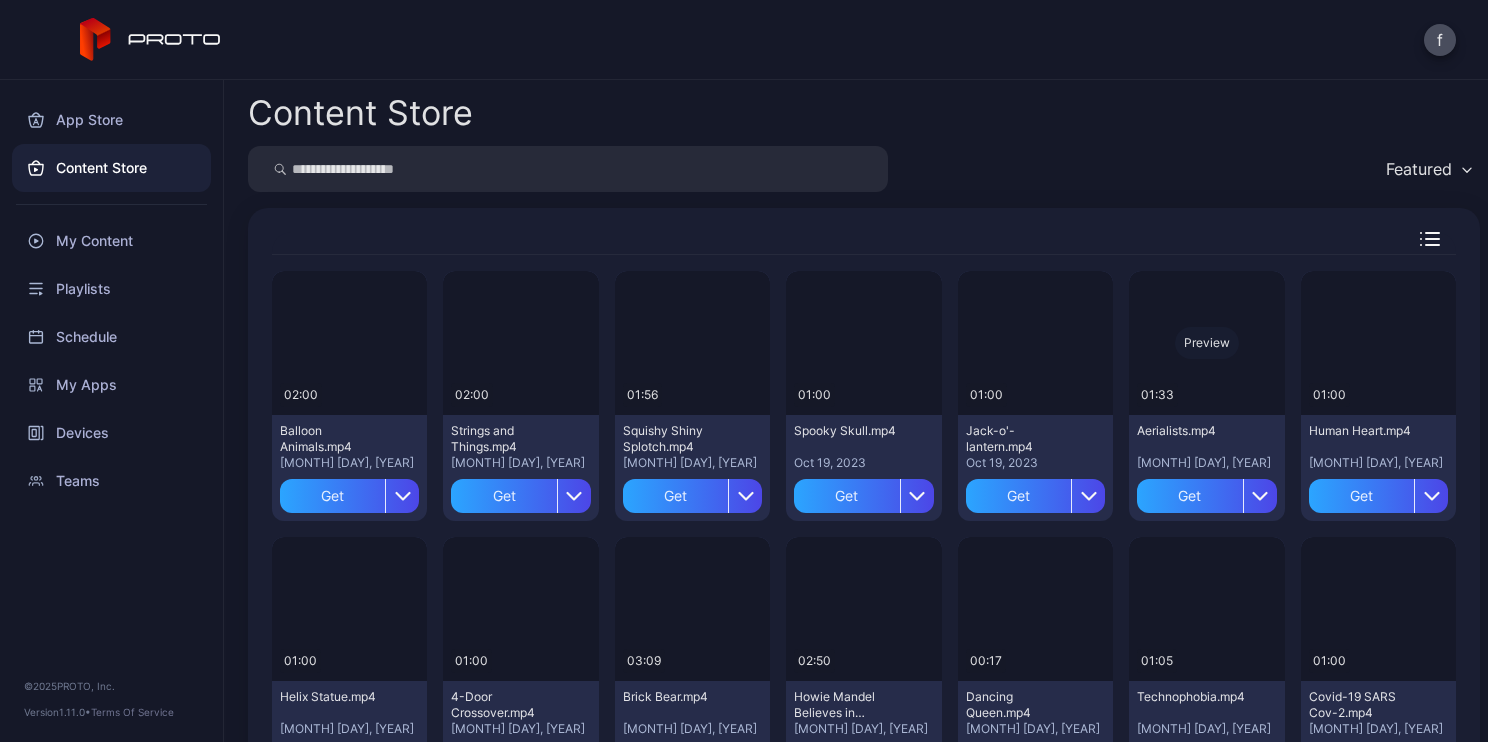 click on "Preview" at bounding box center (0, 0) 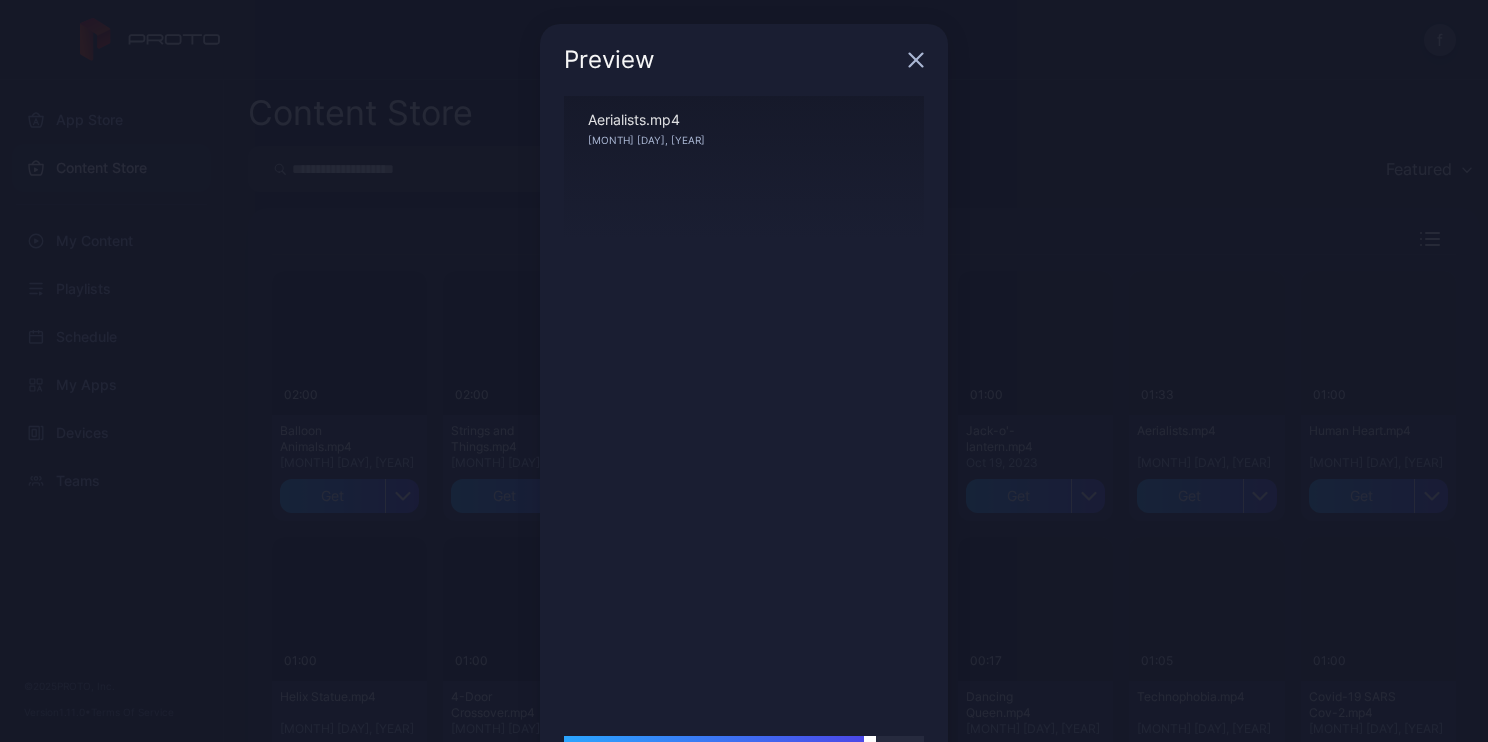 click at bounding box center (744, 742) 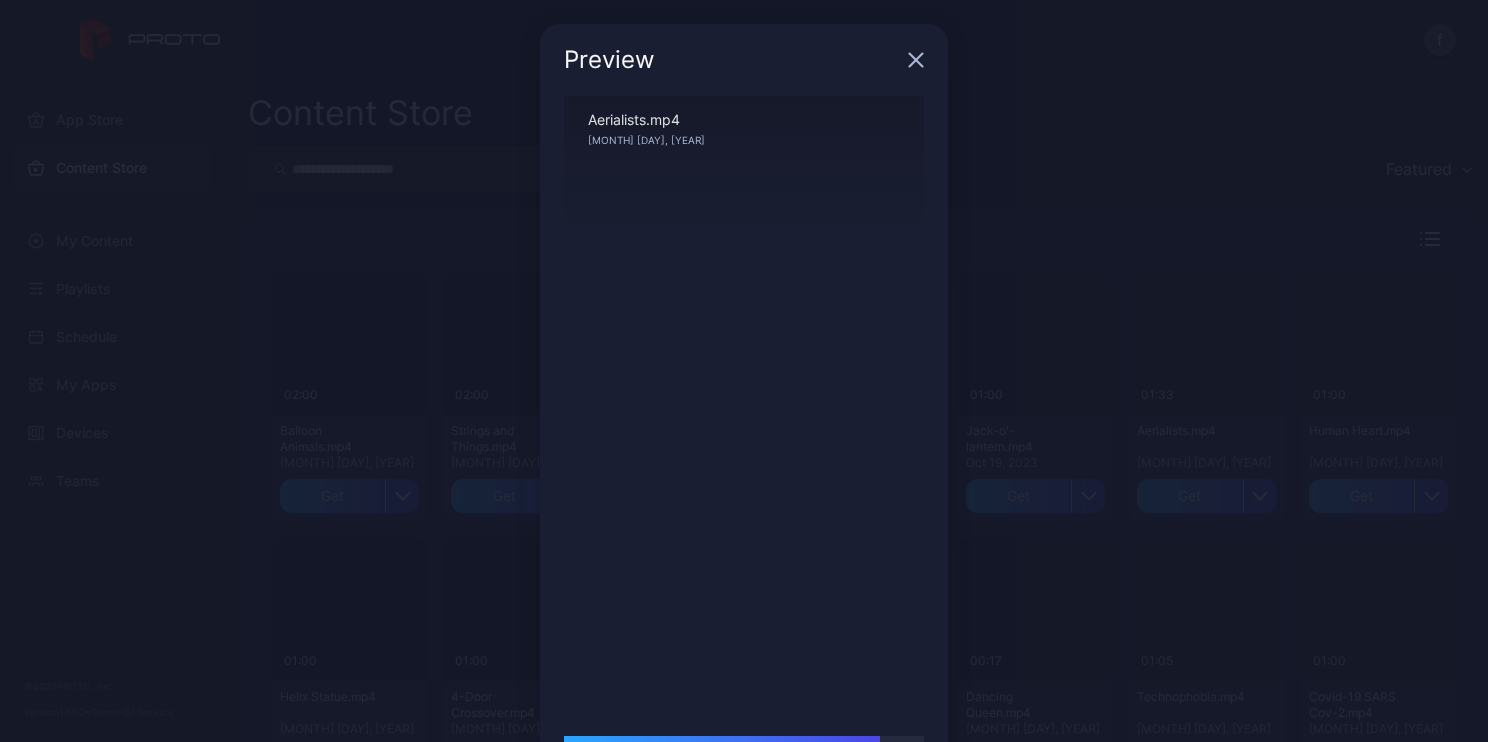 click at bounding box center (916, 60) 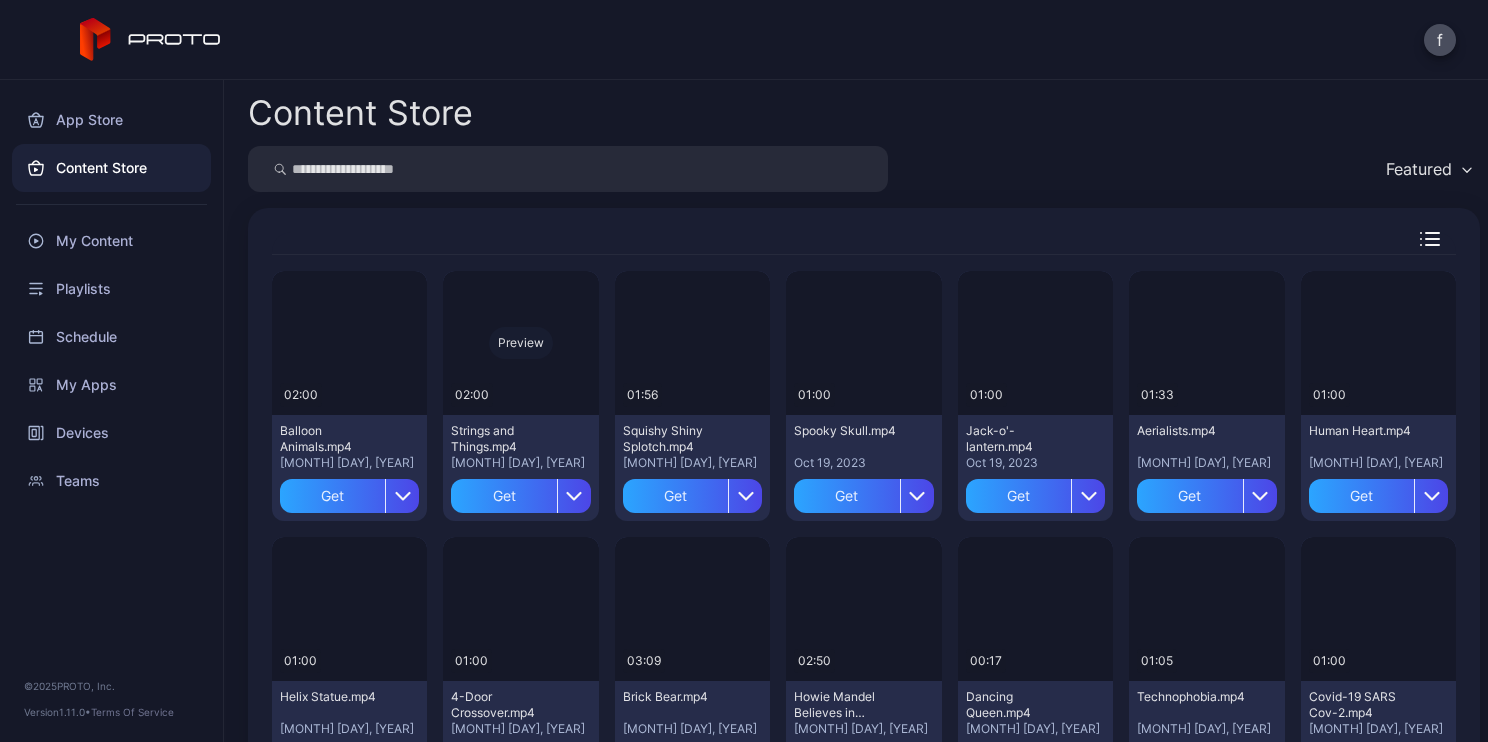 click on "Preview" at bounding box center [0, 0] 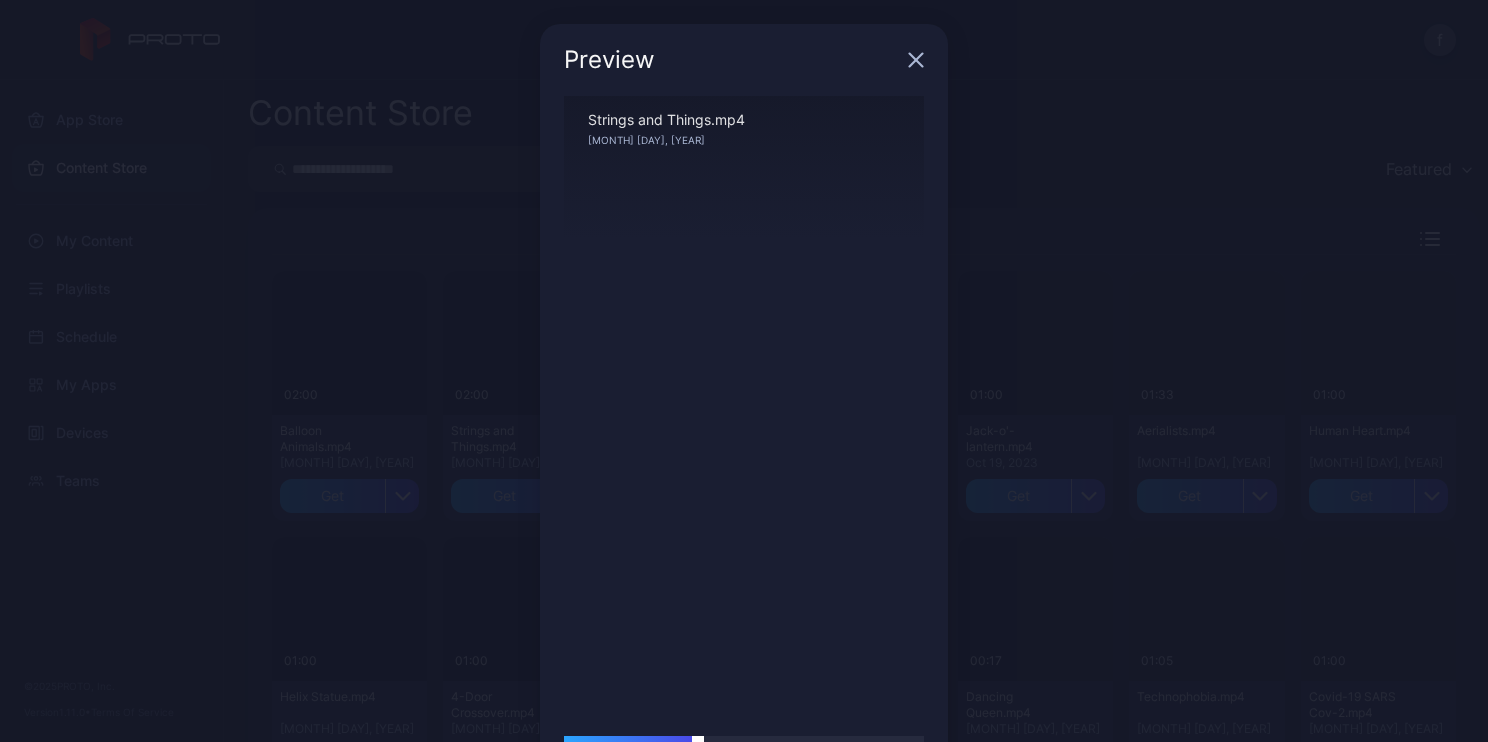 click at bounding box center (744, 742) 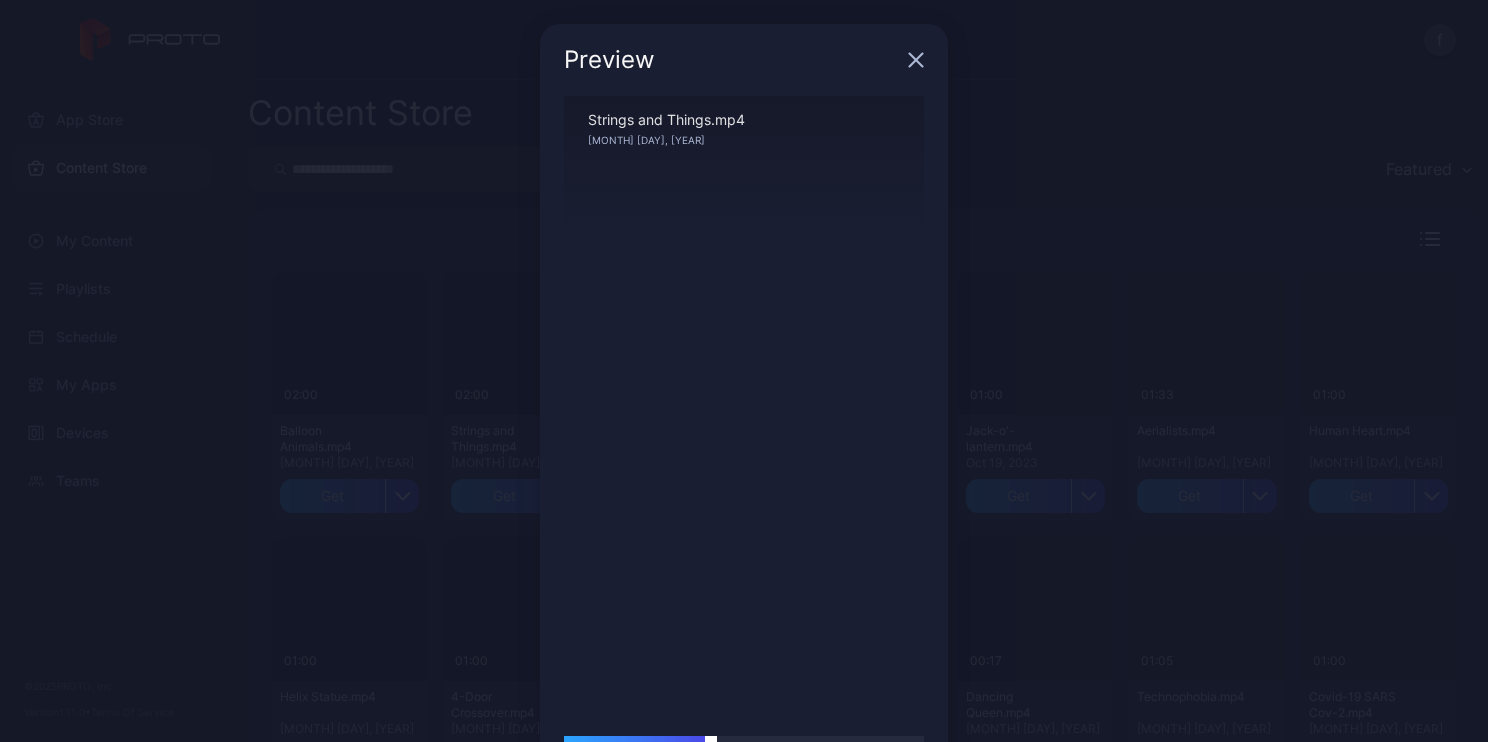 click at bounding box center [744, 742] 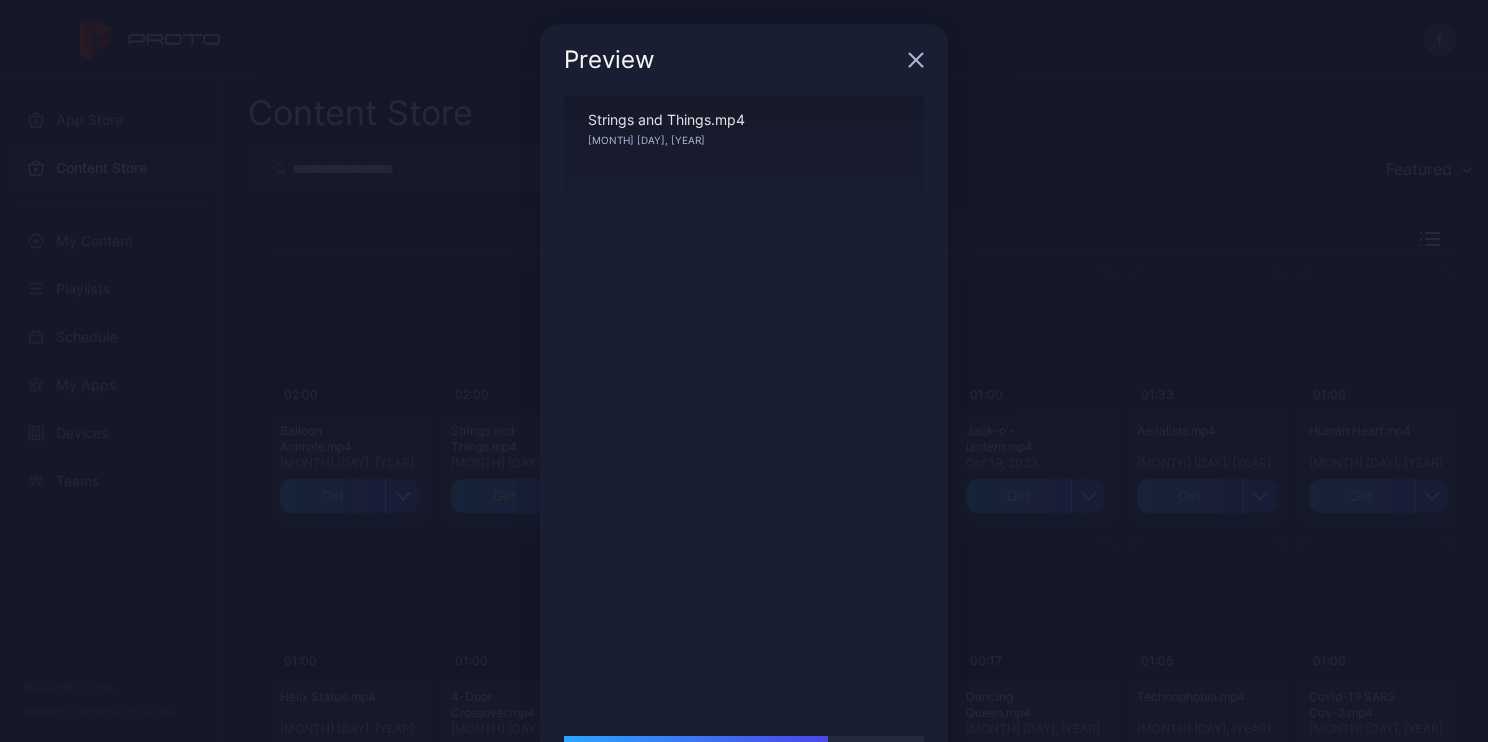 click at bounding box center [916, 60] 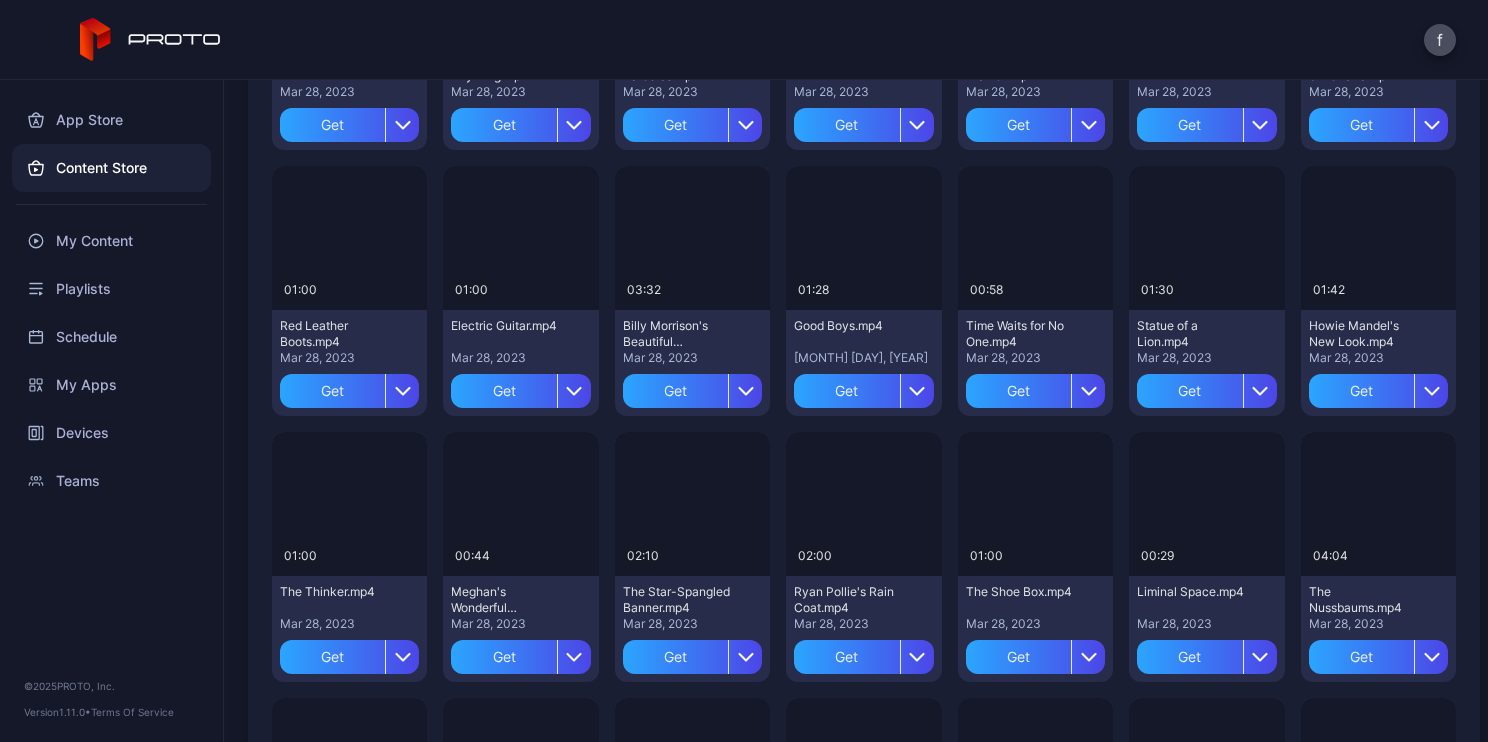 scroll, scrollTop: 1400, scrollLeft: 0, axis: vertical 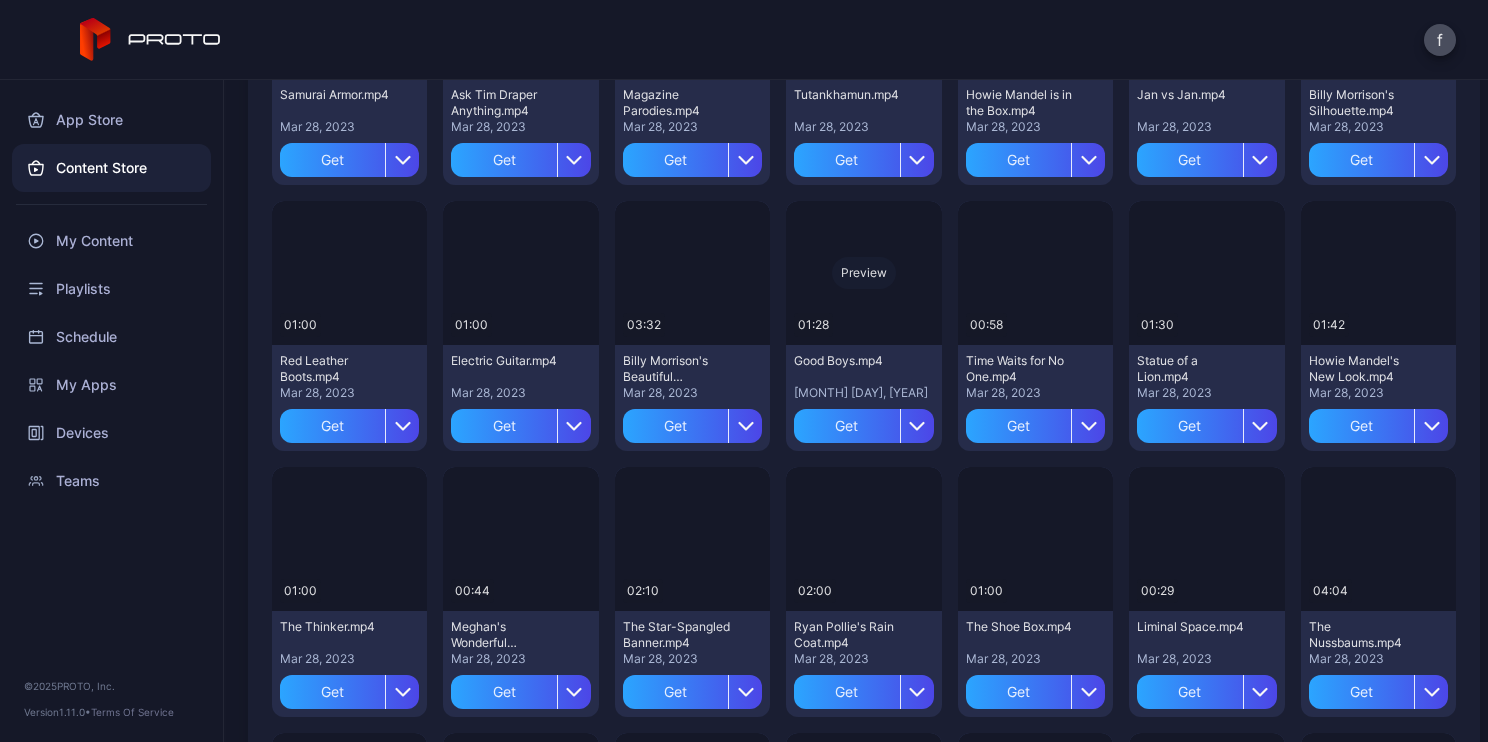 click on "Preview" at bounding box center (0, 0) 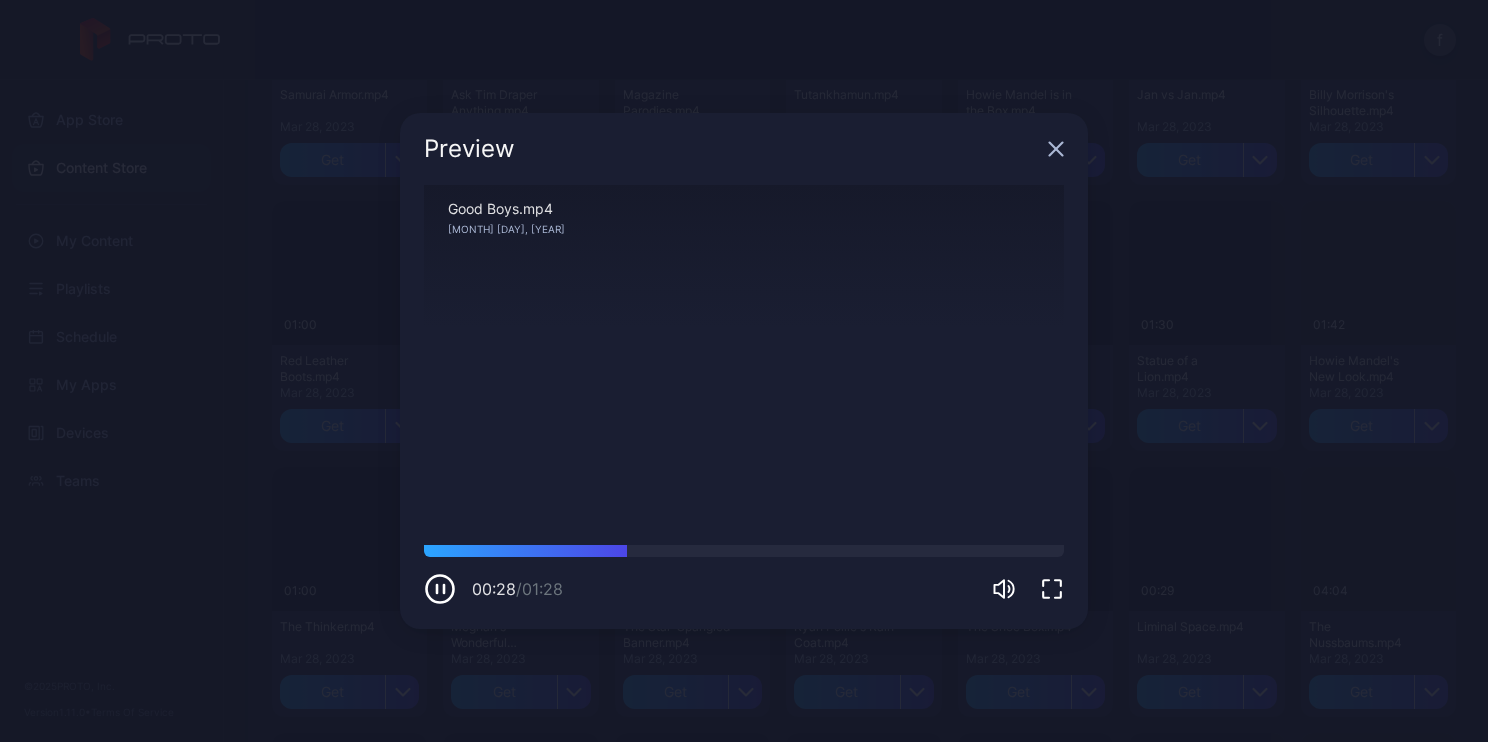 click at bounding box center (1056, 149) 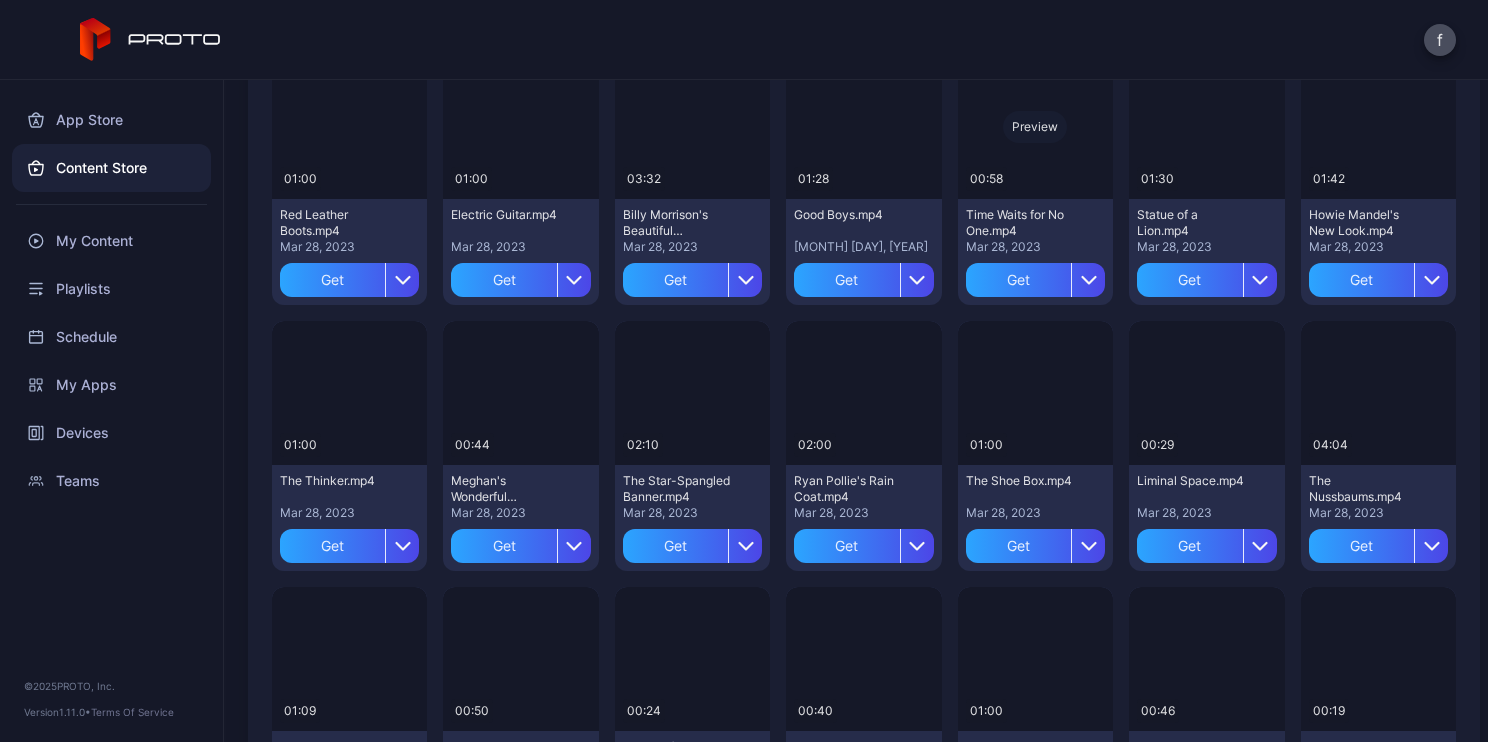 scroll, scrollTop: 1600, scrollLeft: 0, axis: vertical 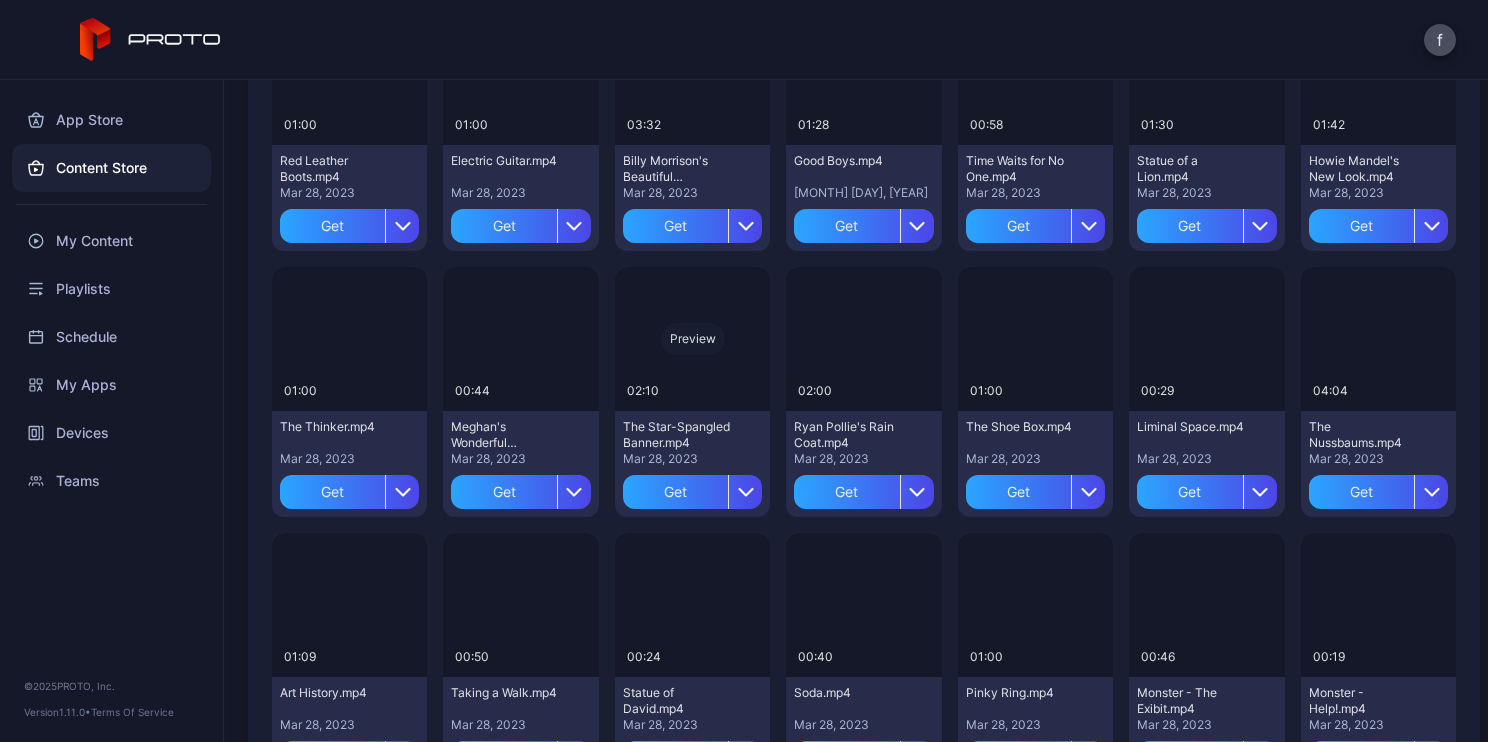 click on "Preview" at bounding box center (0, 0) 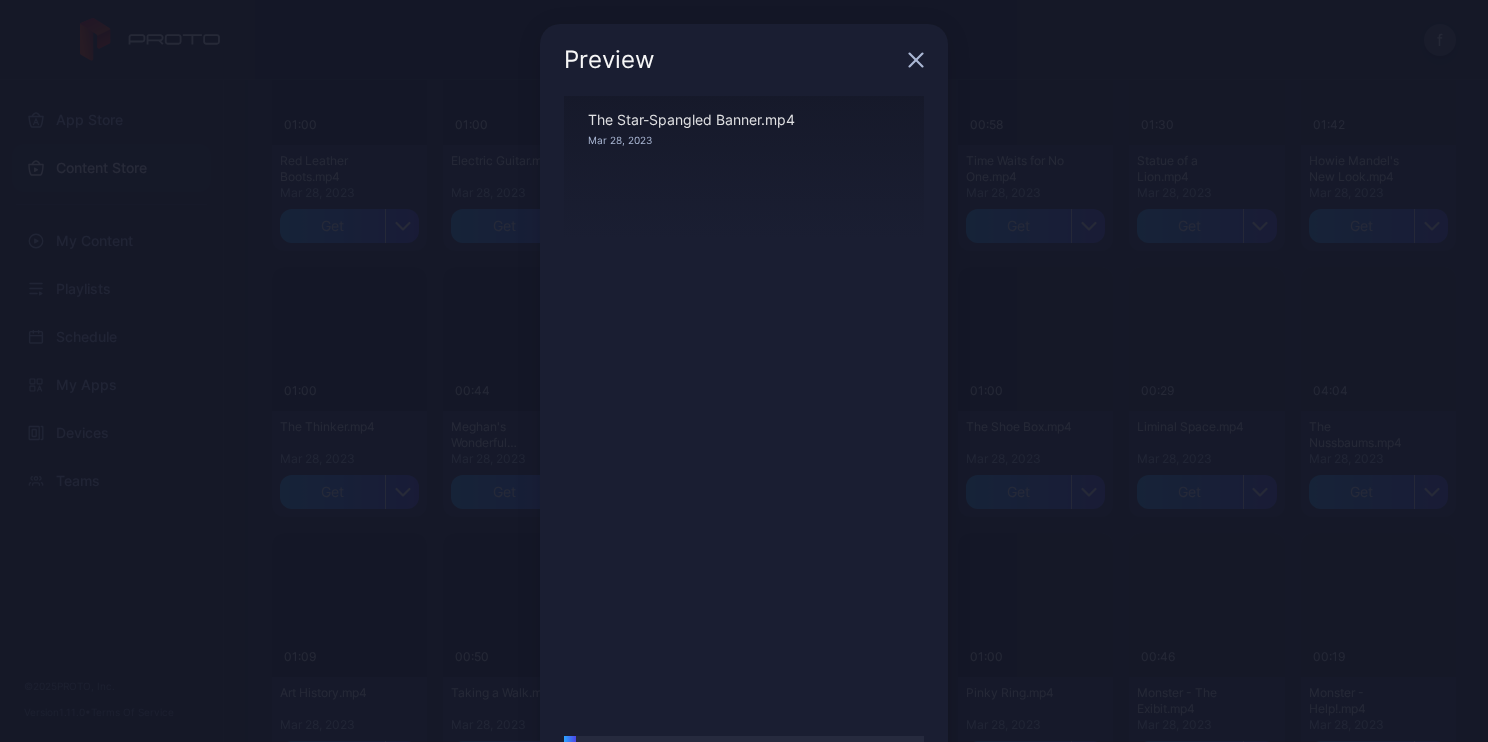 click at bounding box center (916, 60) 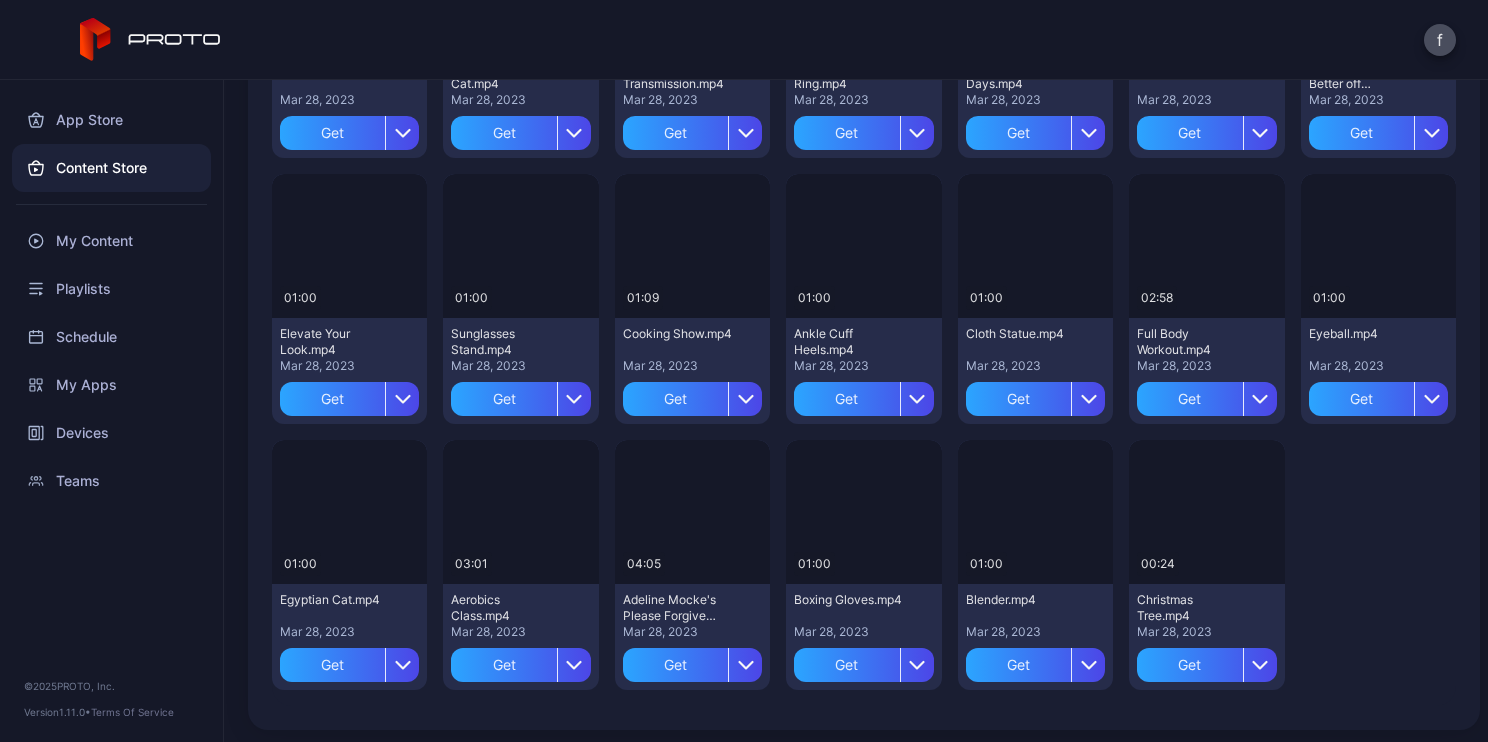 scroll, scrollTop: 2761, scrollLeft: 0, axis: vertical 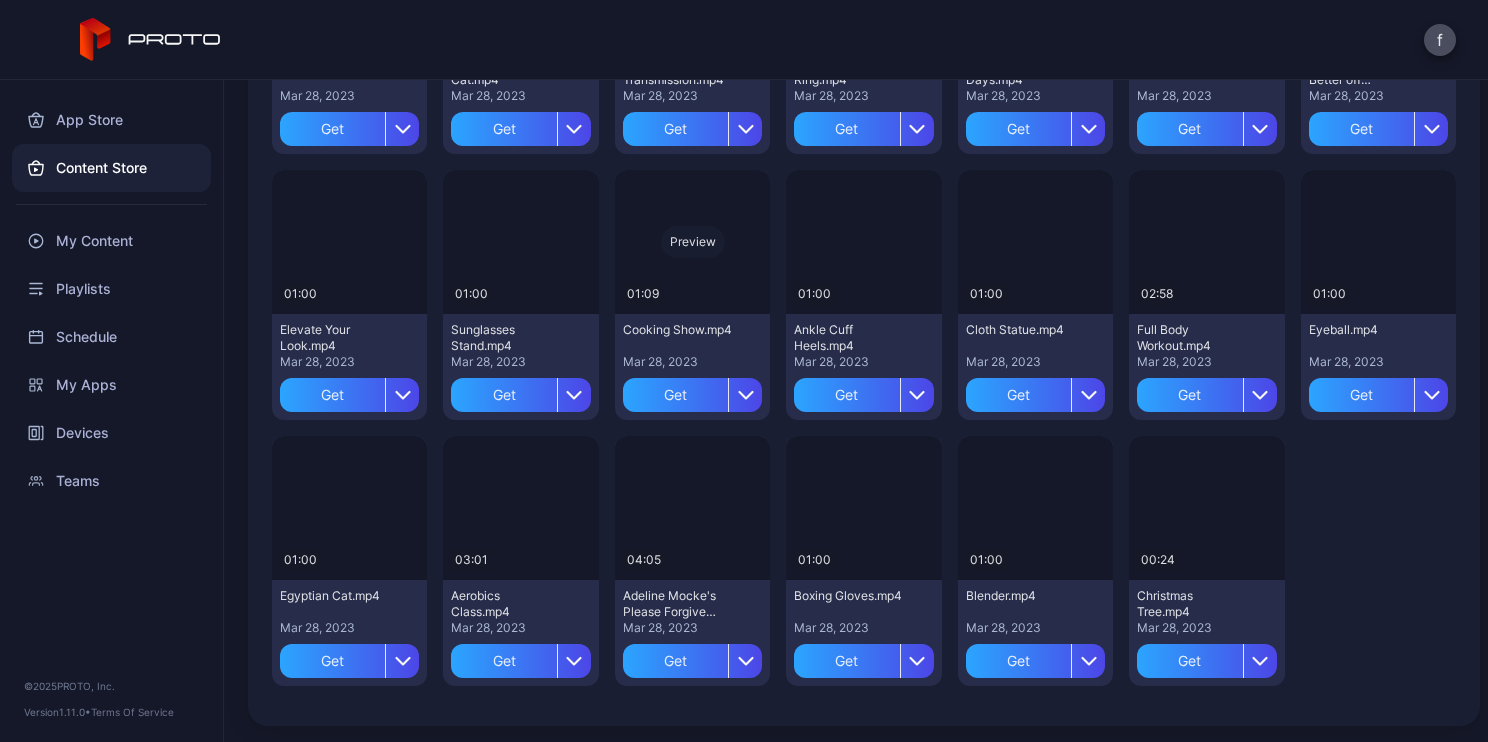 click on "Preview" at bounding box center [0, 0] 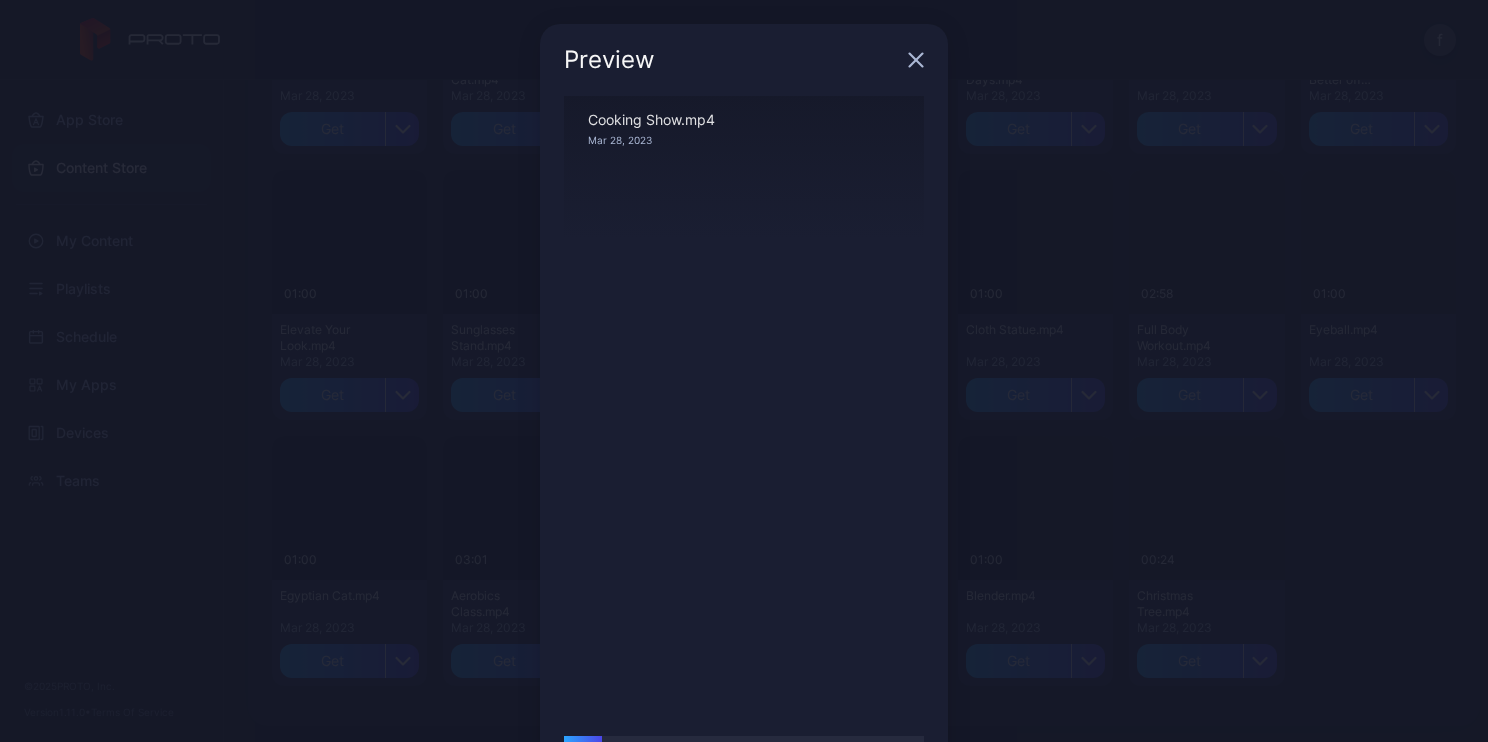click at bounding box center [916, 60] 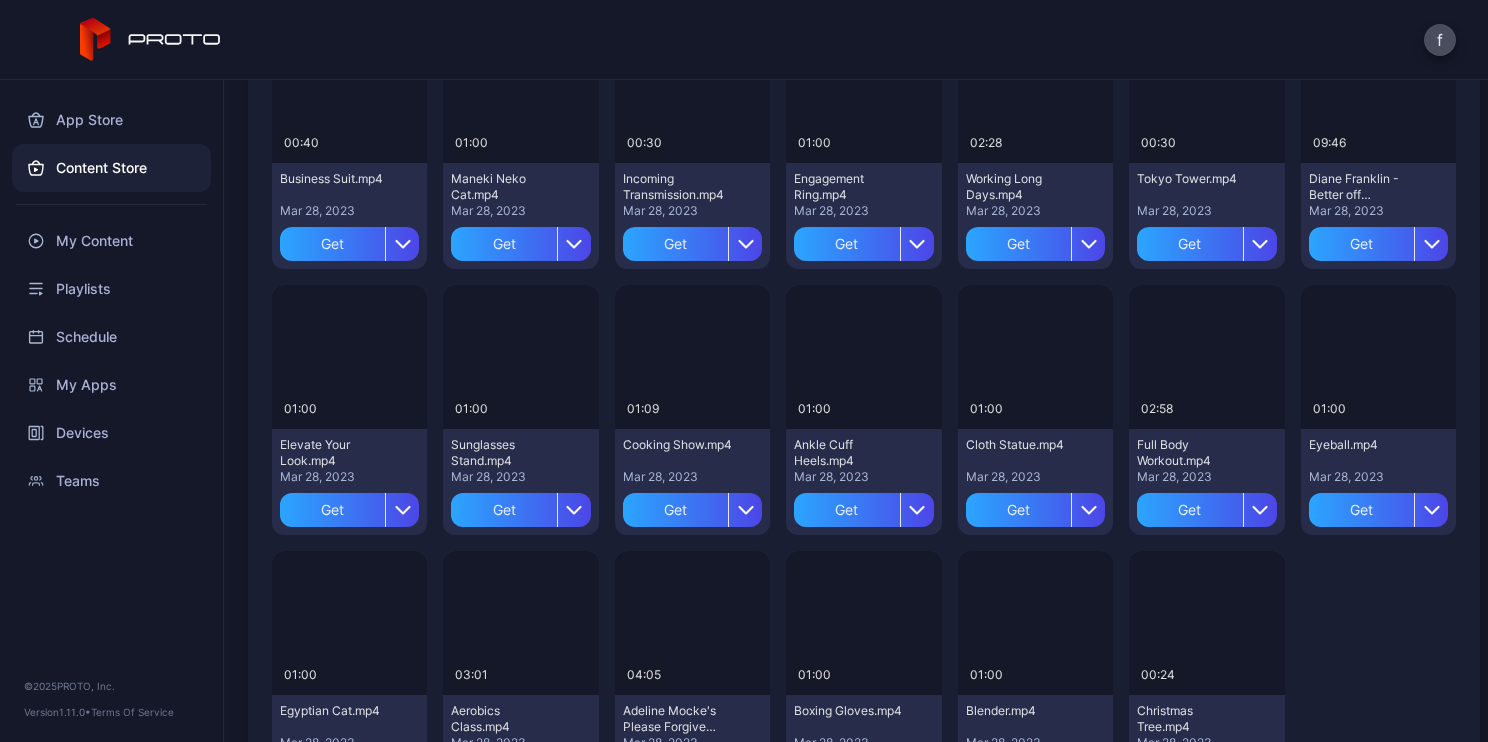 scroll, scrollTop: 2561, scrollLeft: 0, axis: vertical 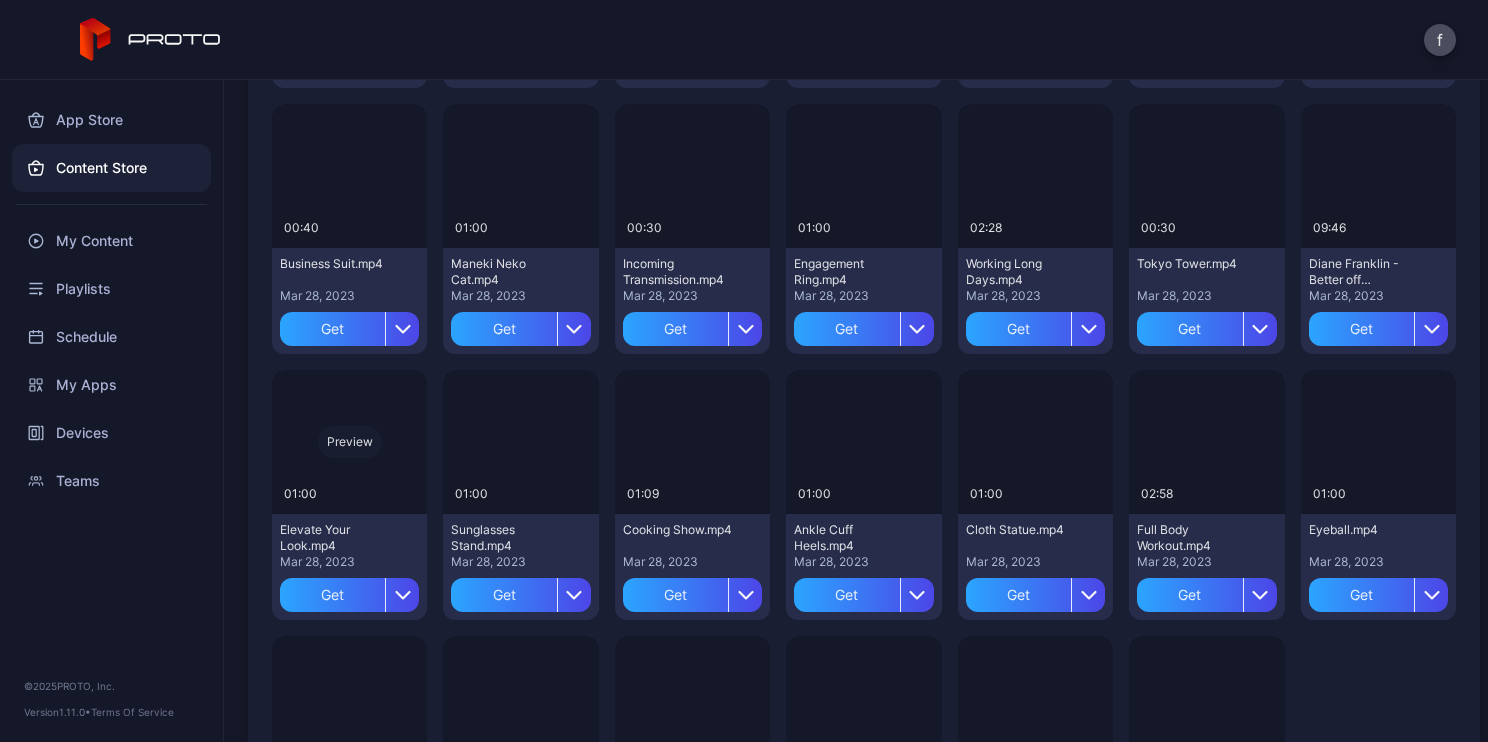 click on "Preview" at bounding box center [0, 0] 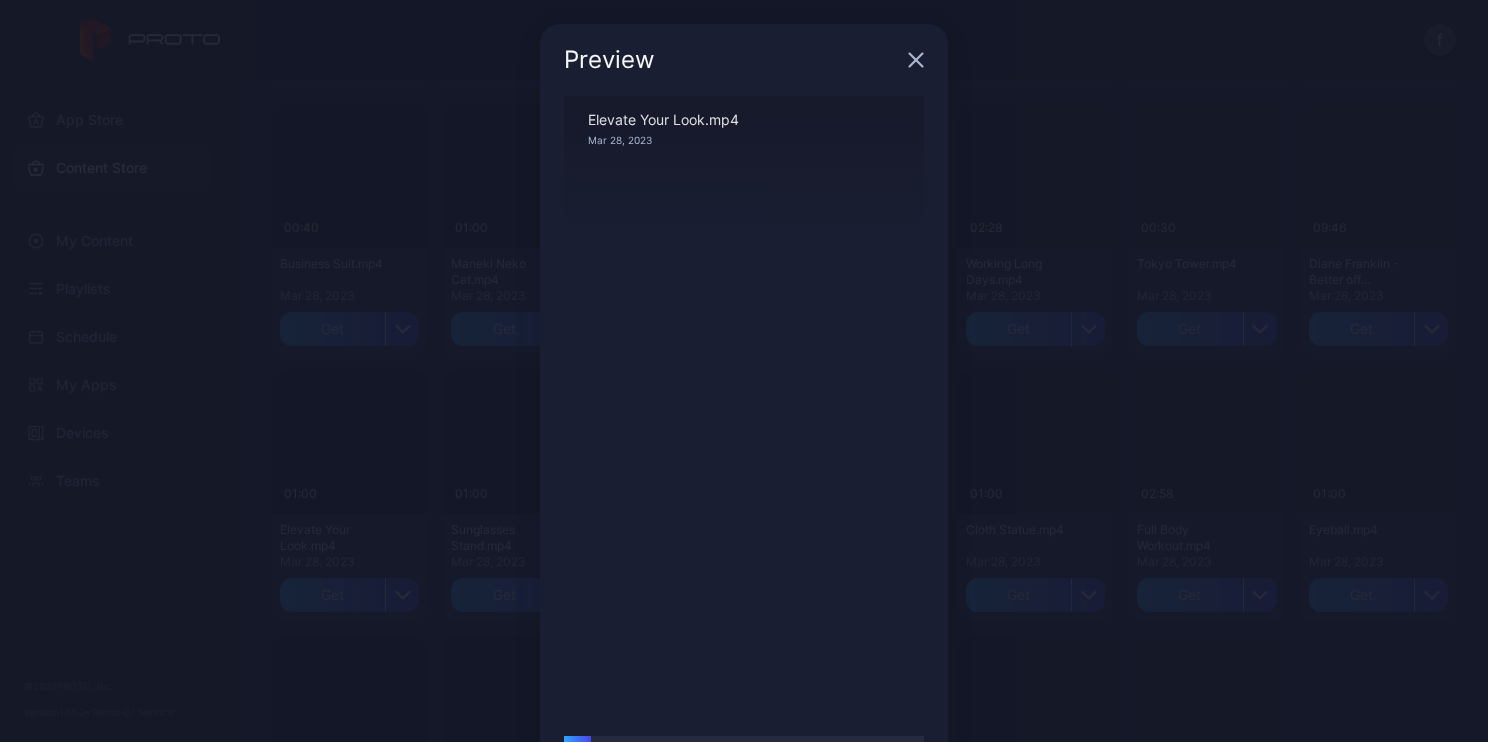 click at bounding box center (916, 60) 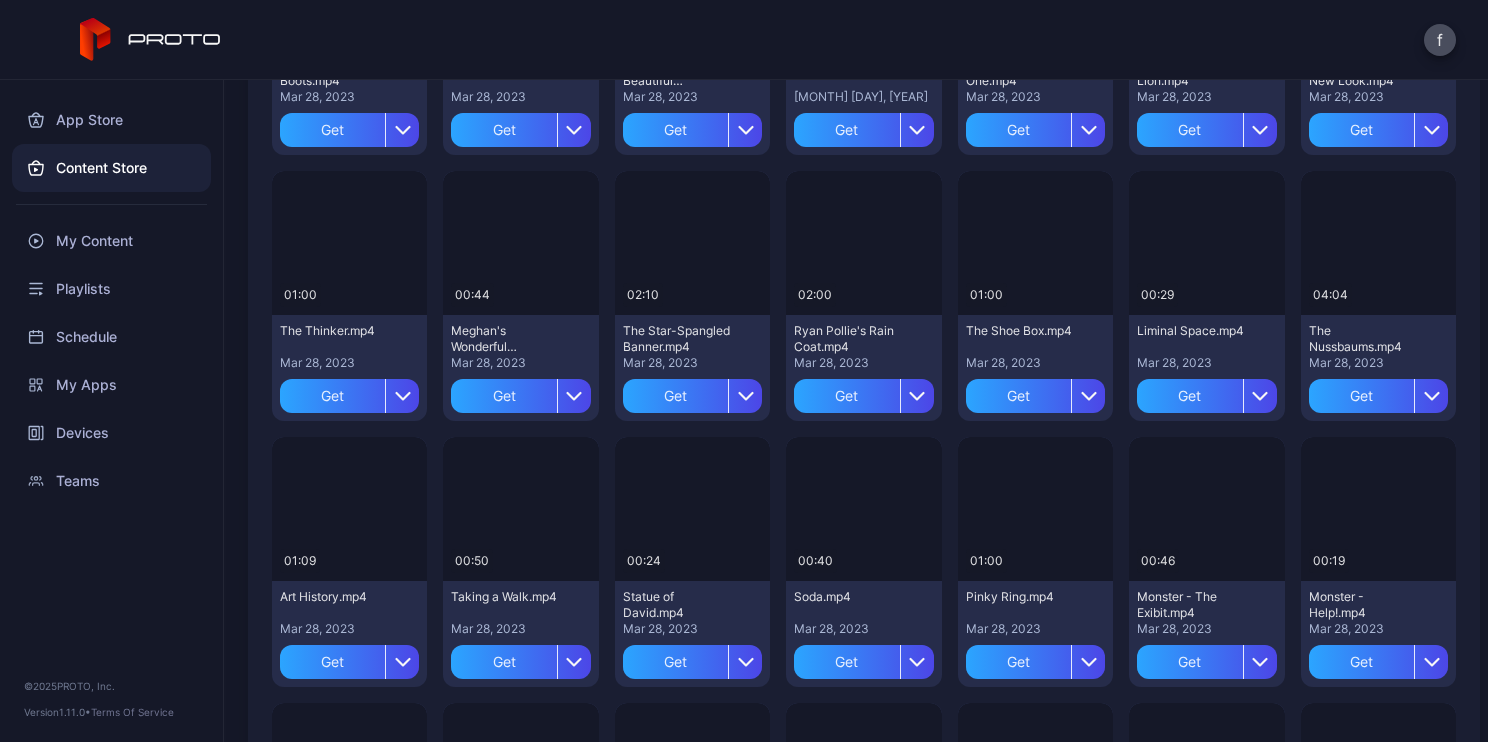 scroll, scrollTop: 1661, scrollLeft: 0, axis: vertical 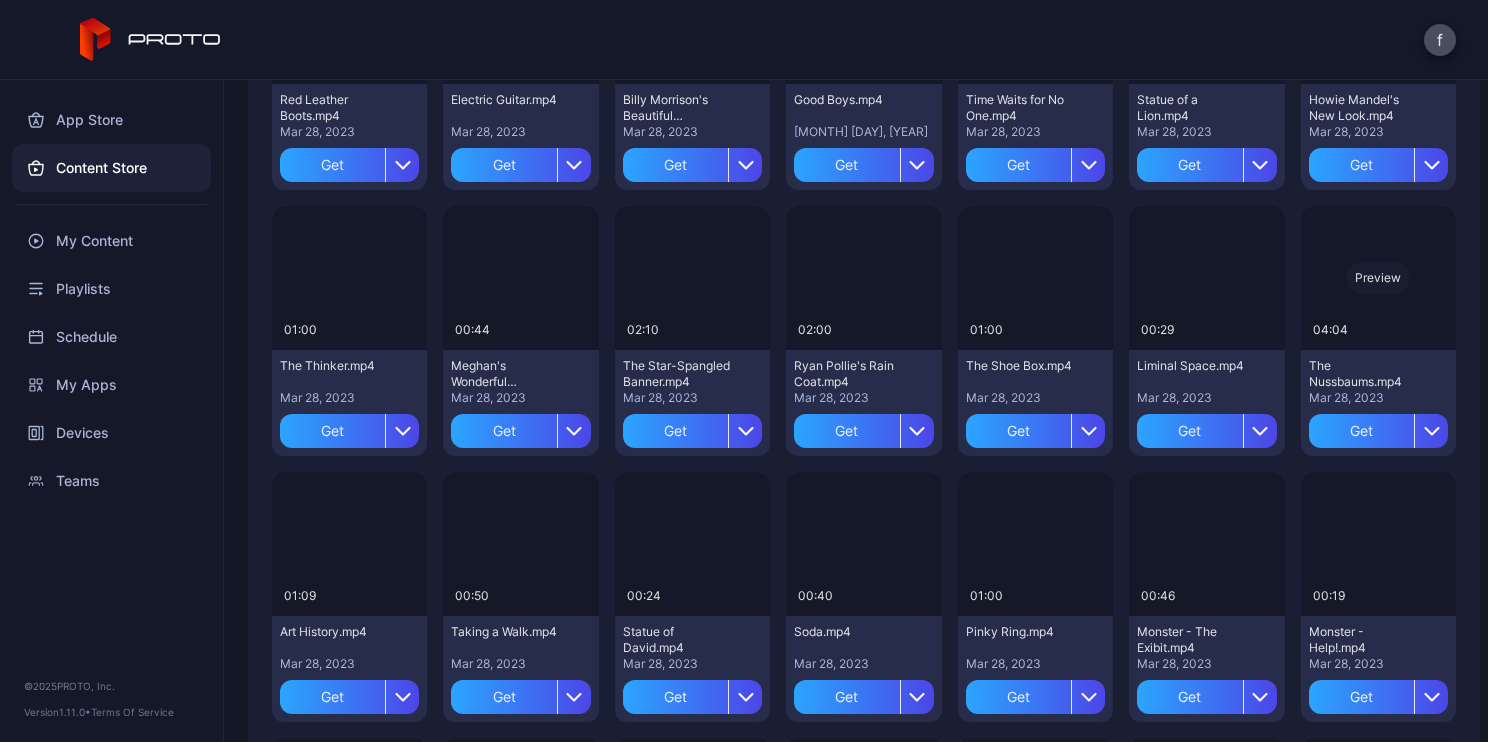 click on "Preview" at bounding box center [0, 0] 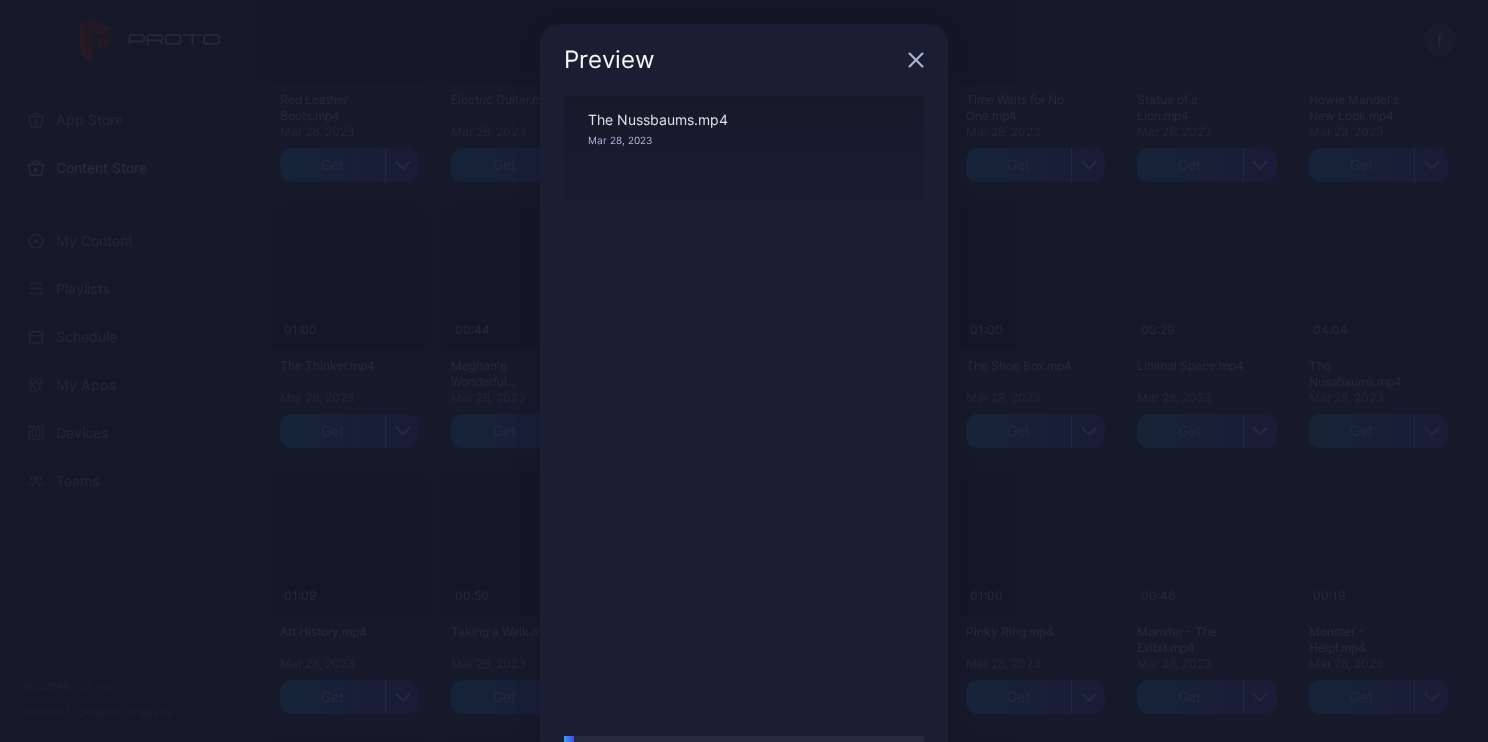 click at bounding box center [916, 60] 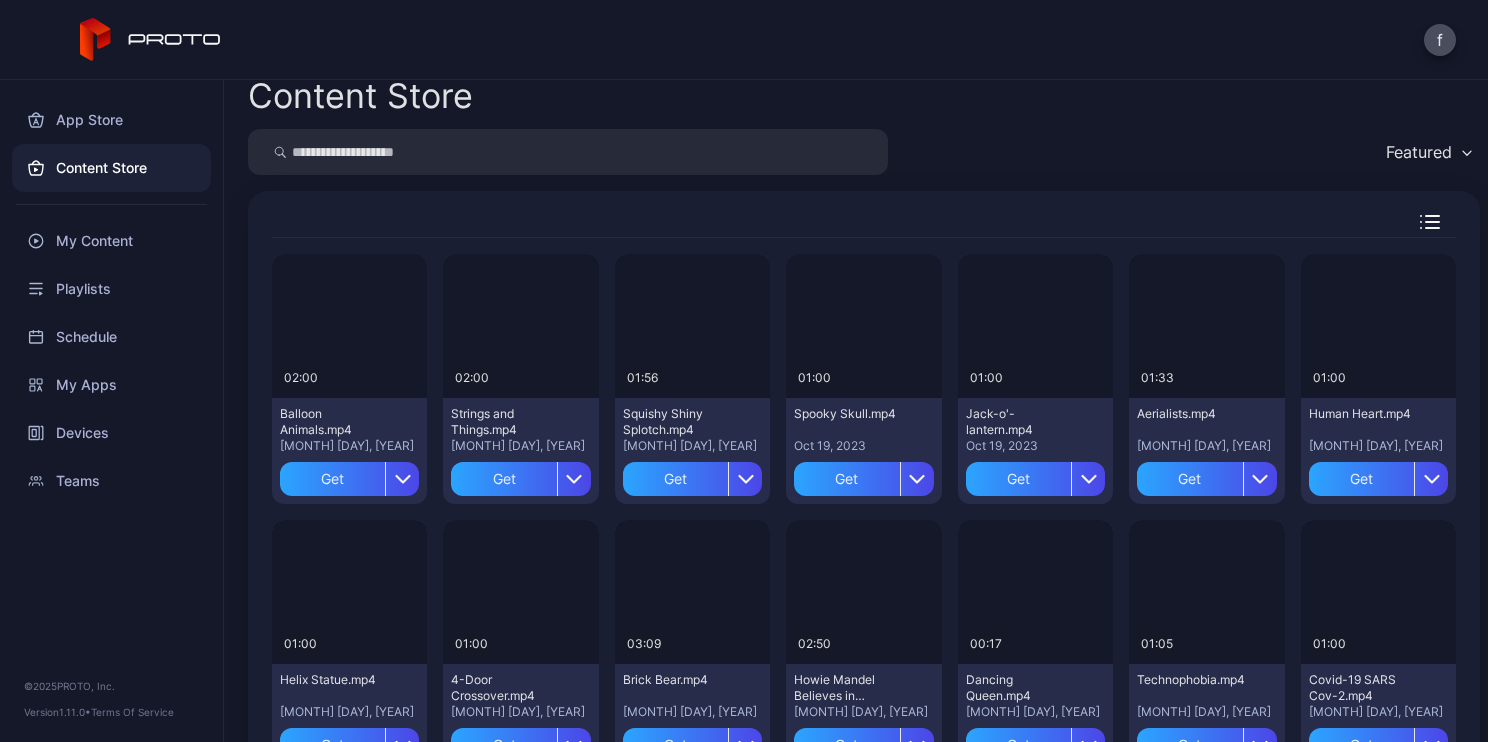 scroll, scrollTop: 0, scrollLeft: 0, axis: both 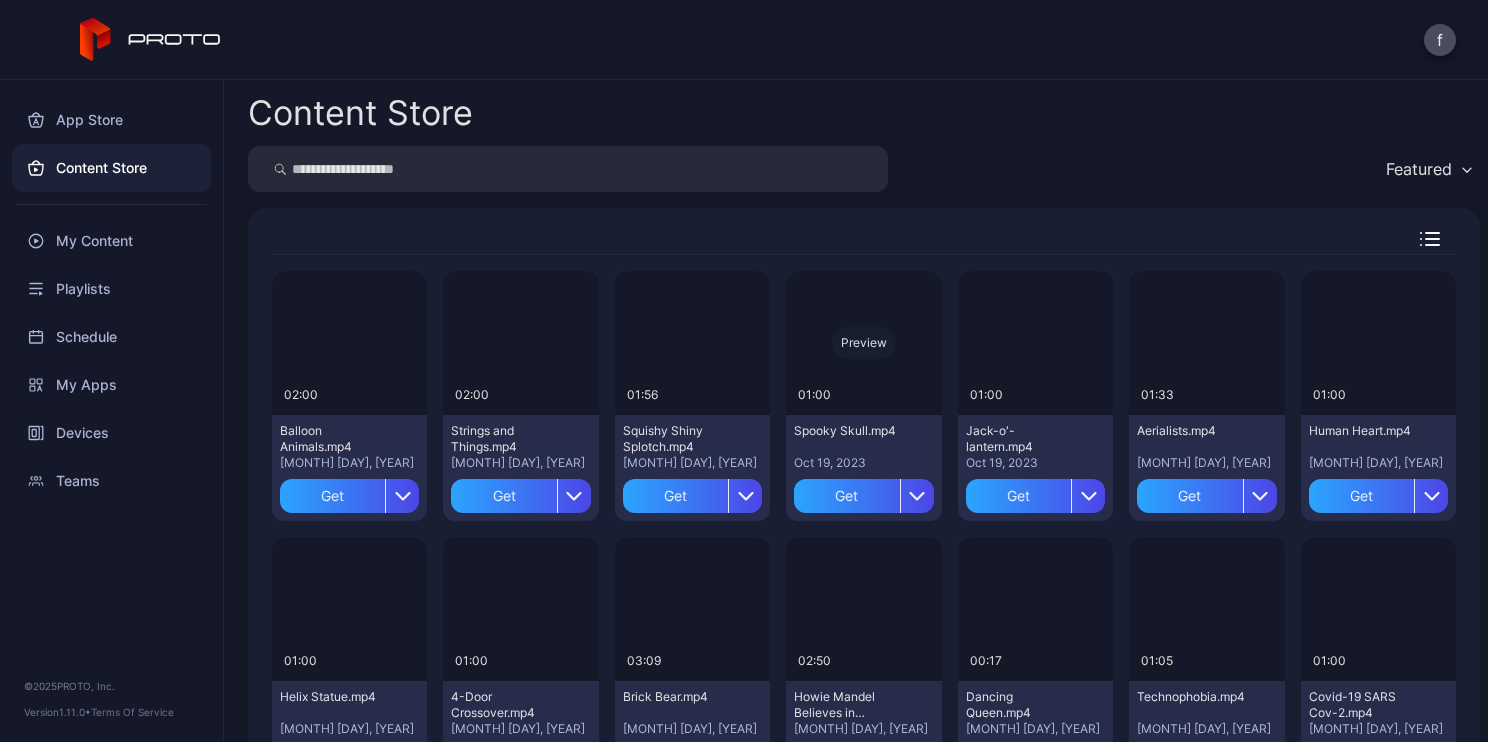 click on "Preview" at bounding box center (0, 0) 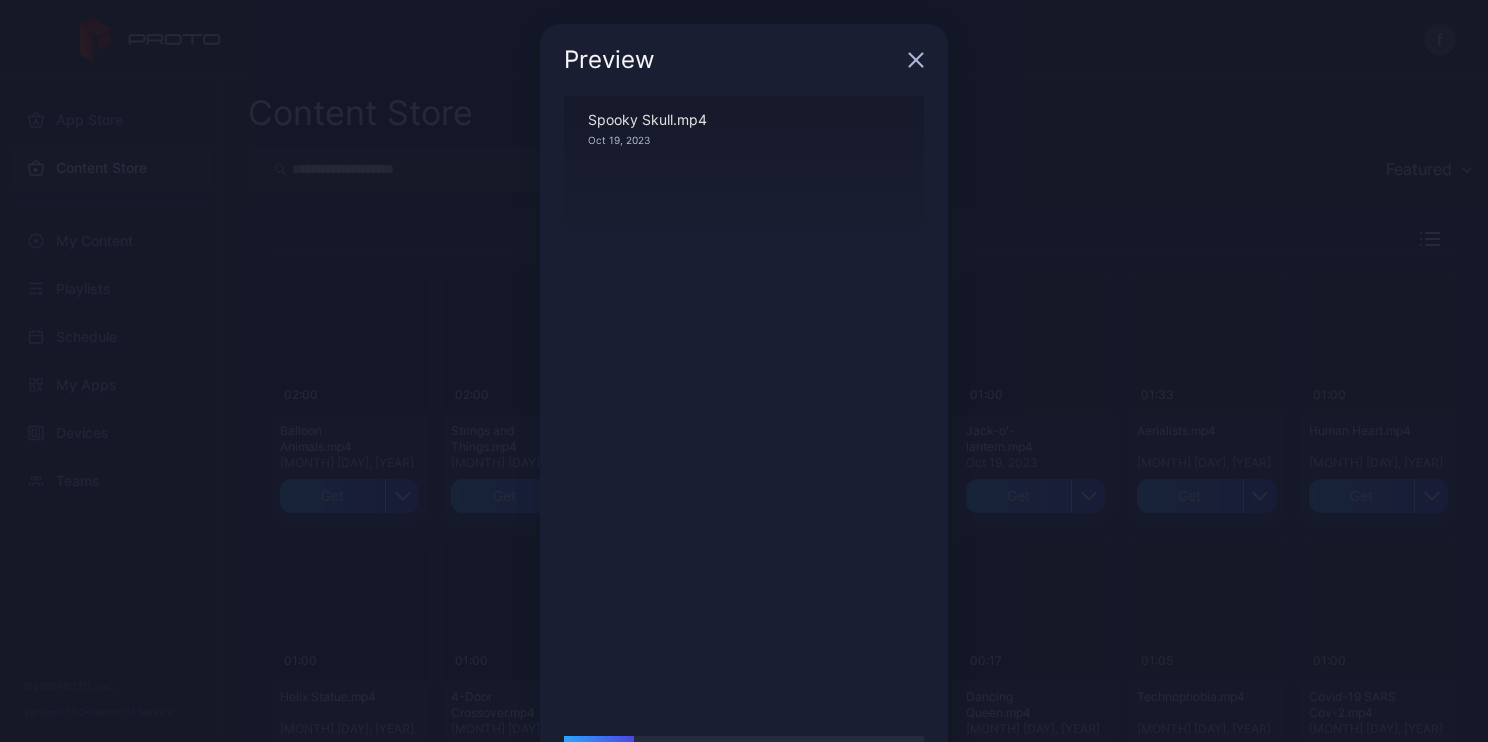 click at bounding box center [916, 60] 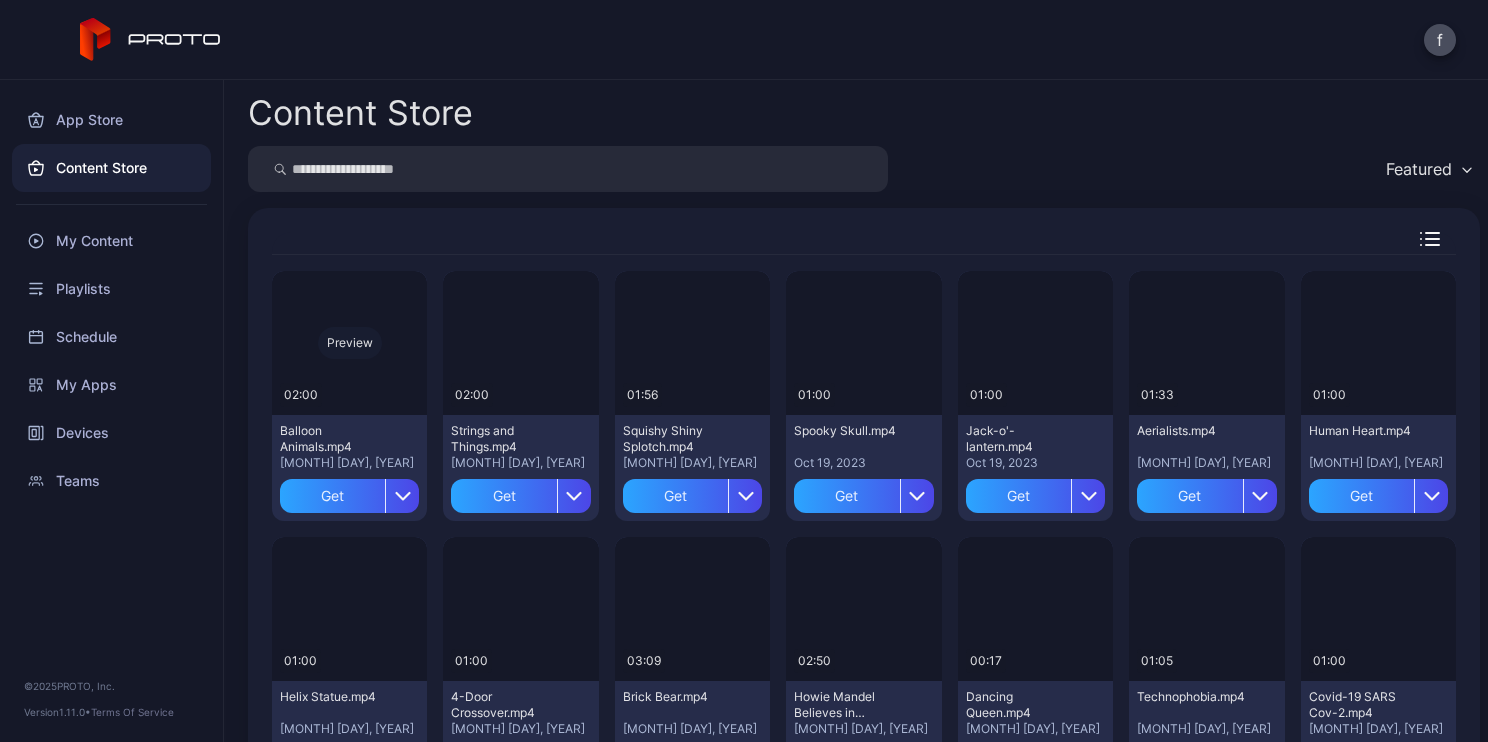 click on "Preview" at bounding box center [350, 343] 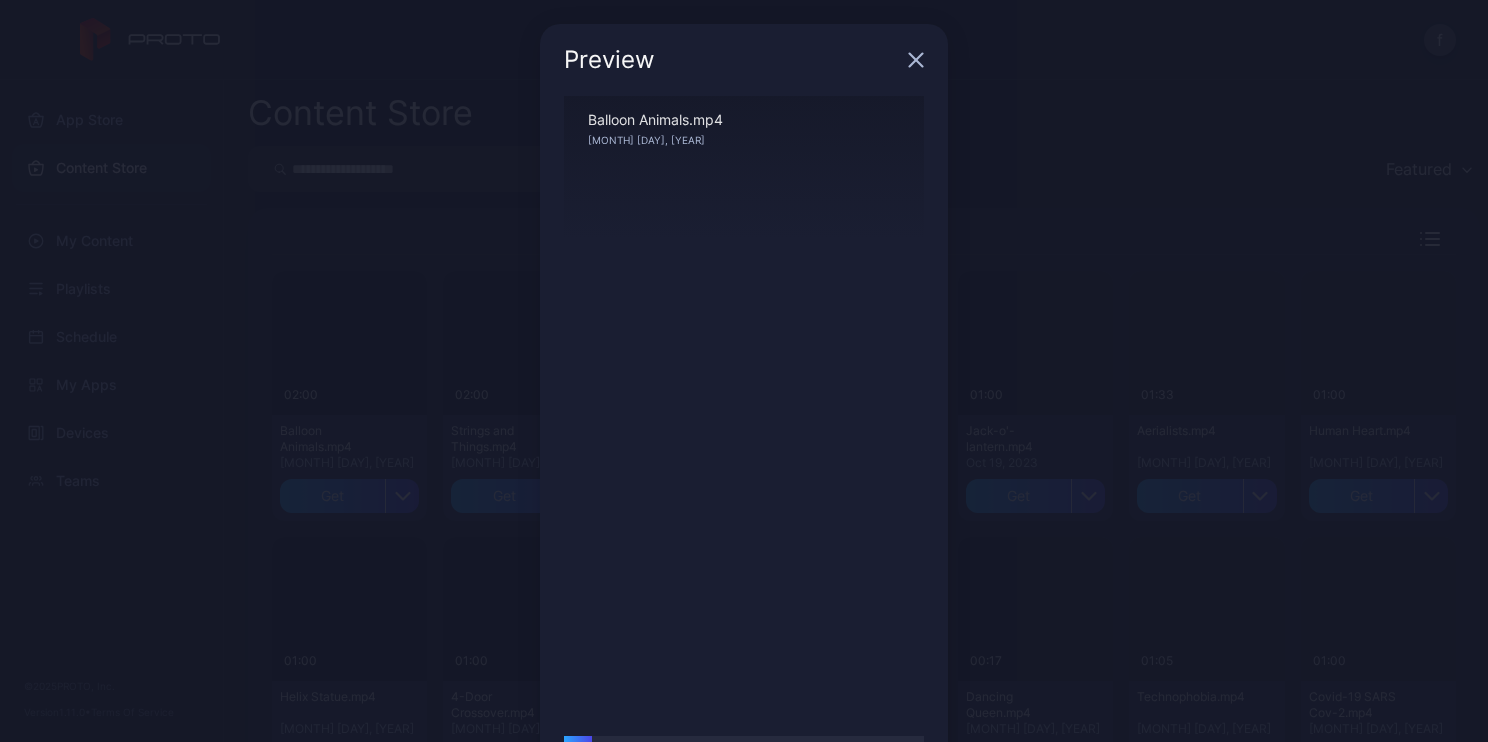 click at bounding box center (916, 60) 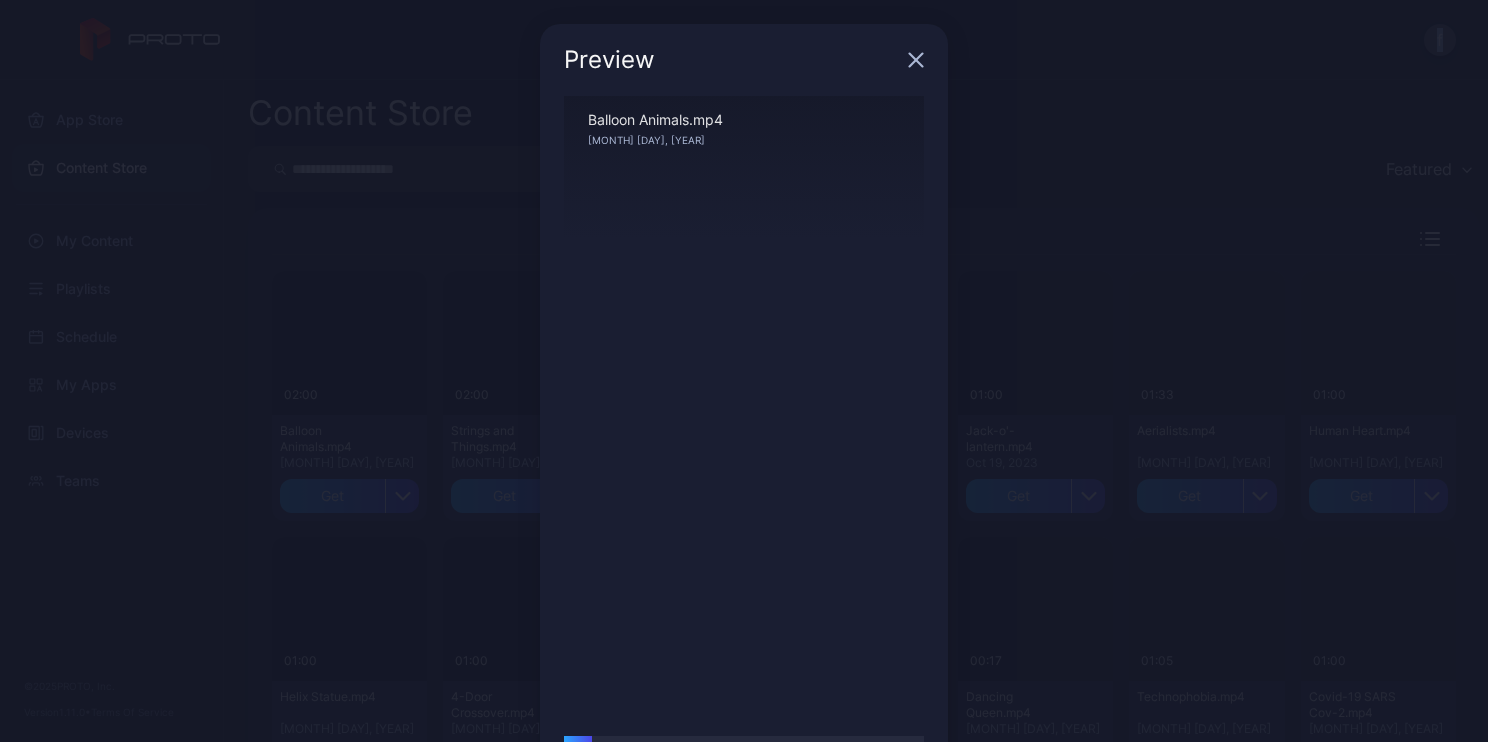 click on "f" at bounding box center [744, 40] 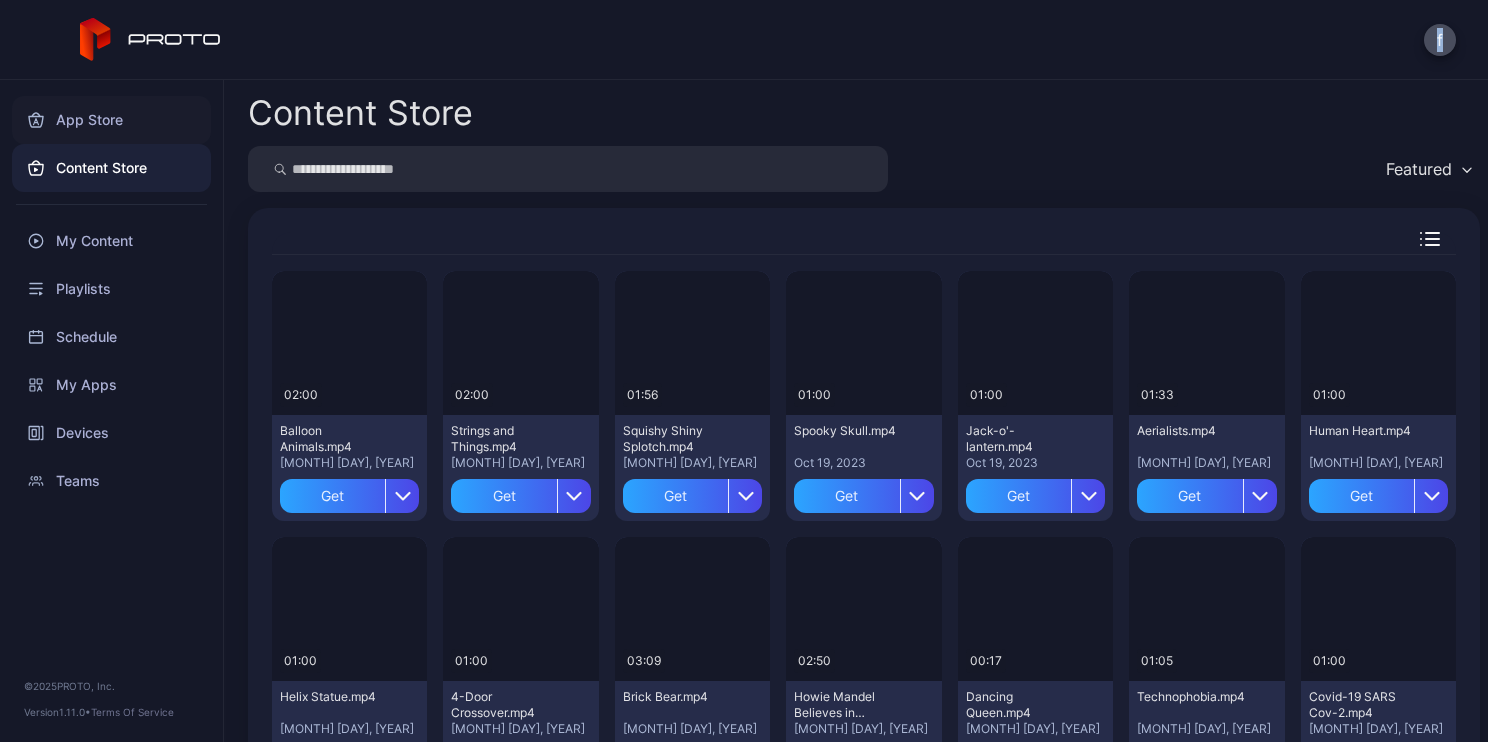 click on "App Store" at bounding box center (111, 120) 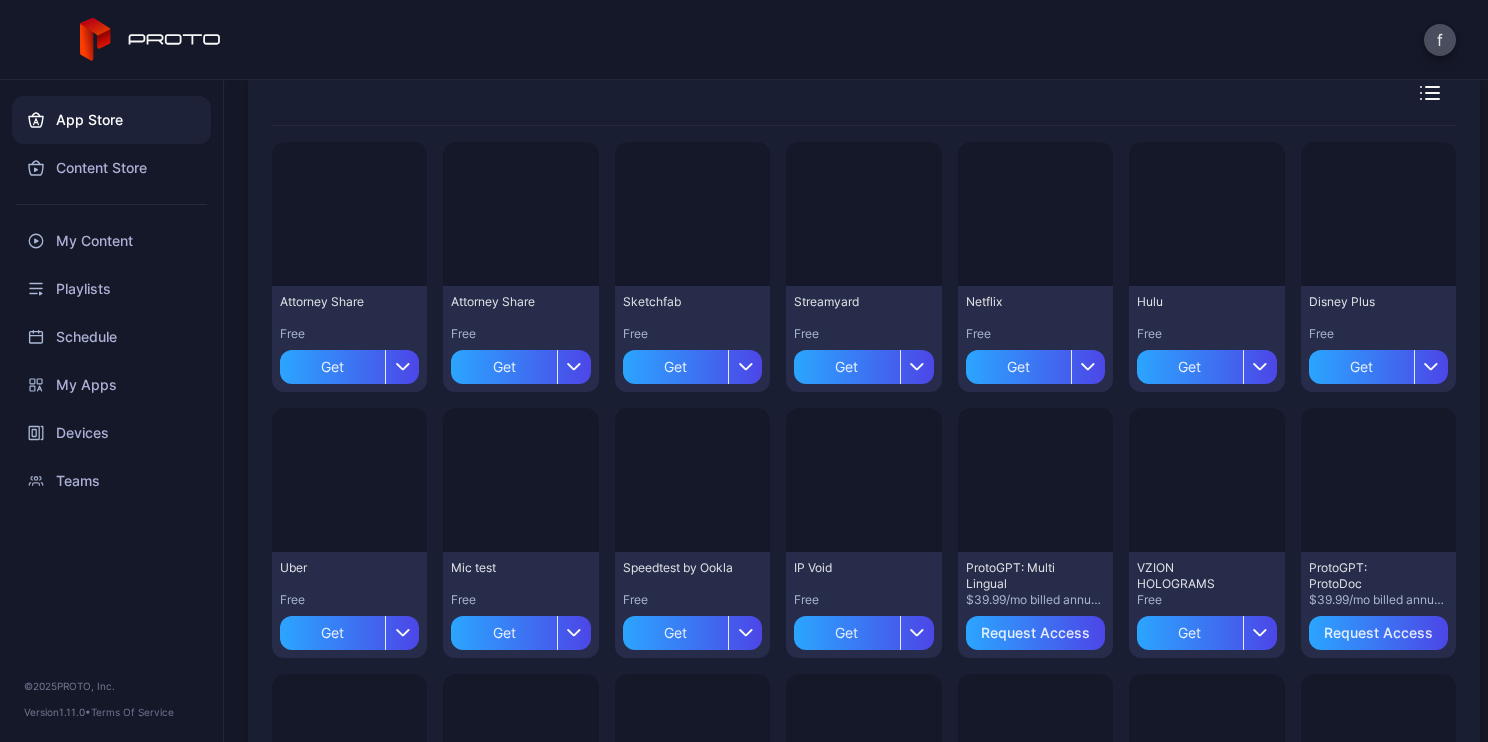 scroll, scrollTop: 200, scrollLeft: 0, axis: vertical 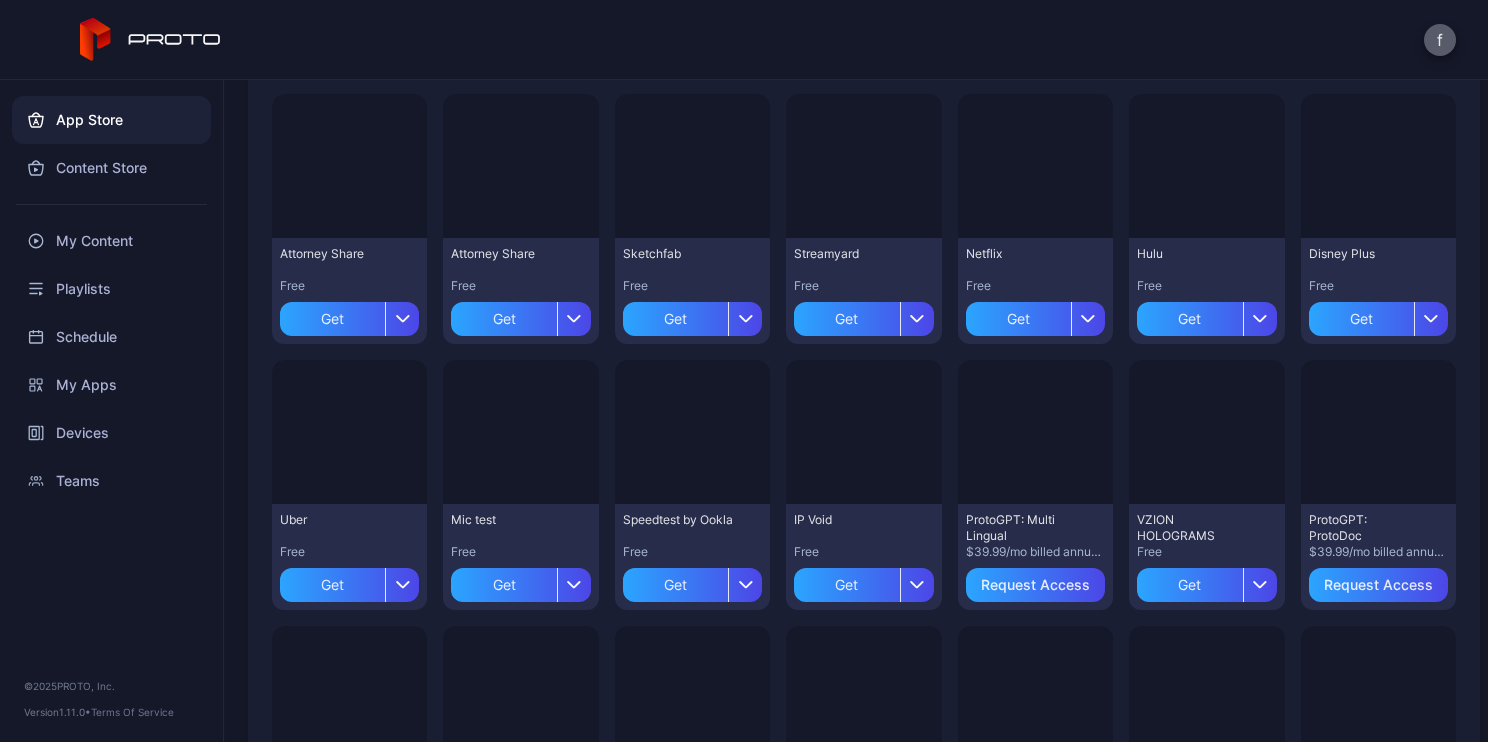 click on "f" at bounding box center (1440, 40) 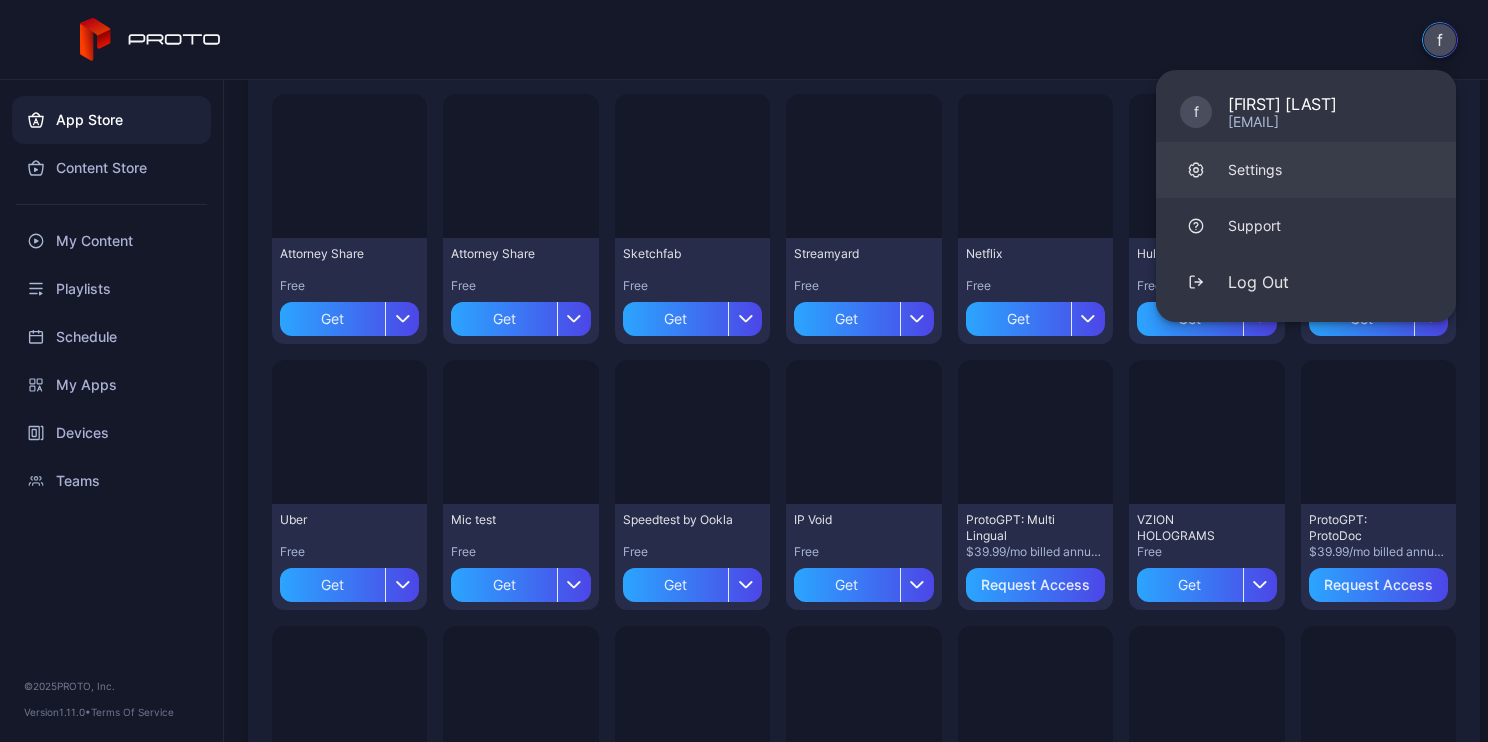 click on "Settings" at bounding box center [1282, 112] 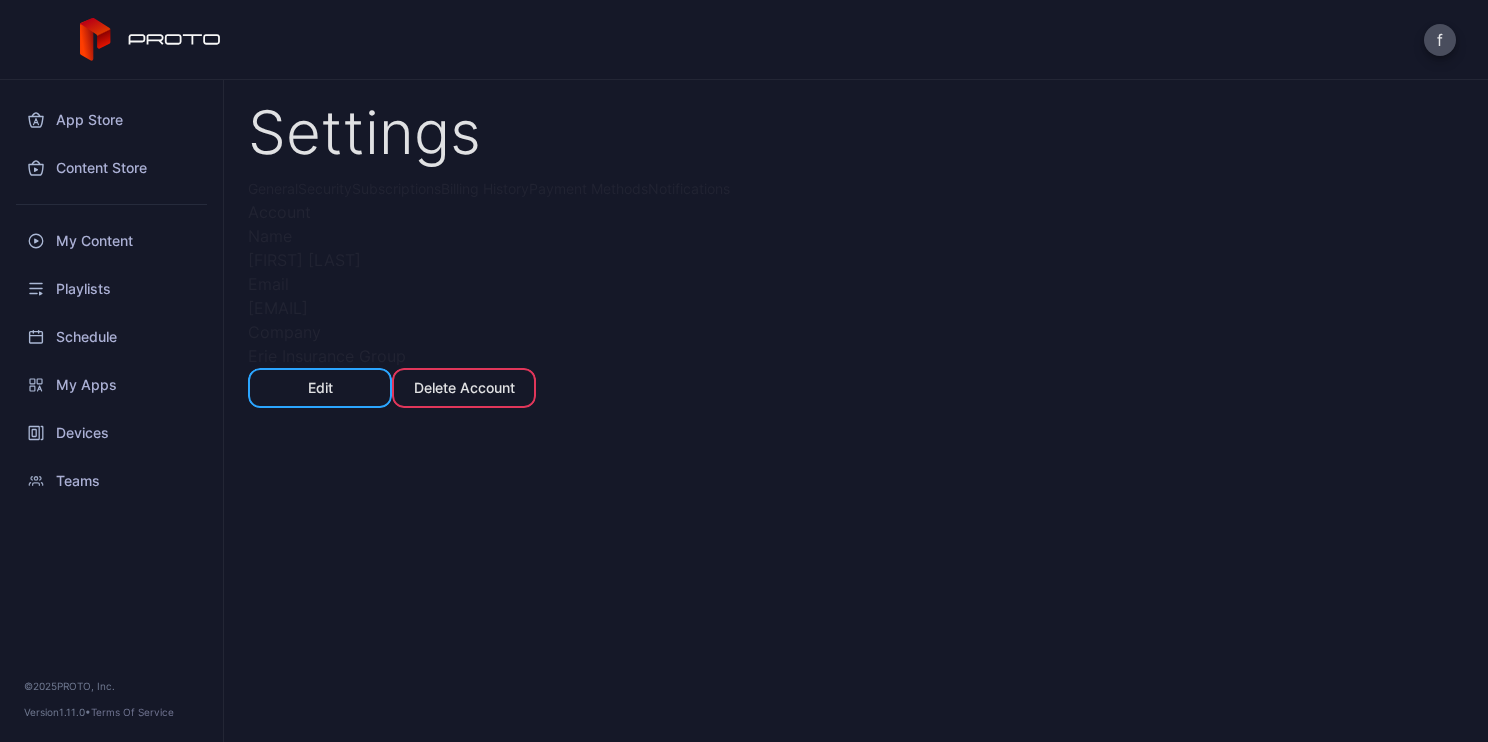 click at bounding box center (151, 40) 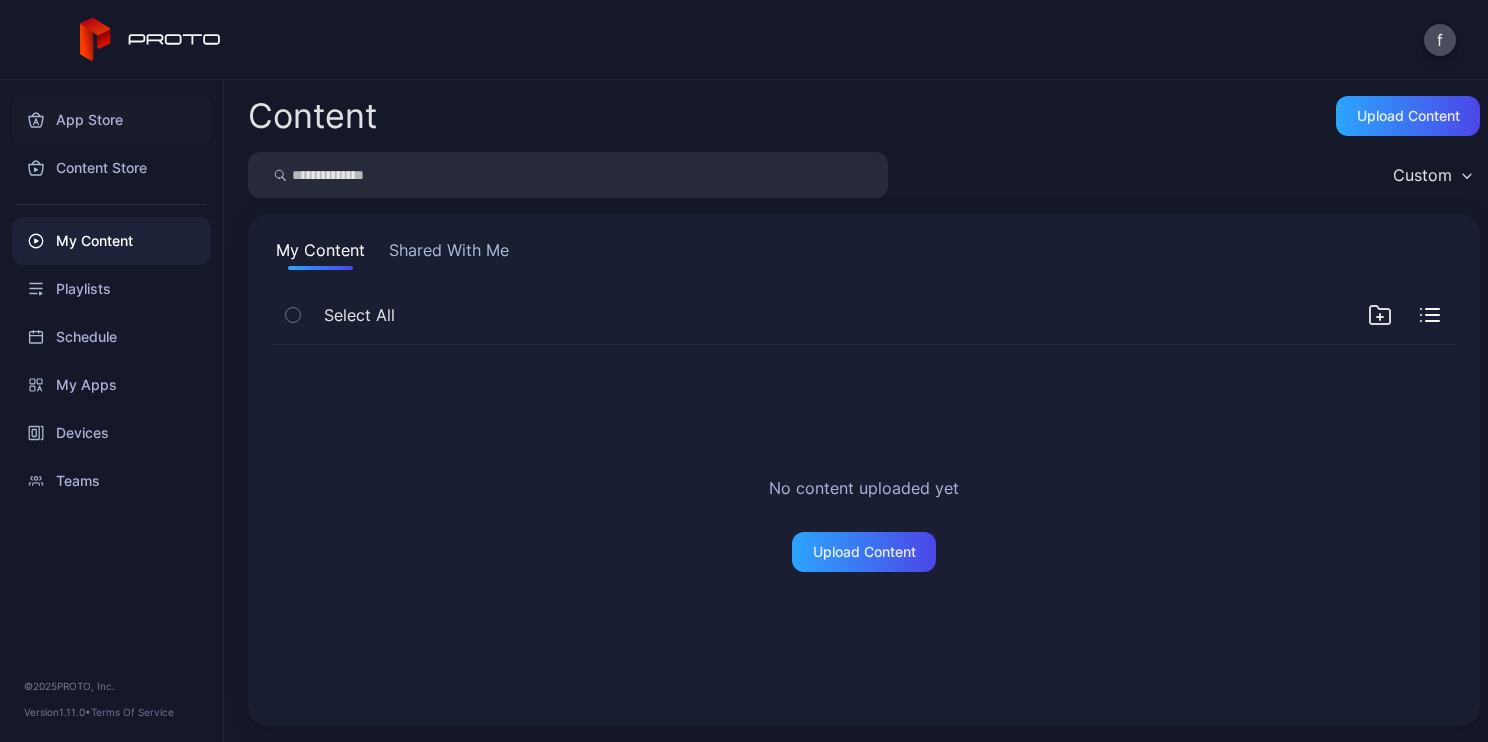 click on "App Store" at bounding box center [111, 120] 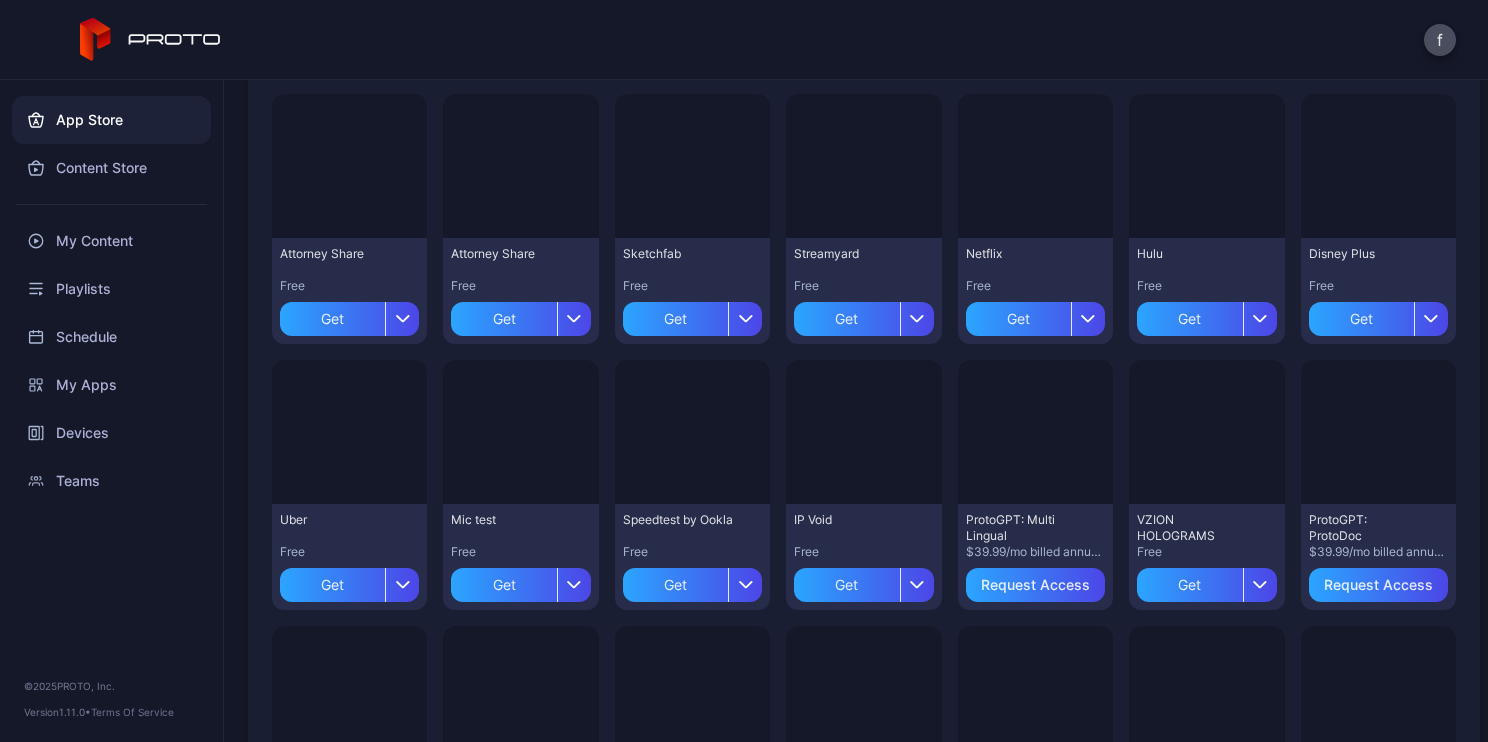 scroll, scrollTop: 300, scrollLeft: 0, axis: vertical 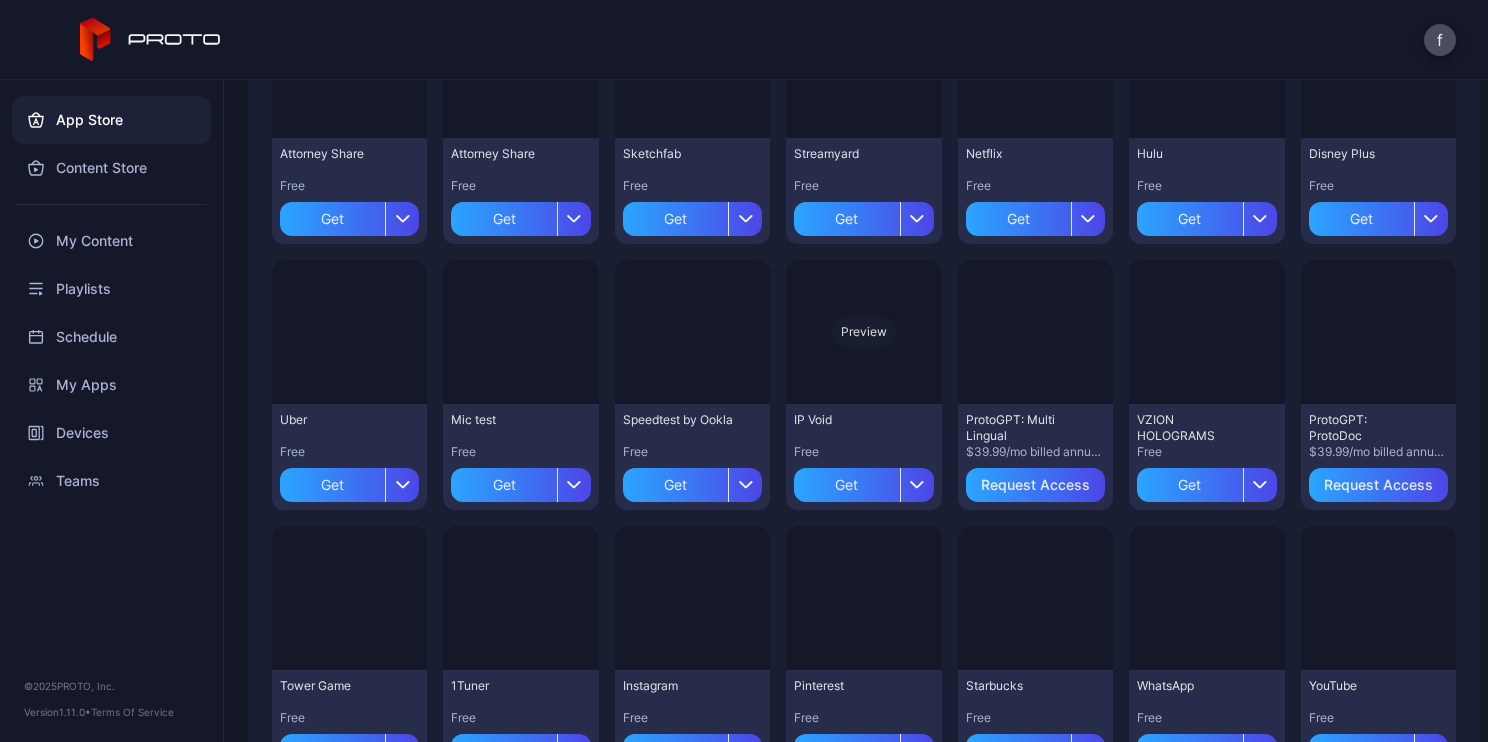 click on "Preview" at bounding box center (0, 0) 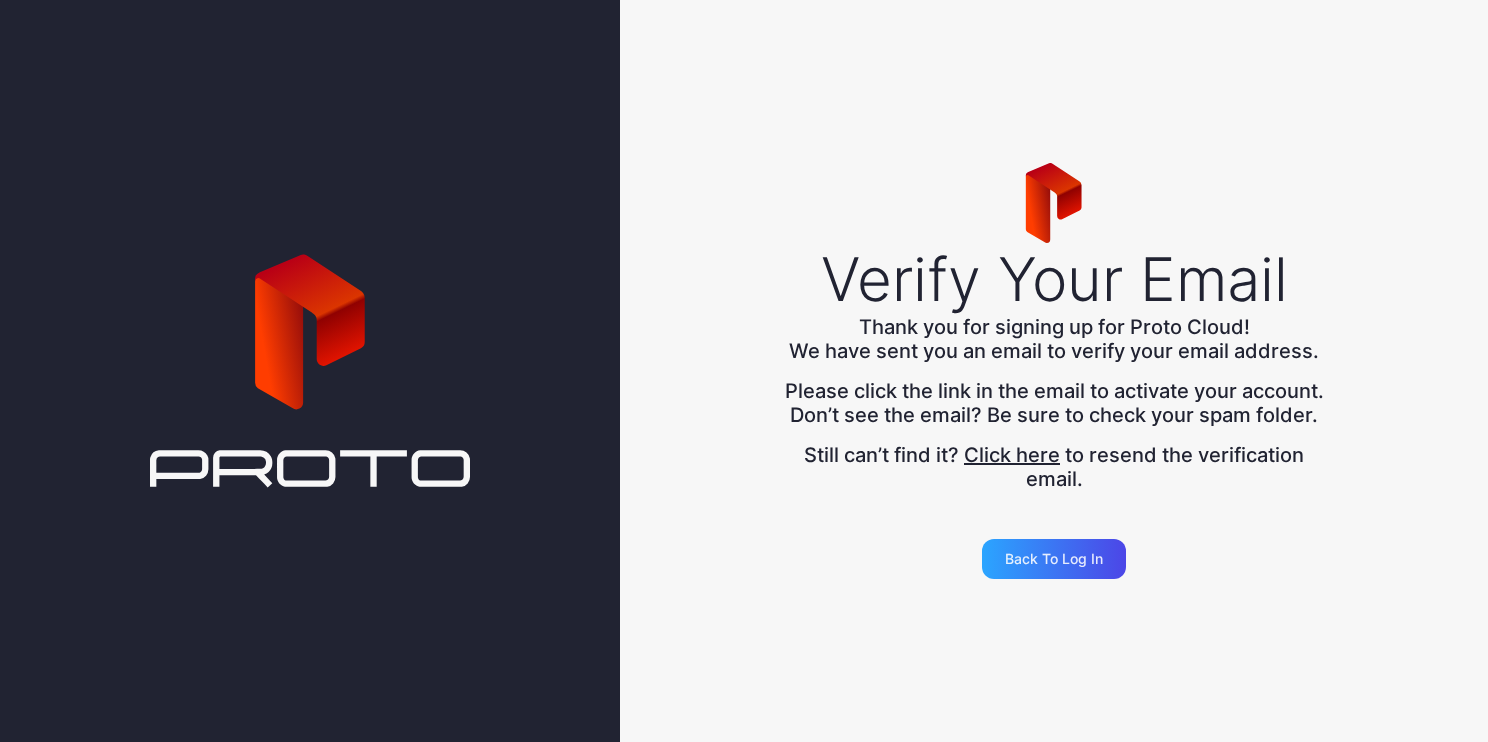 scroll, scrollTop: 0, scrollLeft: 0, axis: both 